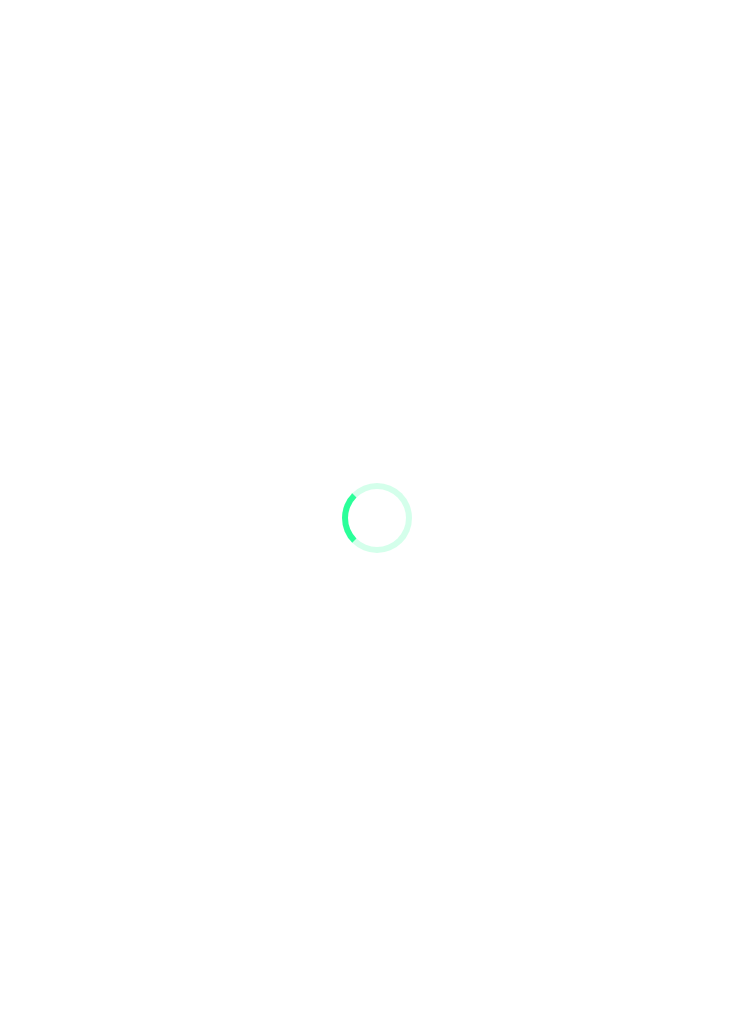 scroll, scrollTop: 0, scrollLeft: 0, axis: both 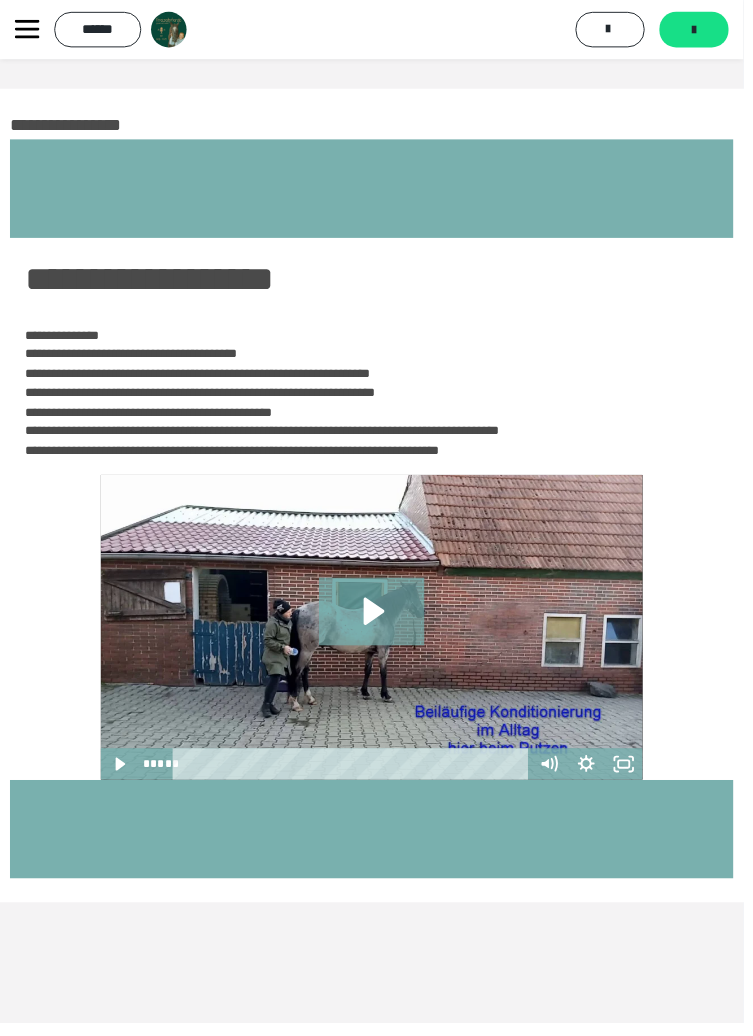 click 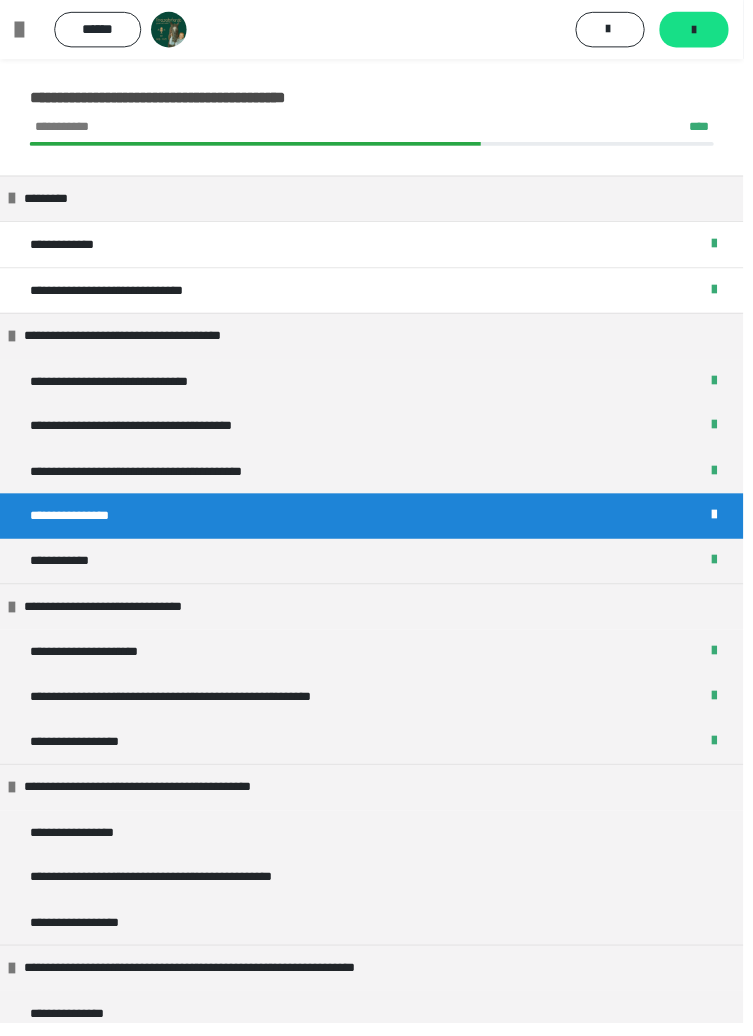 scroll, scrollTop: 48, scrollLeft: 0, axis: vertical 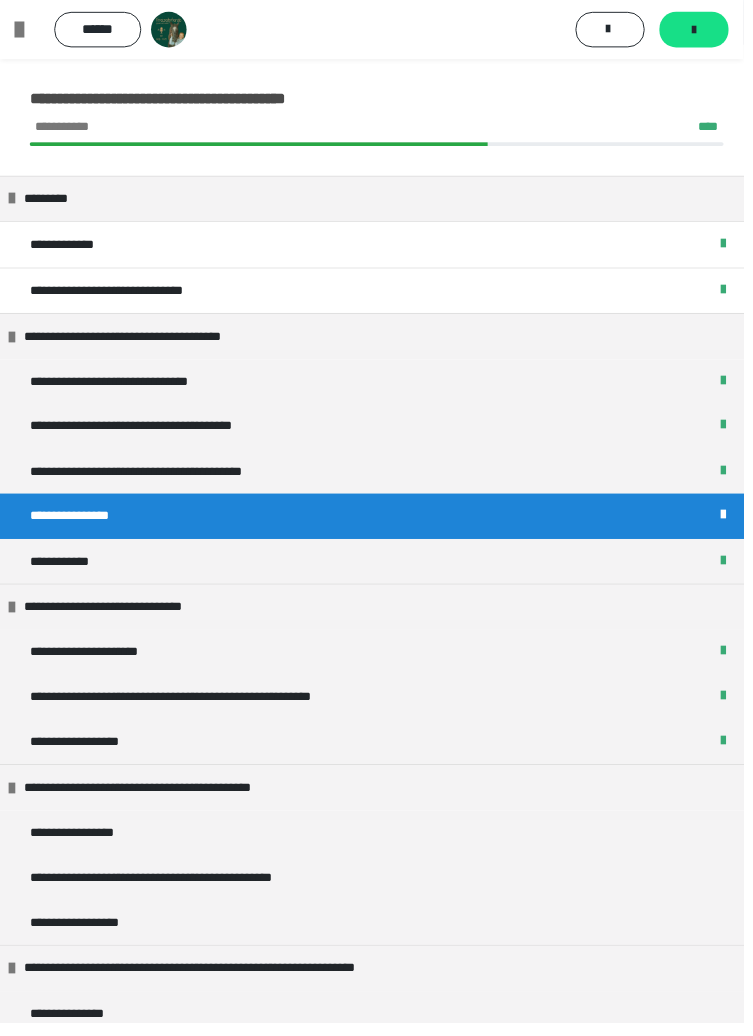 click at bounding box center (27, 30) 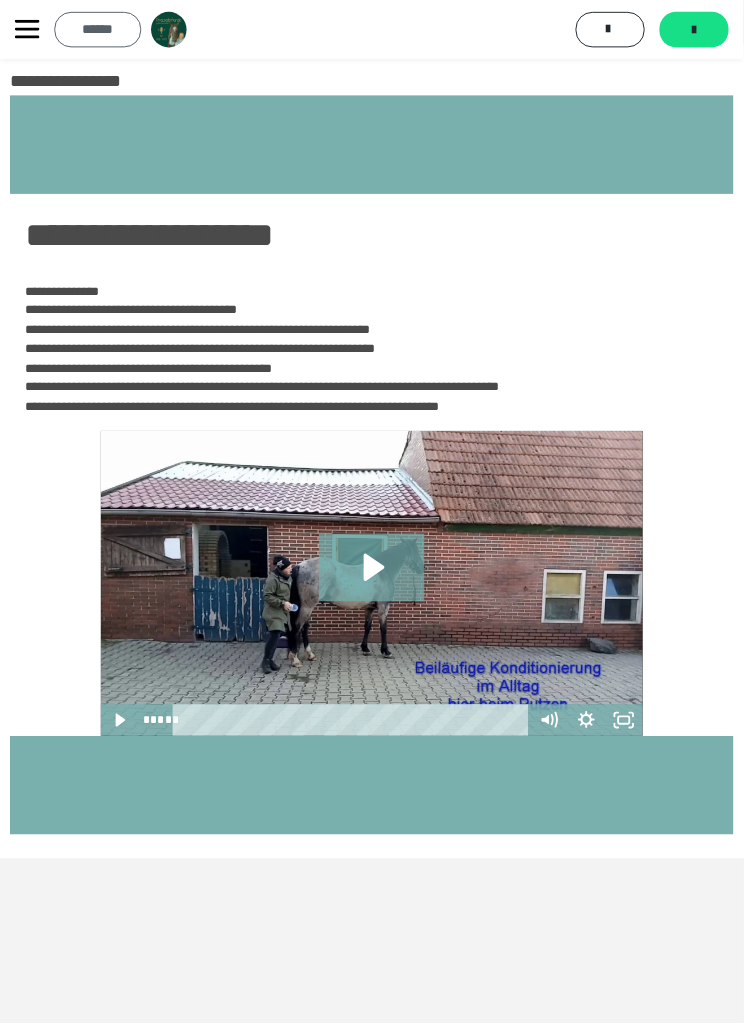 click on "******" at bounding box center [99, 29] 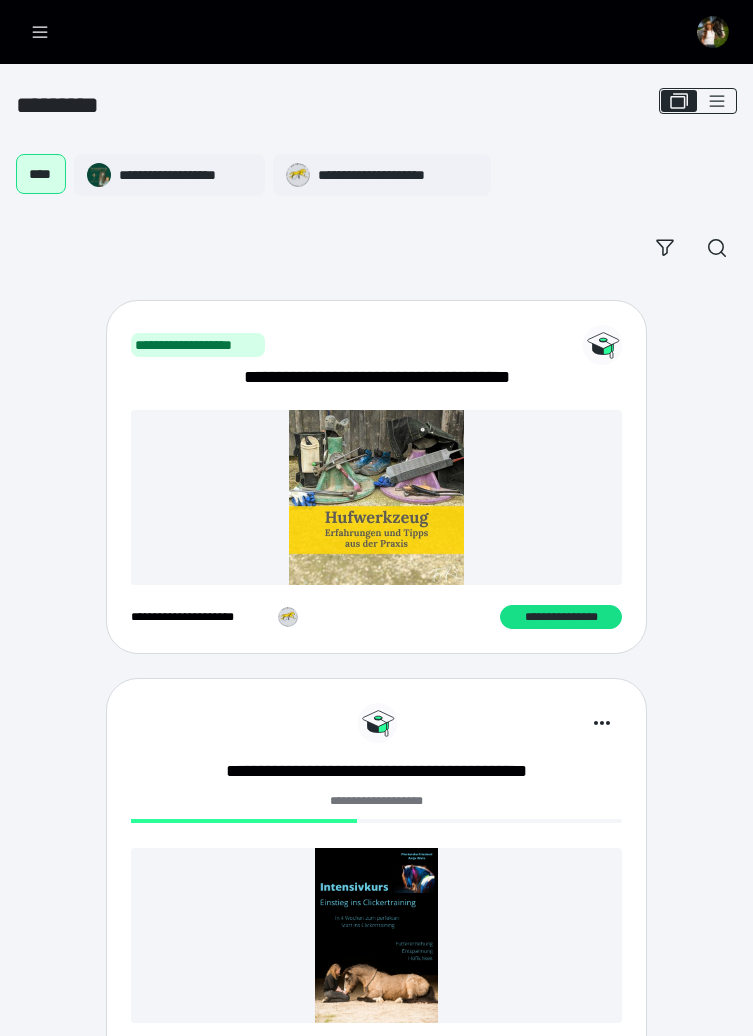 scroll, scrollTop: 365, scrollLeft: 0, axis: vertical 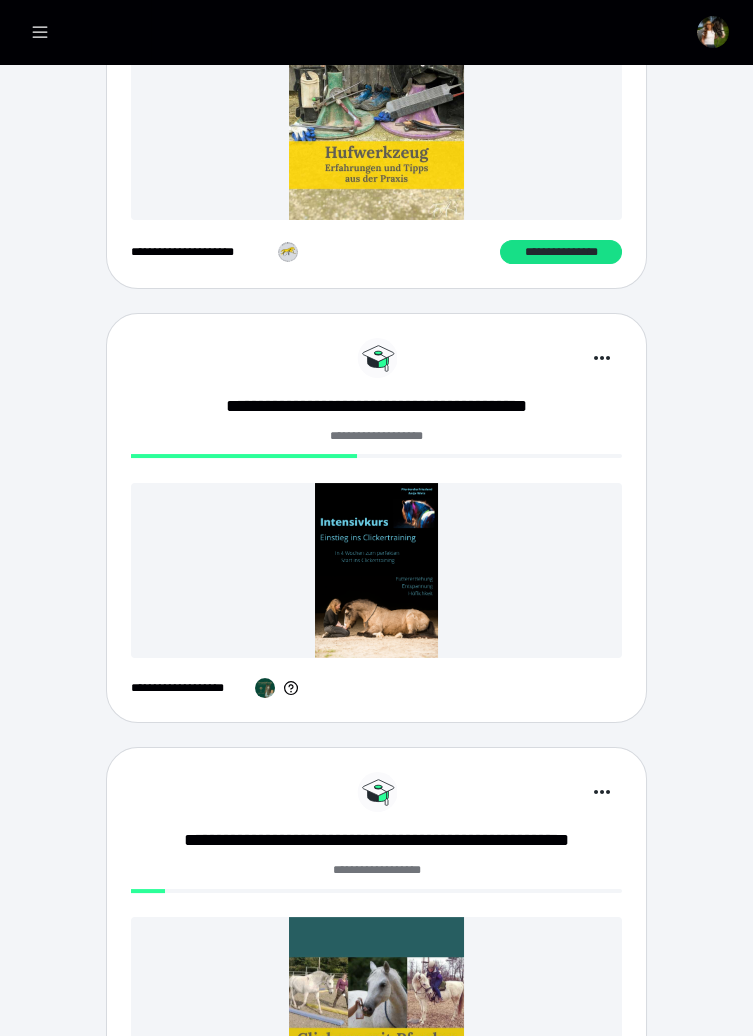 click at bounding box center [713, 32] 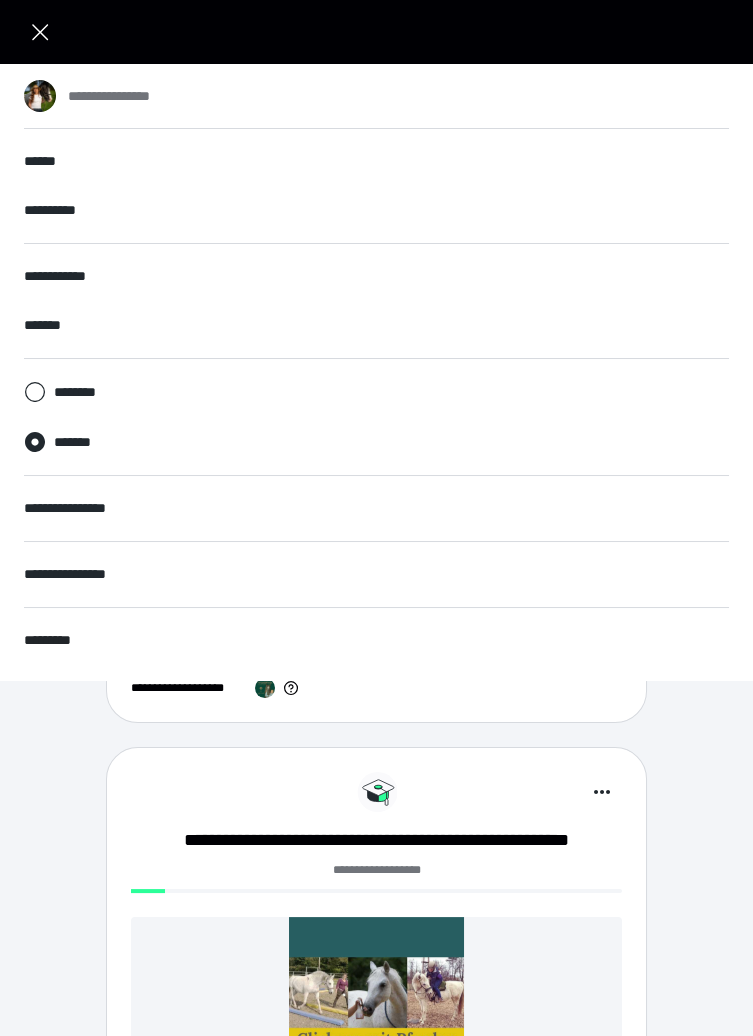click on "*********" at bounding box center [376, 640] 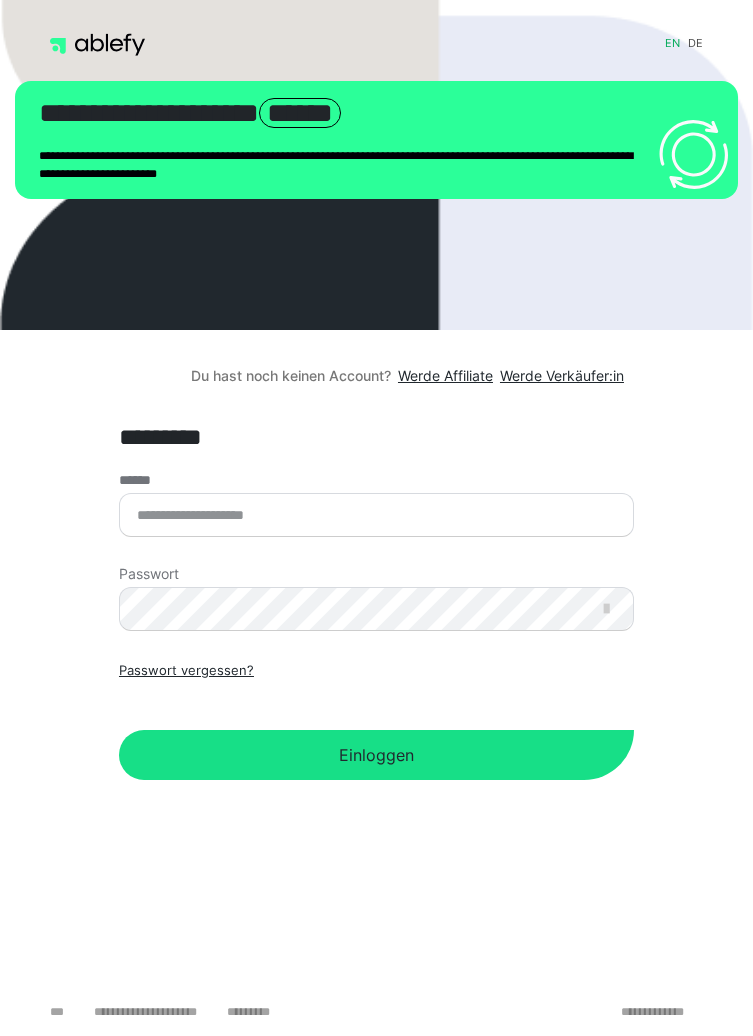 scroll, scrollTop: 0, scrollLeft: 0, axis: both 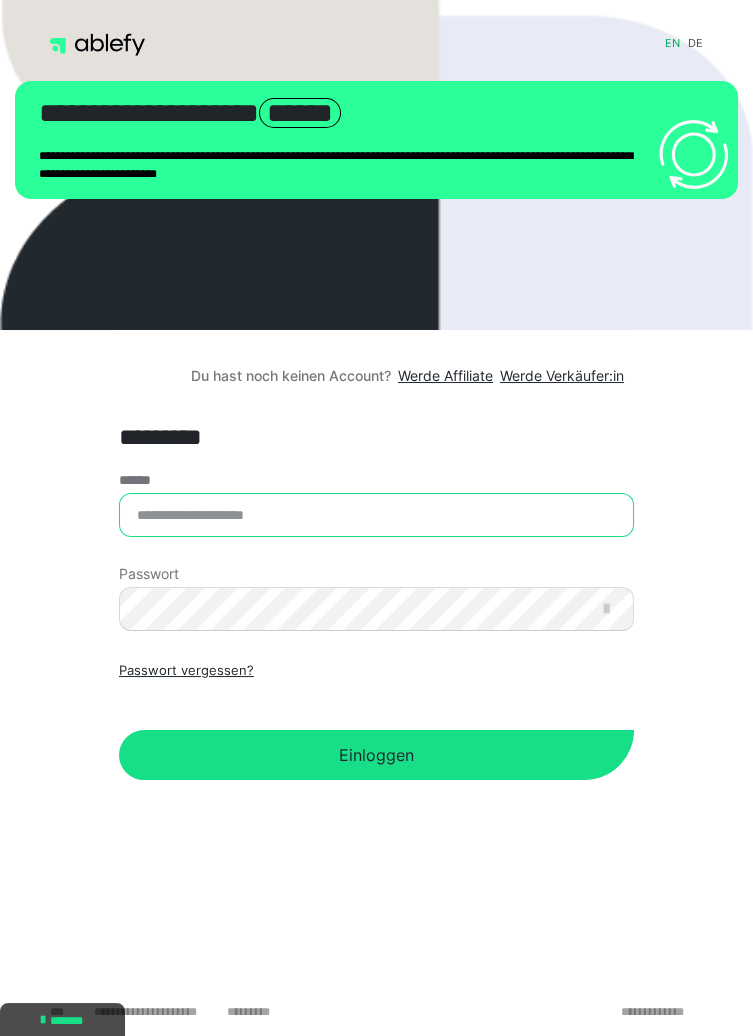 click on "******" at bounding box center [376, 515] 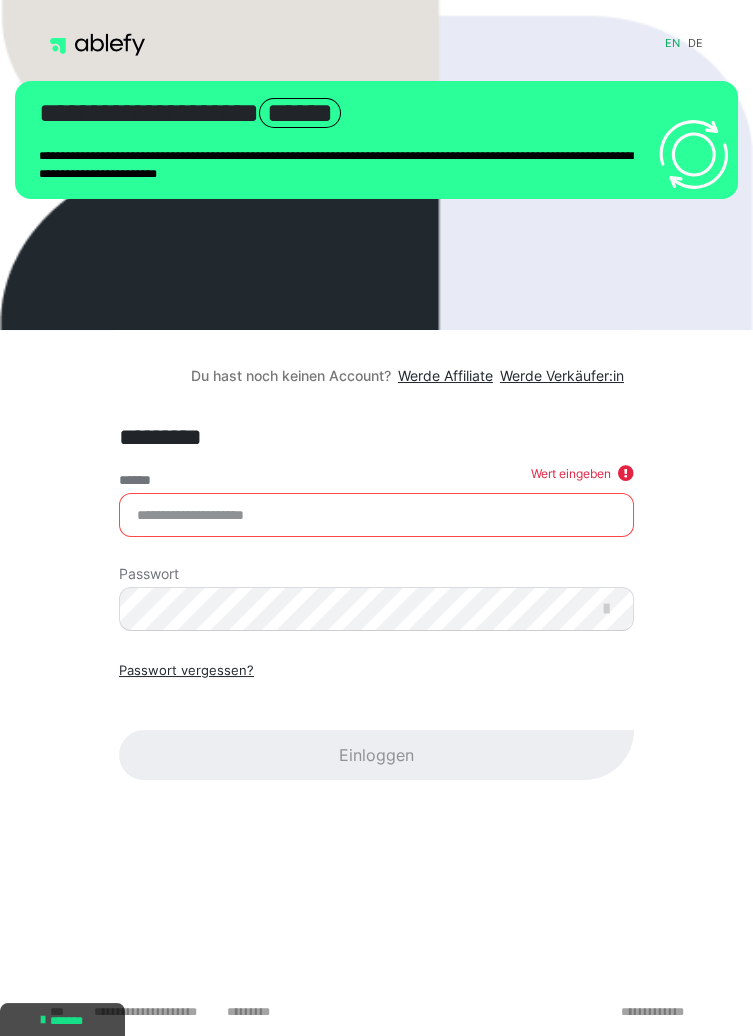 type on "**********" 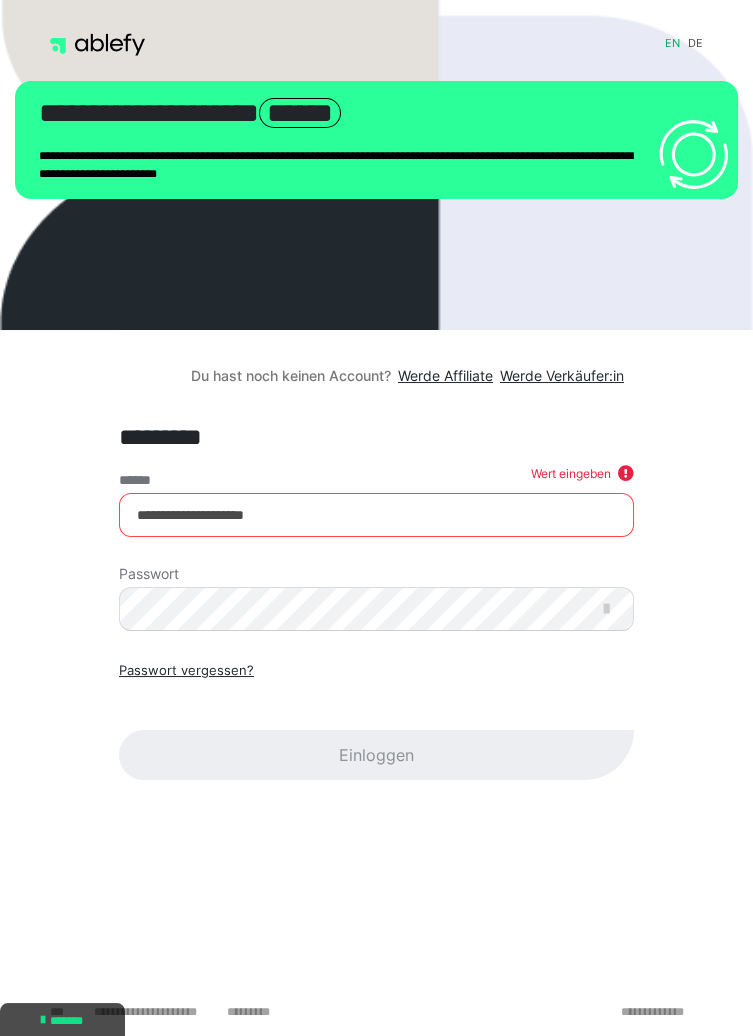 click on "Einloggen" at bounding box center (376, 755) 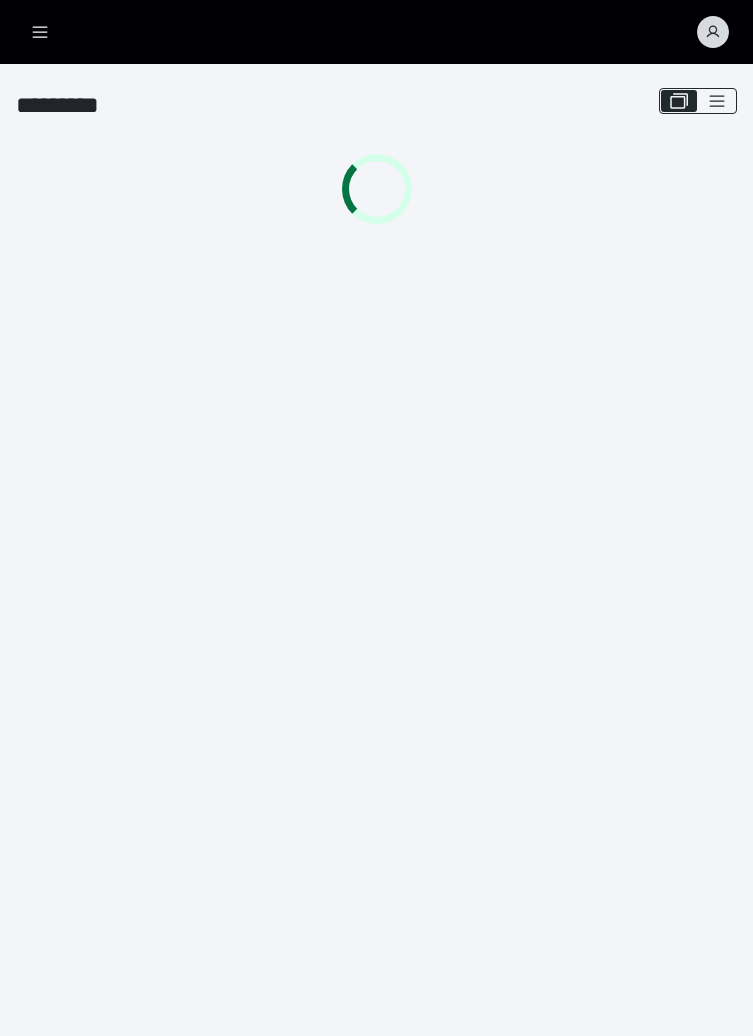 scroll, scrollTop: 0, scrollLeft: 0, axis: both 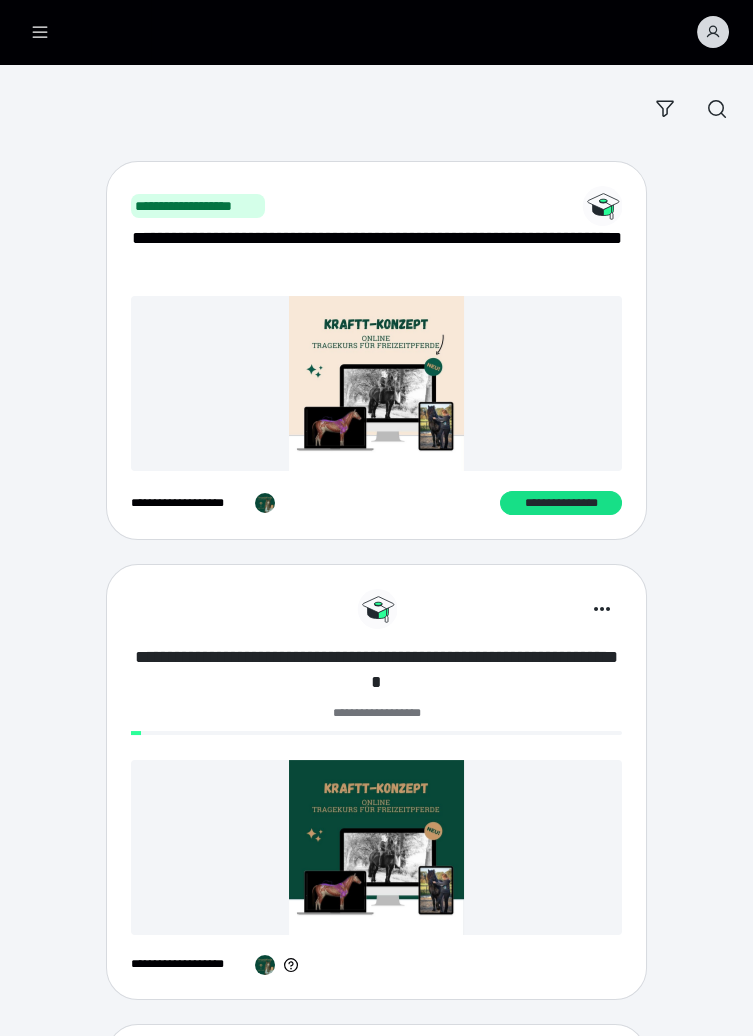click on "**********" 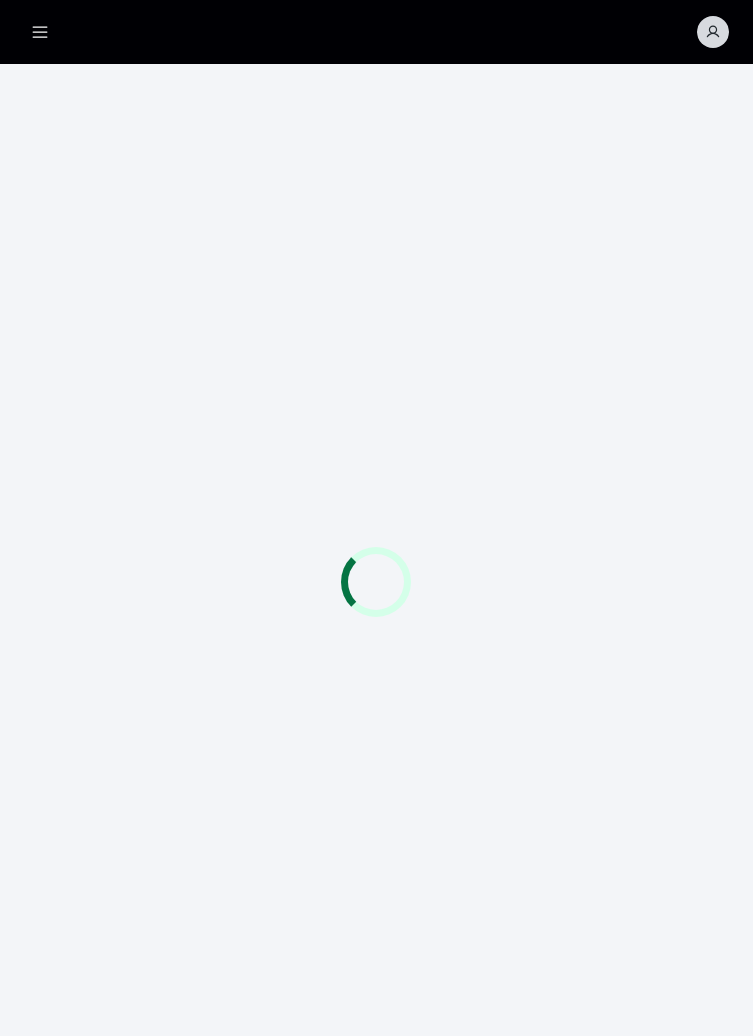 scroll, scrollTop: 0, scrollLeft: 0, axis: both 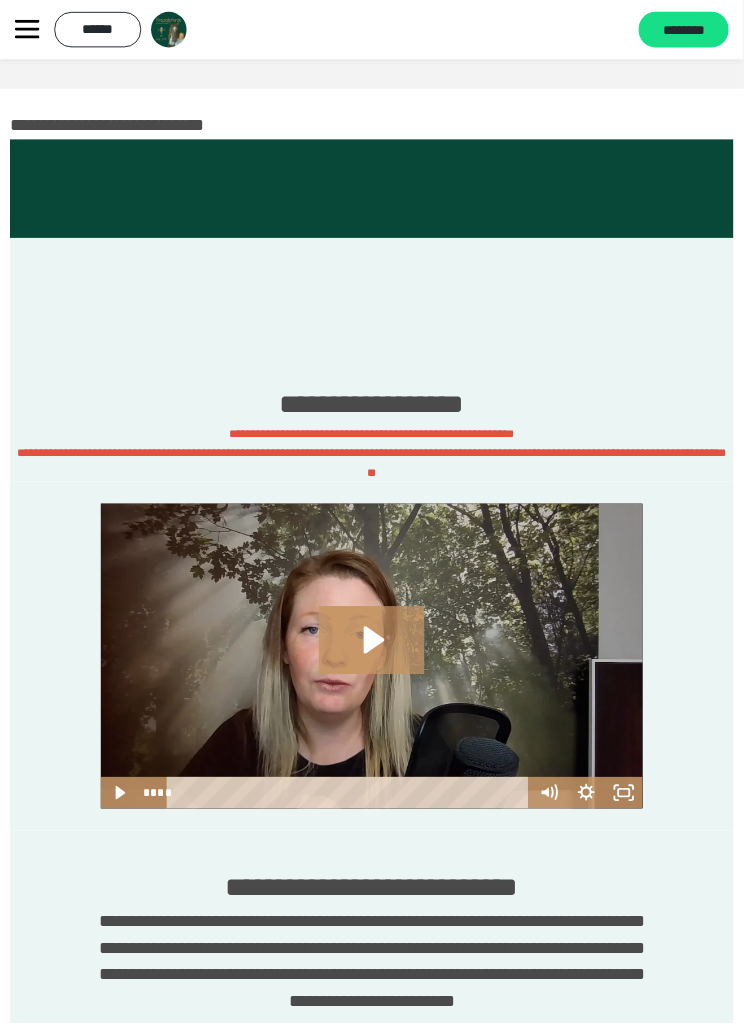 click 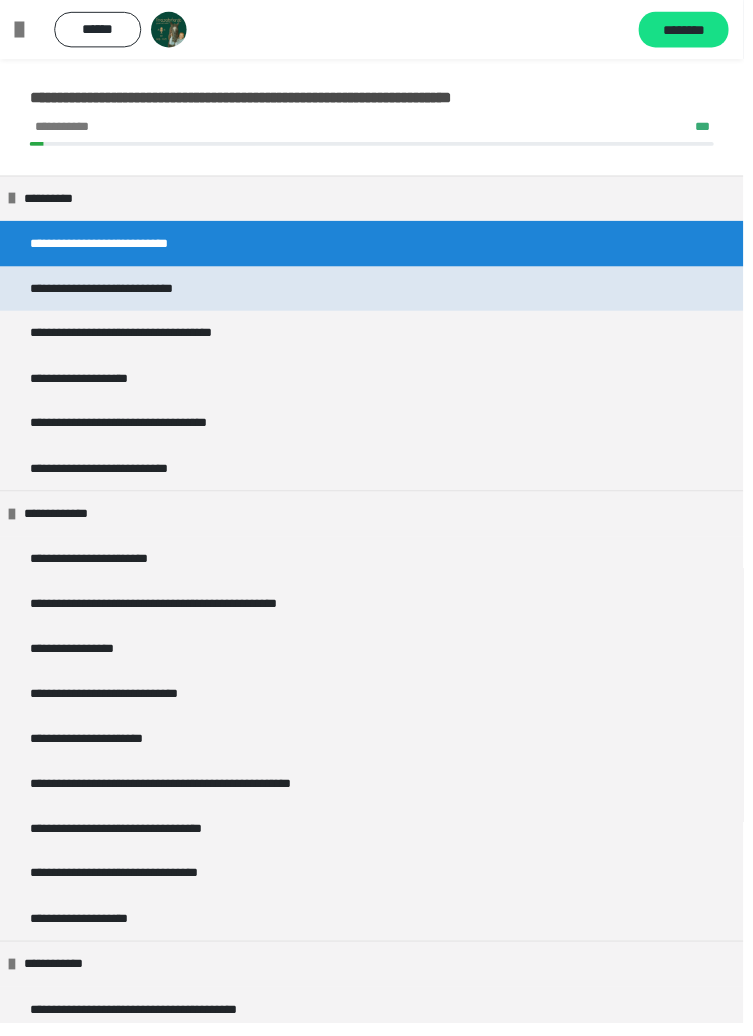 click on "**********" at bounding box center (376, 293) 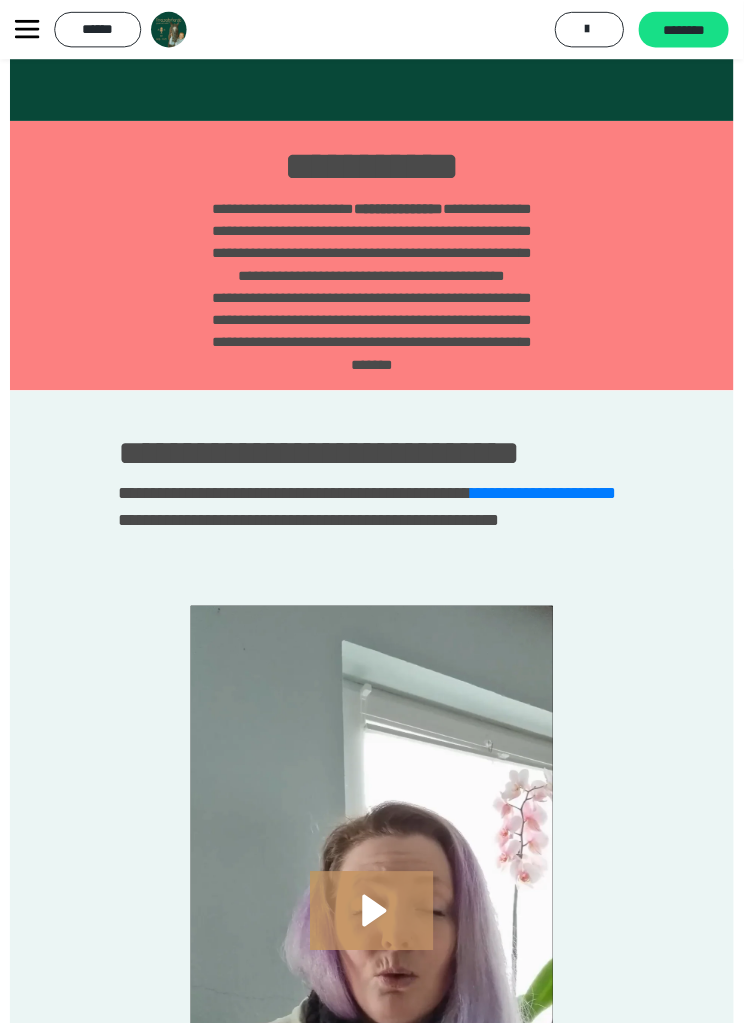 scroll, scrollTop: 0, scrollLeft: 0, axis: both 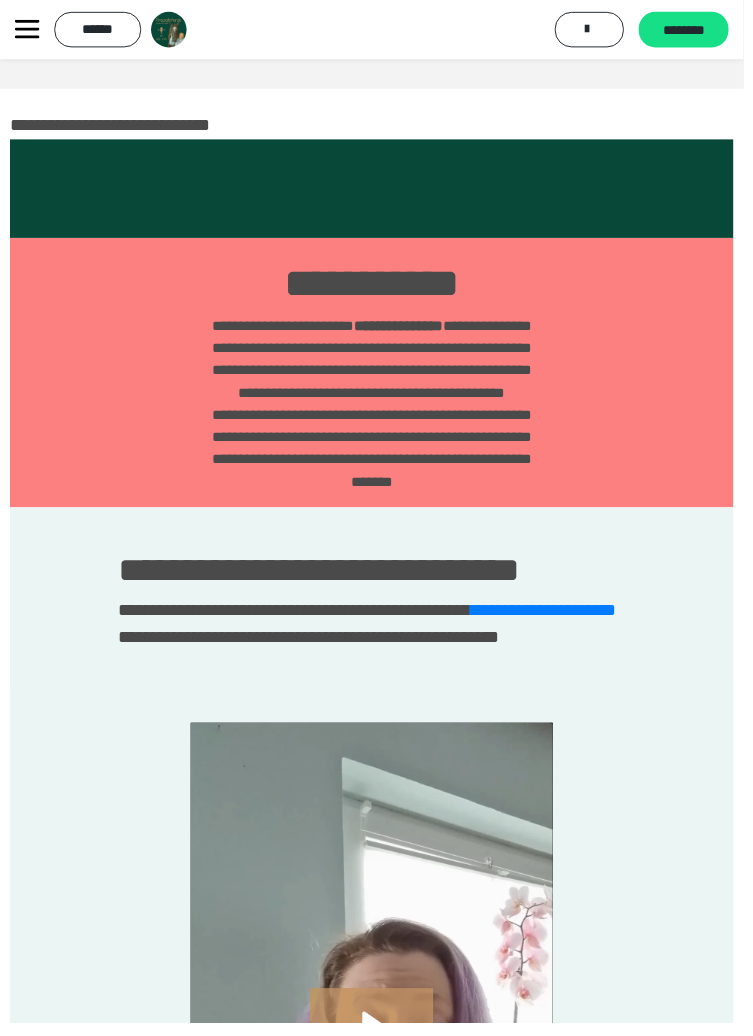 click 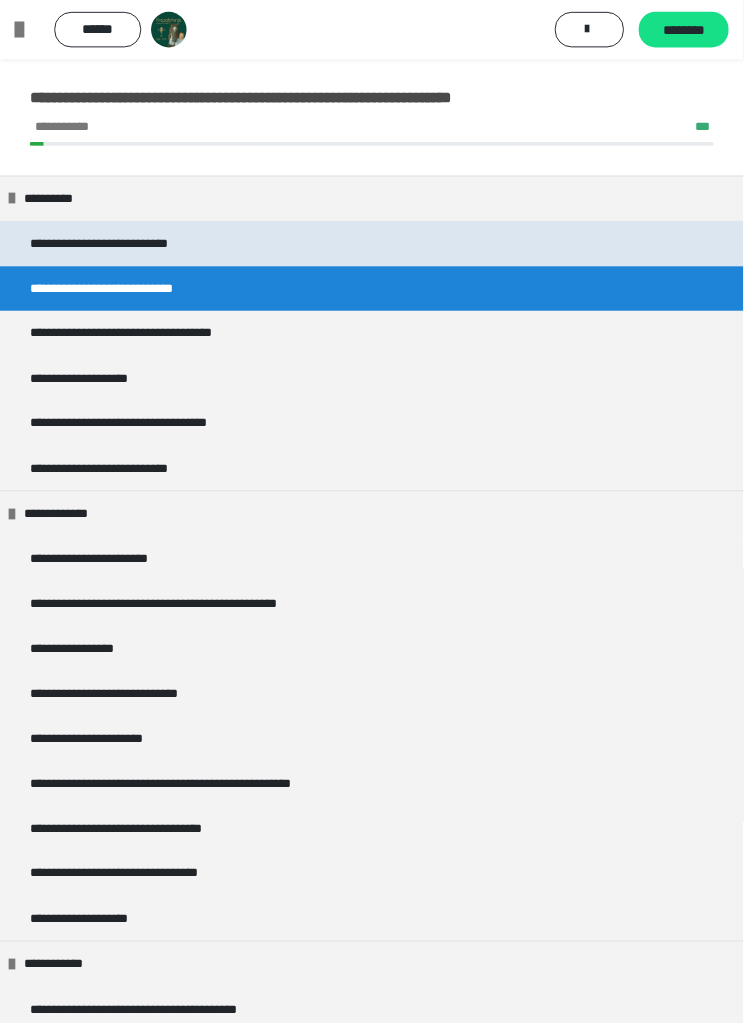 click on "**********" at bounding box center (120, 247) 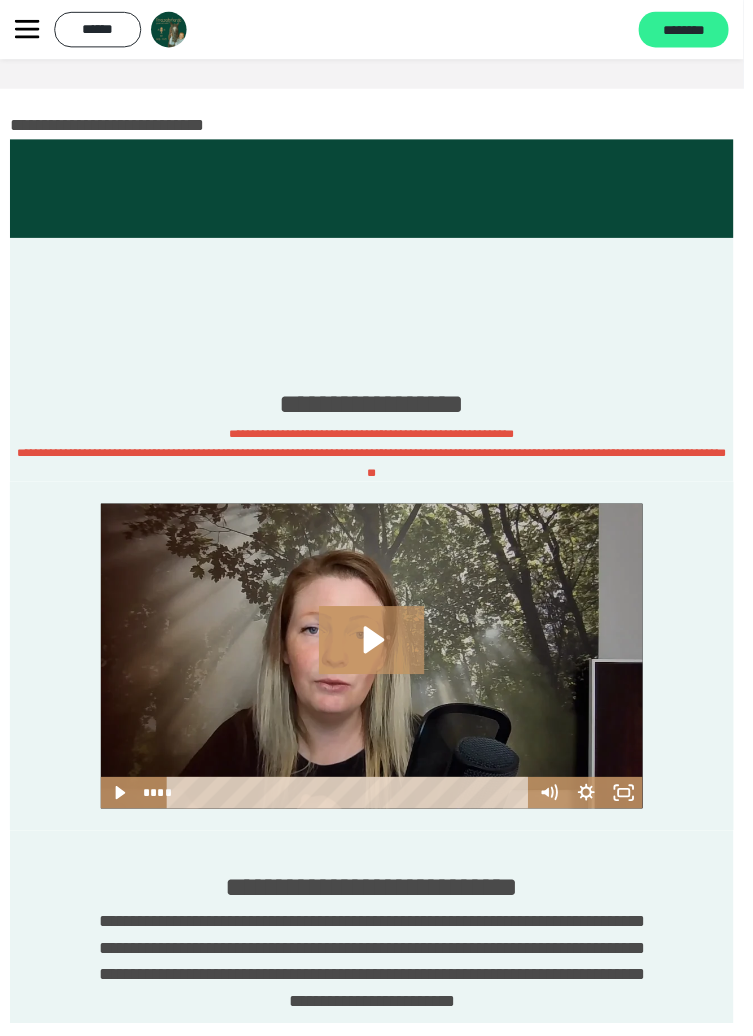 click on "********" at bounding box center (692, 31) 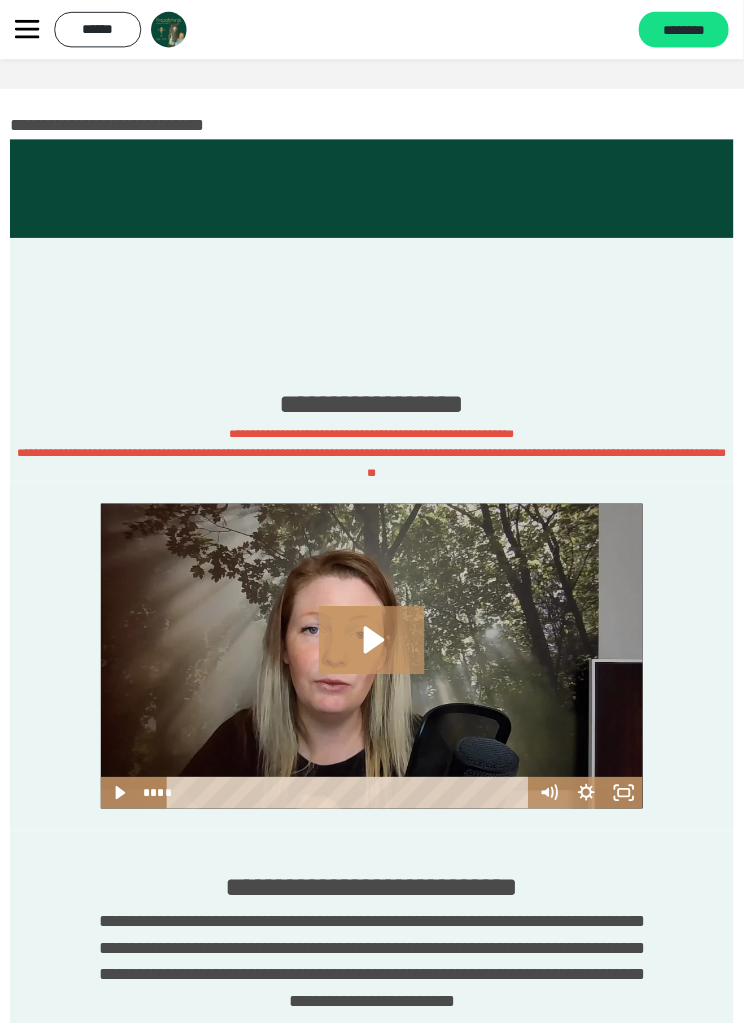click 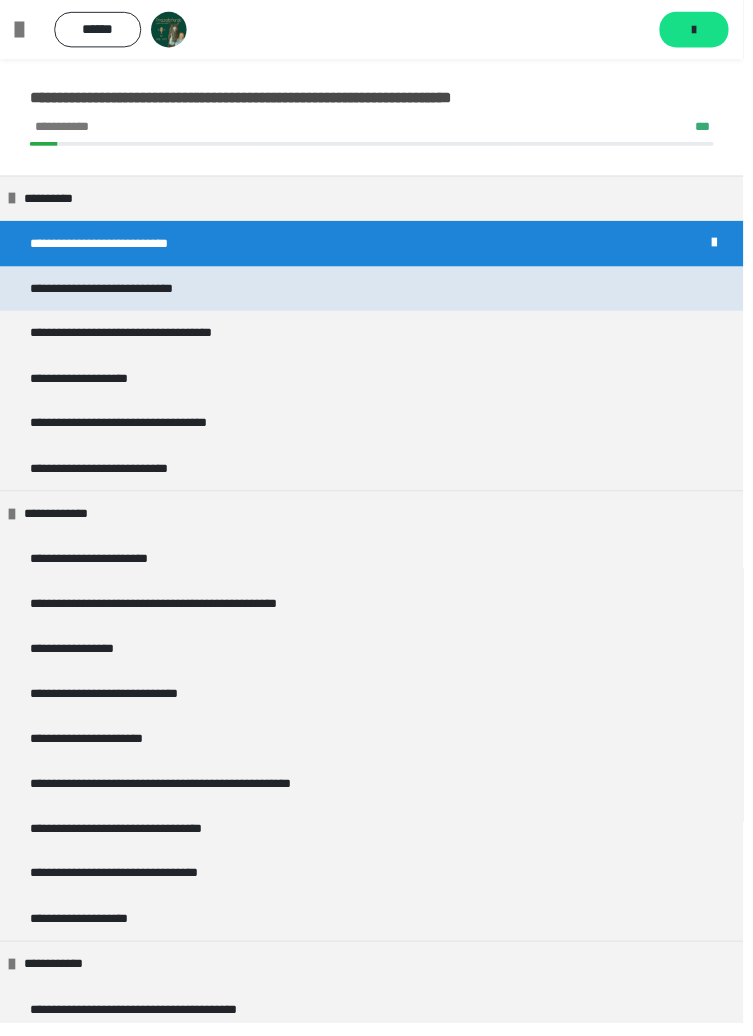 click on "**********" at bounding box center (376, 293) 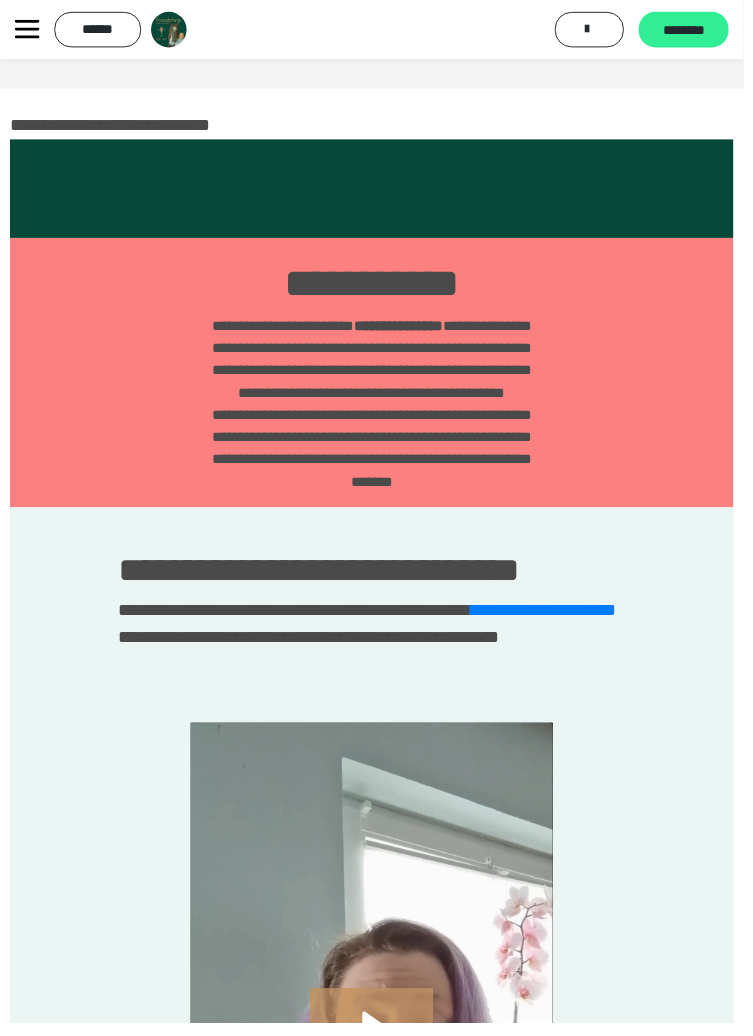 click on "********" at bounding box center [692, 31] 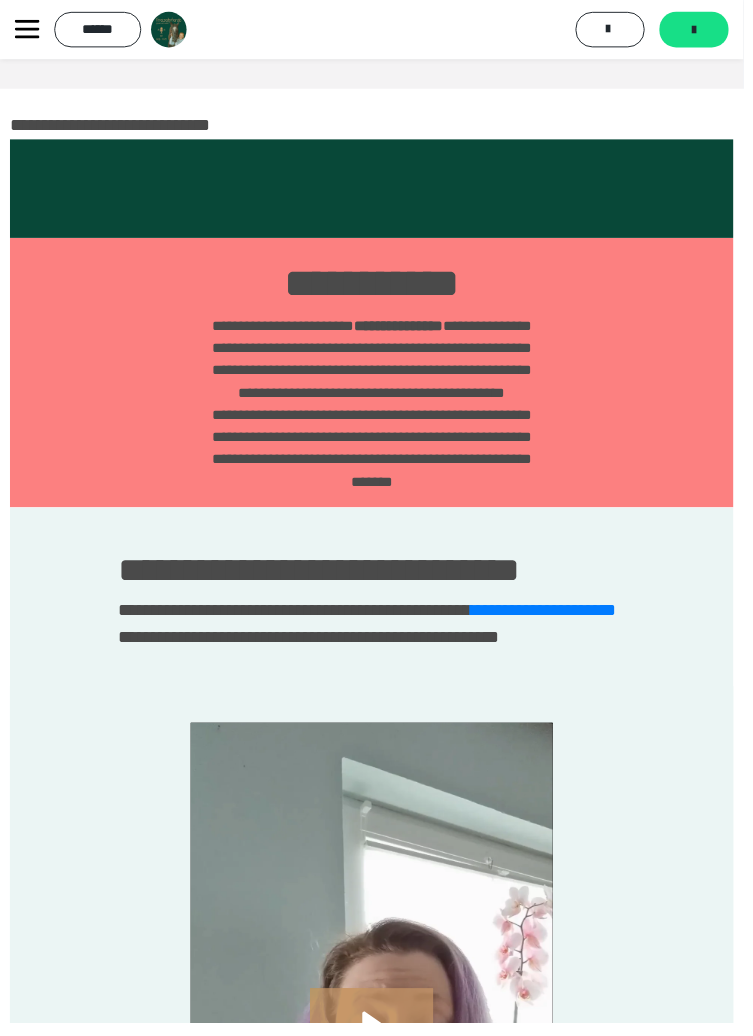 click 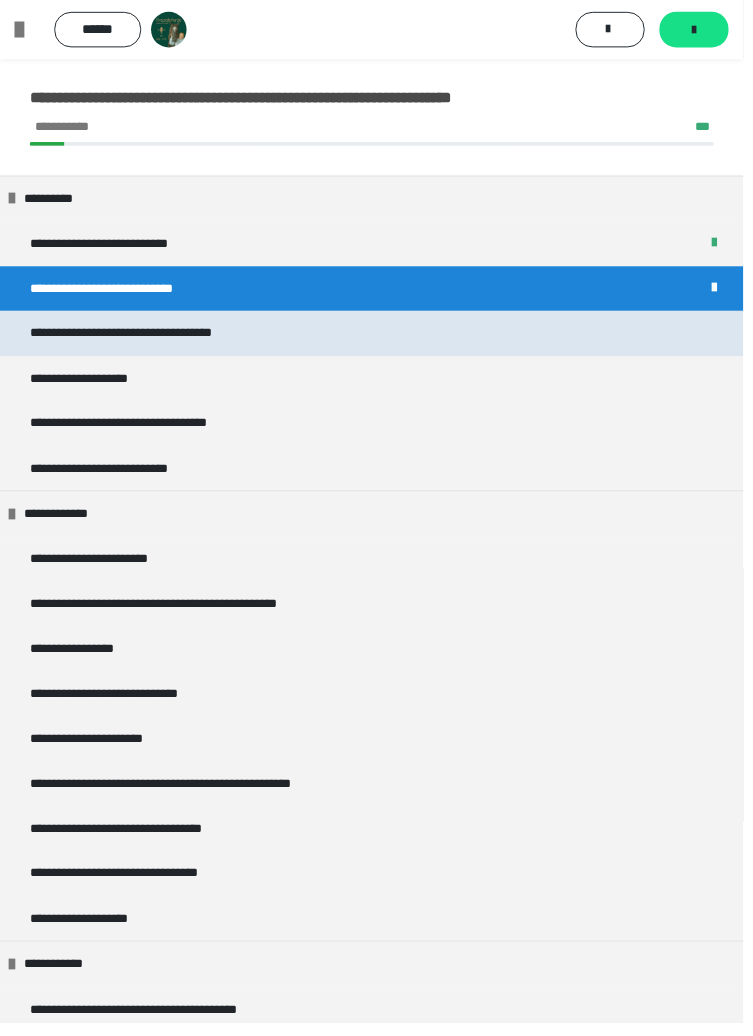 click on "**********" at bounding box center [156, 338] 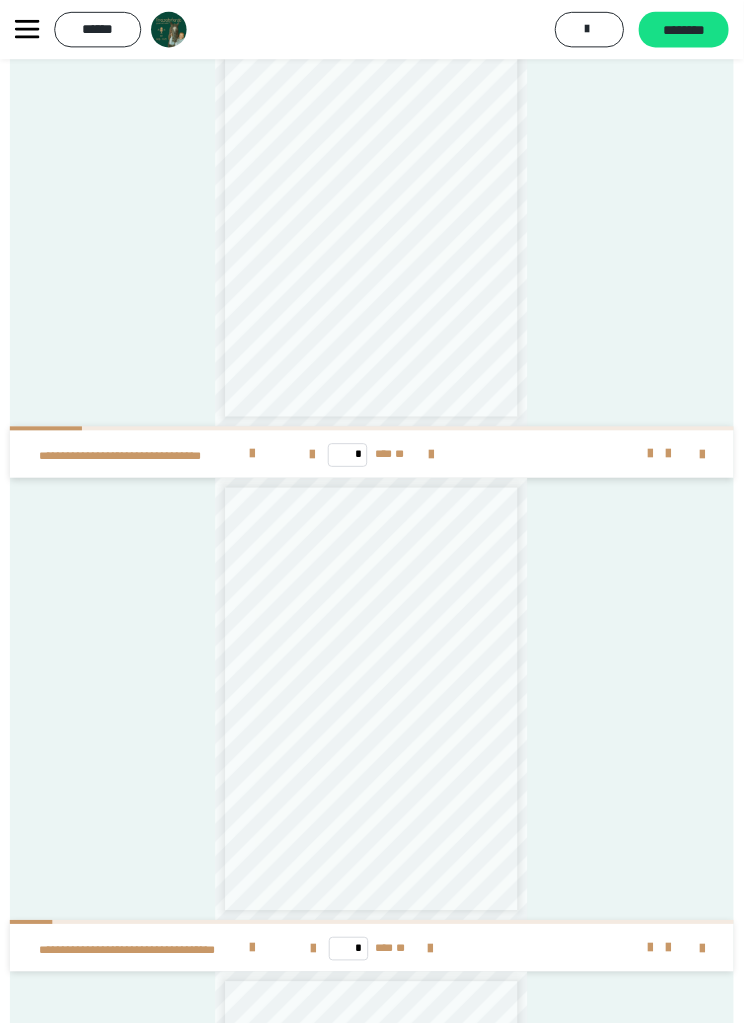 scroll, scrollTop: 1798, scrollLeft: 0, axis: vertical 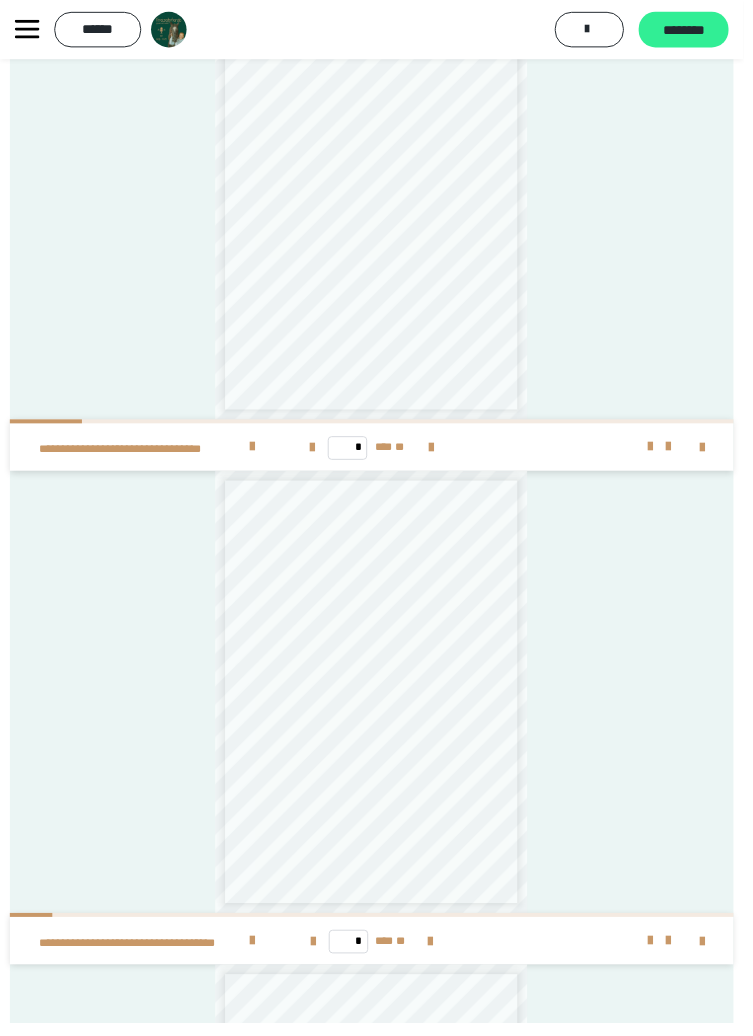 click on "********" at bounding box center (692, 30) 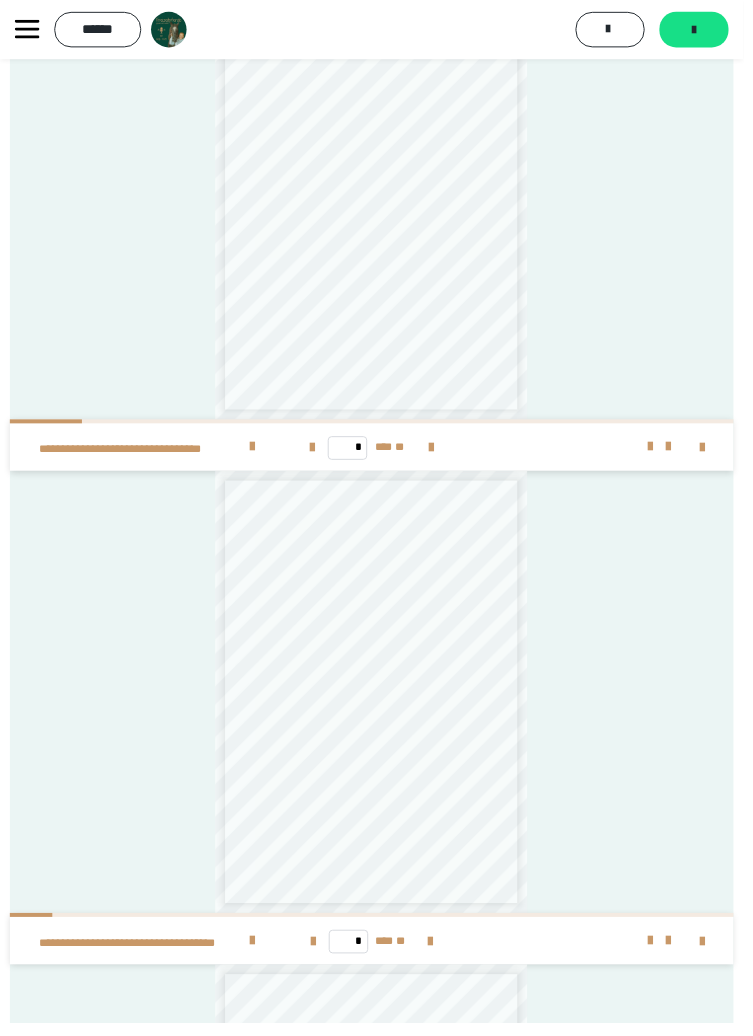 click 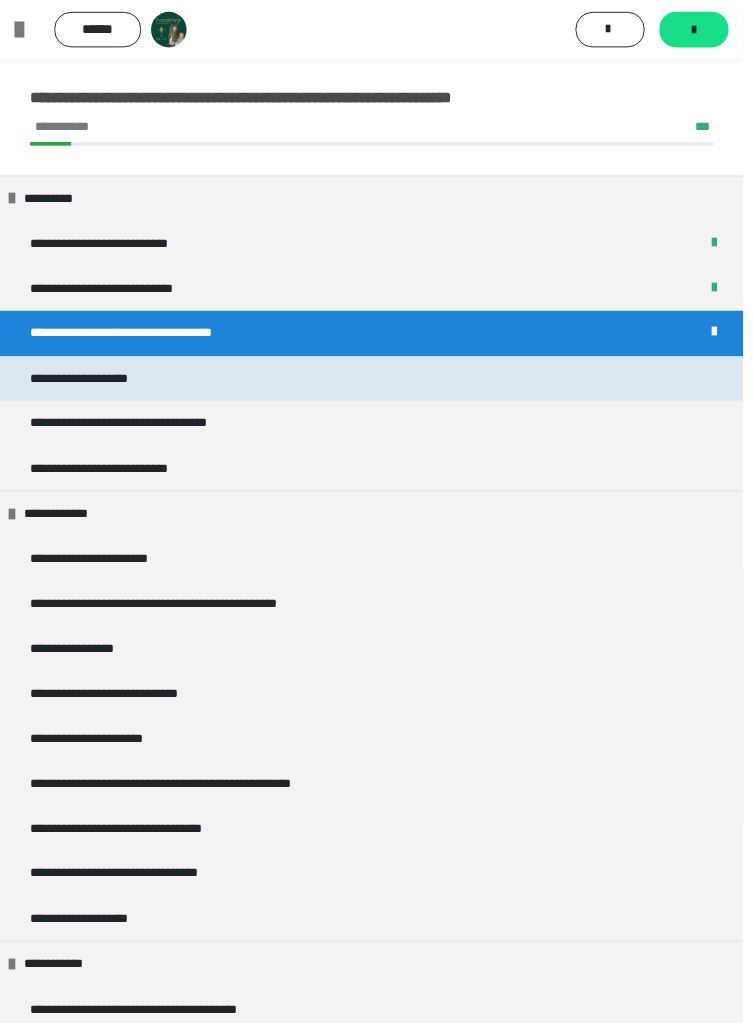 click on "**********" at bounding box center (376, 384) 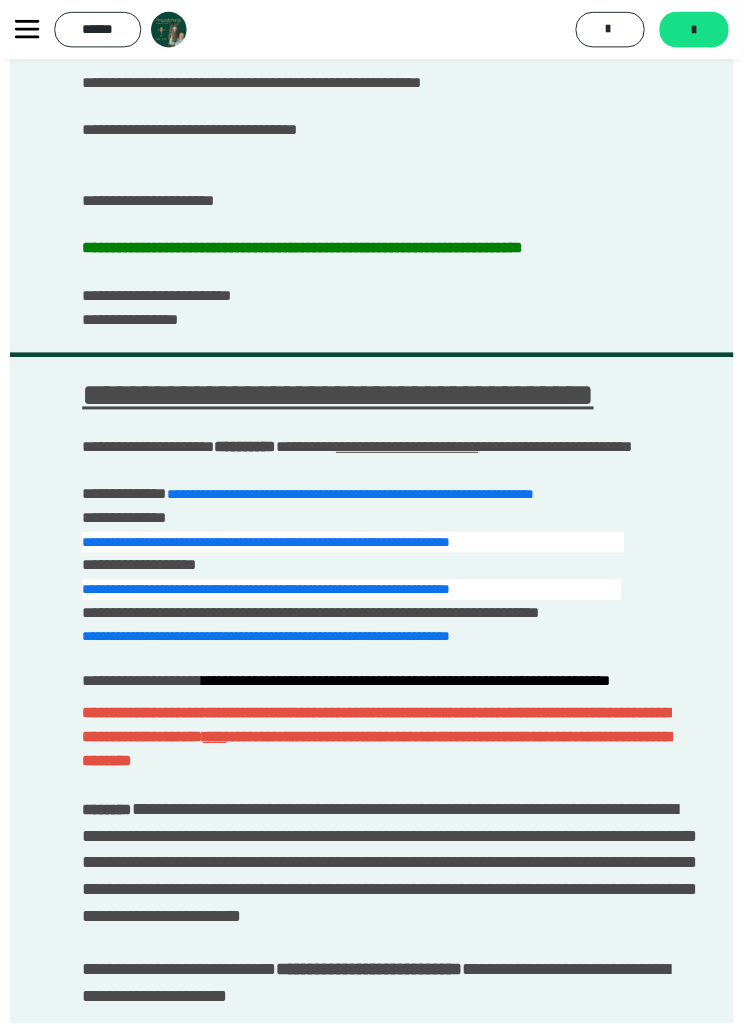 scroll, scrollTop: 799, scrollLeft: 0, axis: vertical 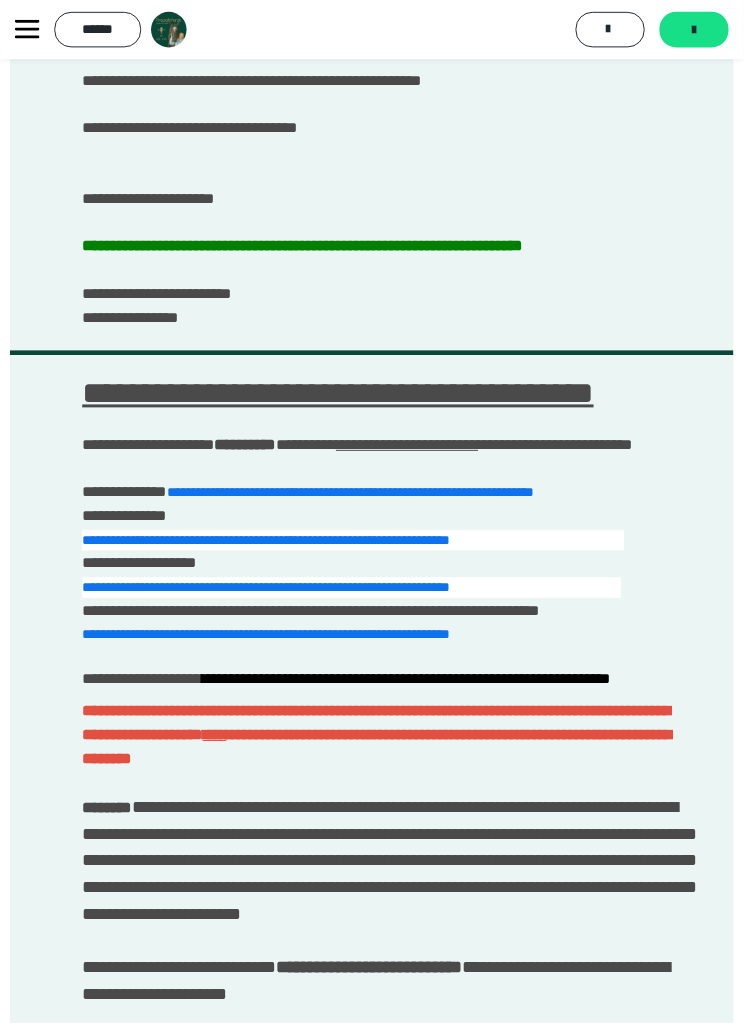 click 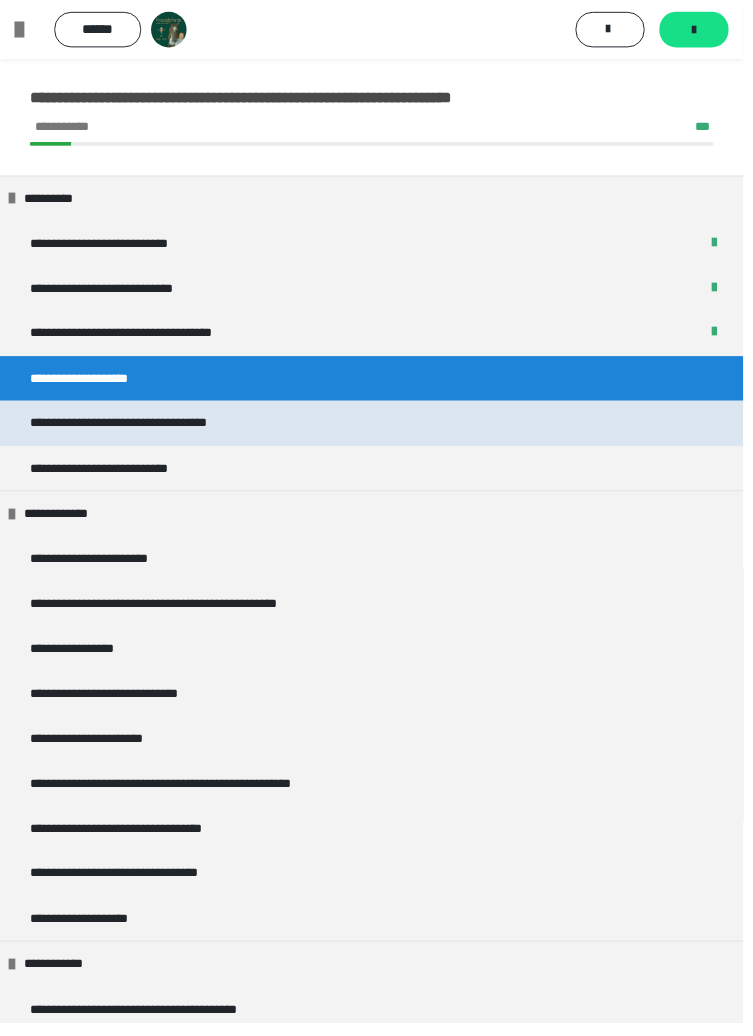 click on "**********" at bounding box center (152, 429) 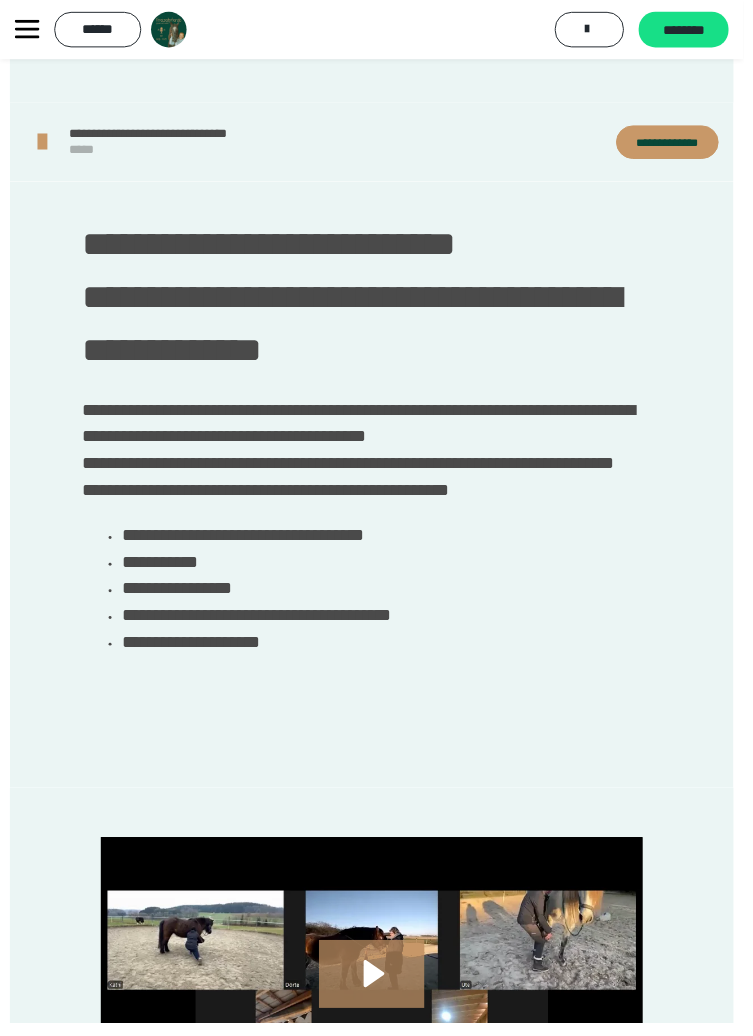scroll, scrollTop: 7016, scrollLeft: 0, axis: vertical 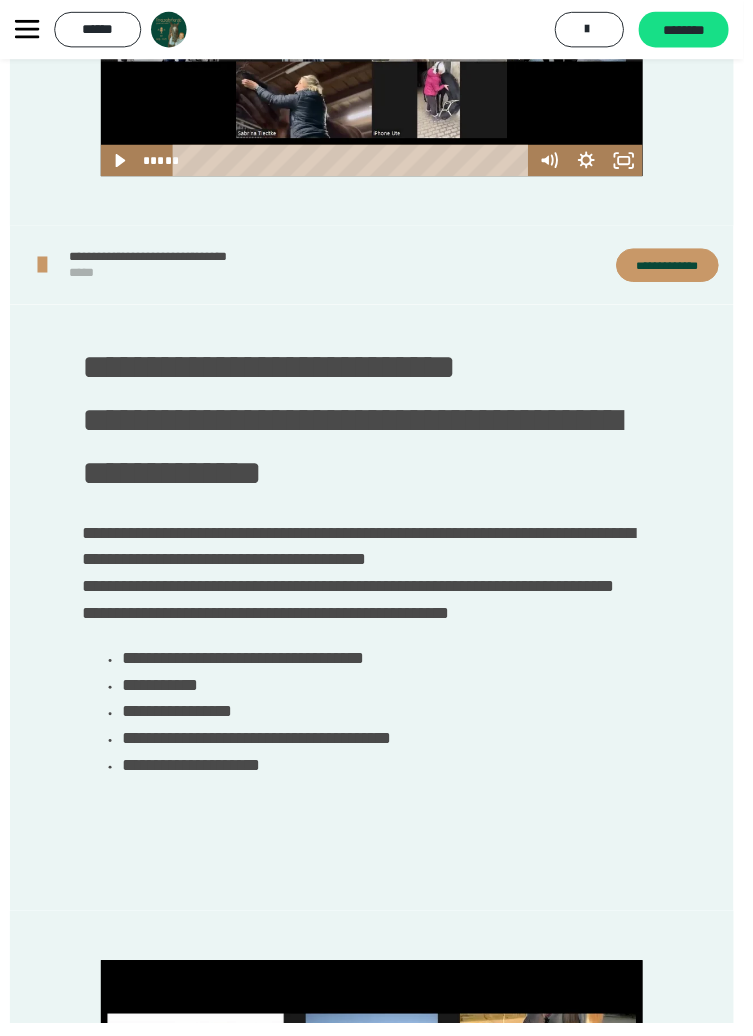 click 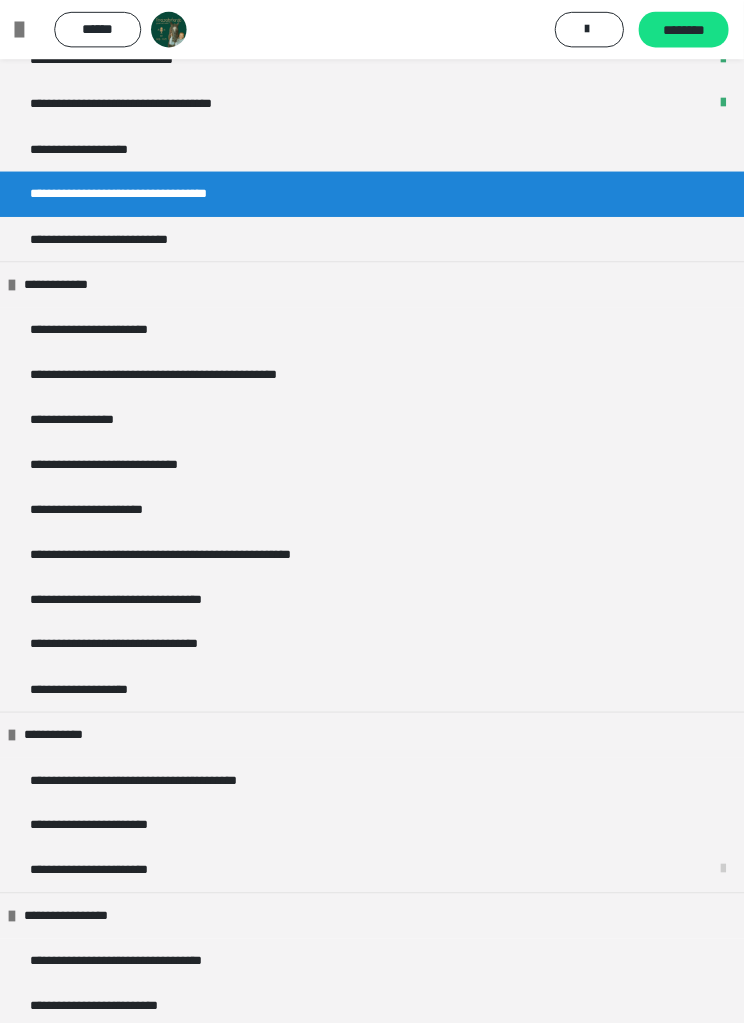 scroll, scrollTop: 242, scrollLeft: 0, axis: vertical 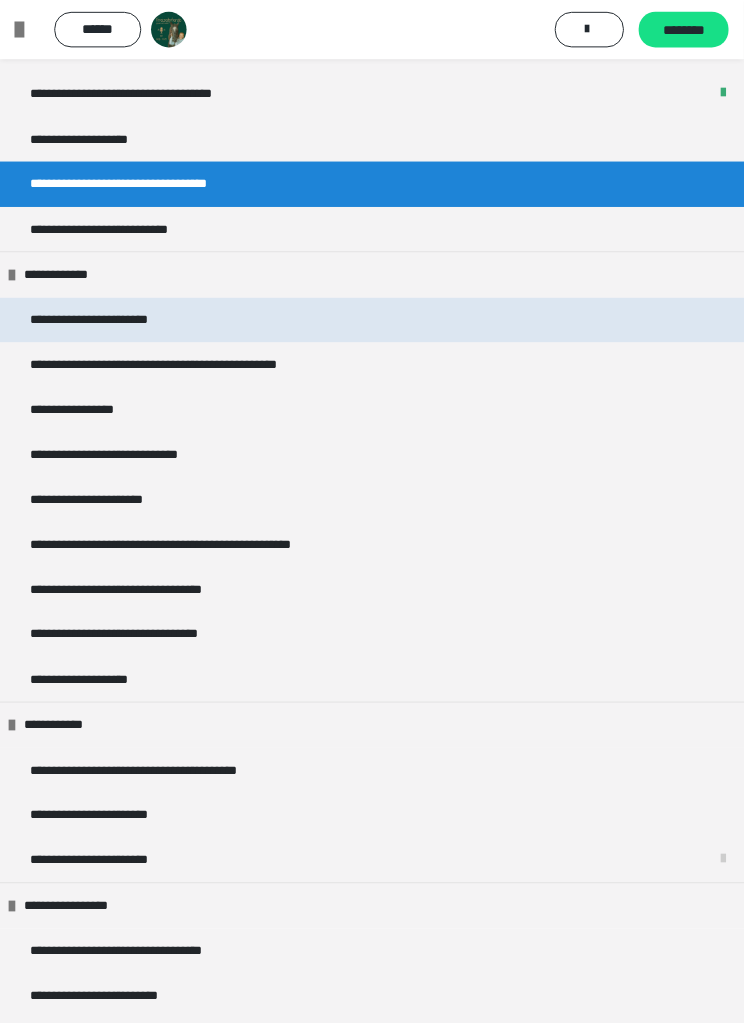 click on "**********" at bounding box center [109, 325] 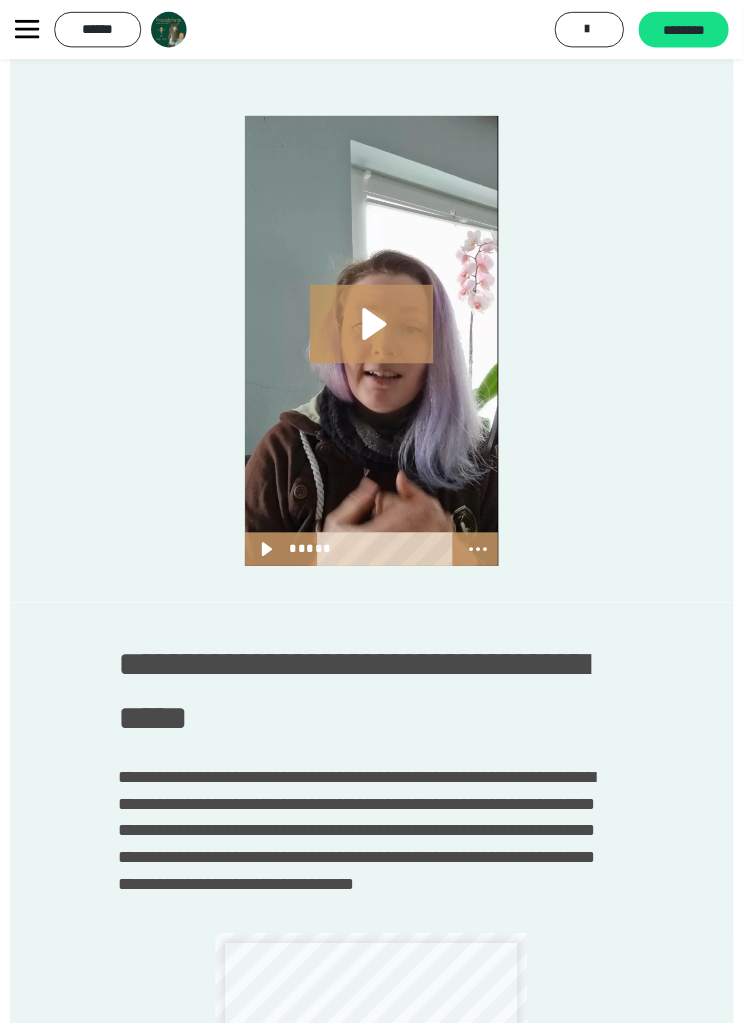 scroll, scrollTop: 1141, scrollLeft: 0, axis: vertical 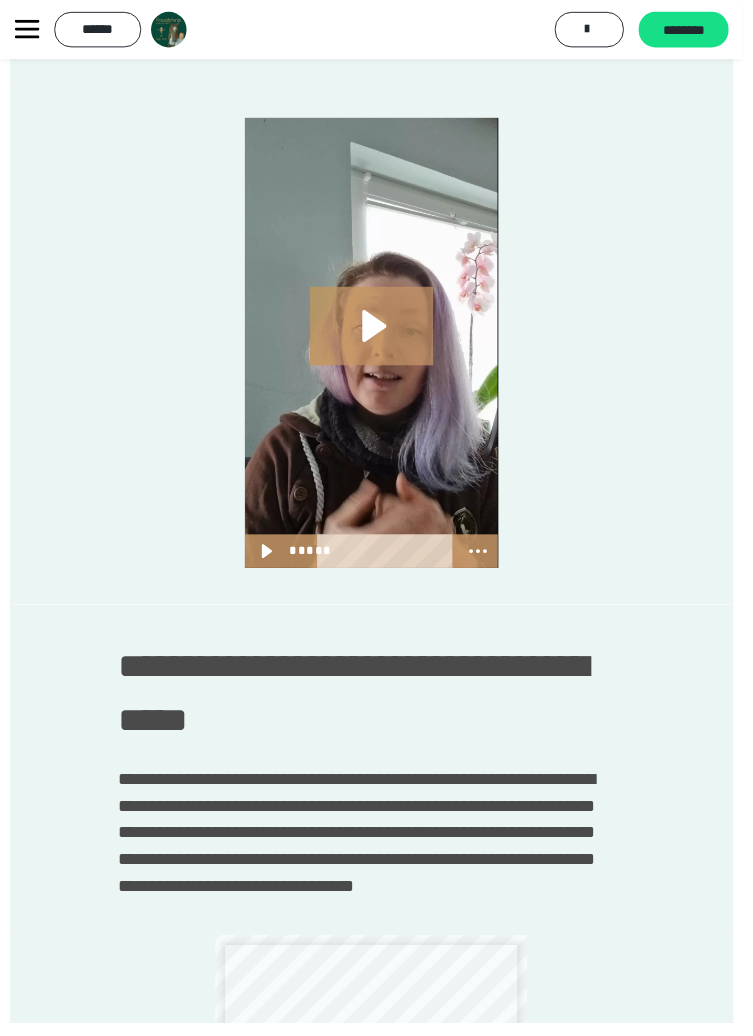 click 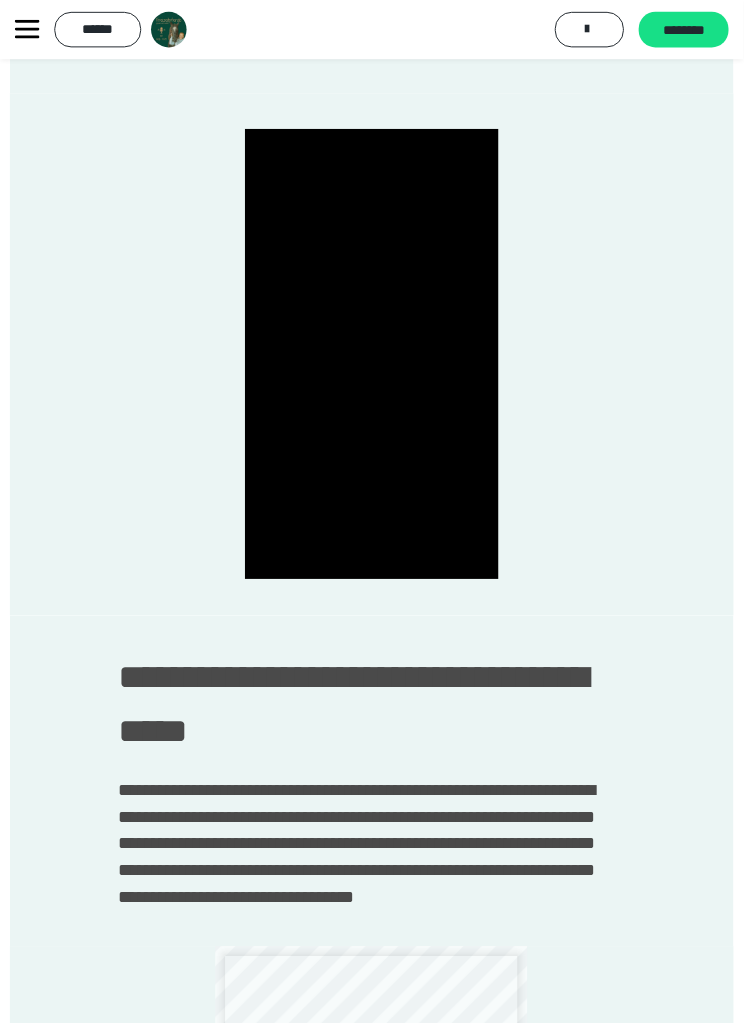 scroll, scrollTop: 1132, scrollLeft: 0, axis: vertical 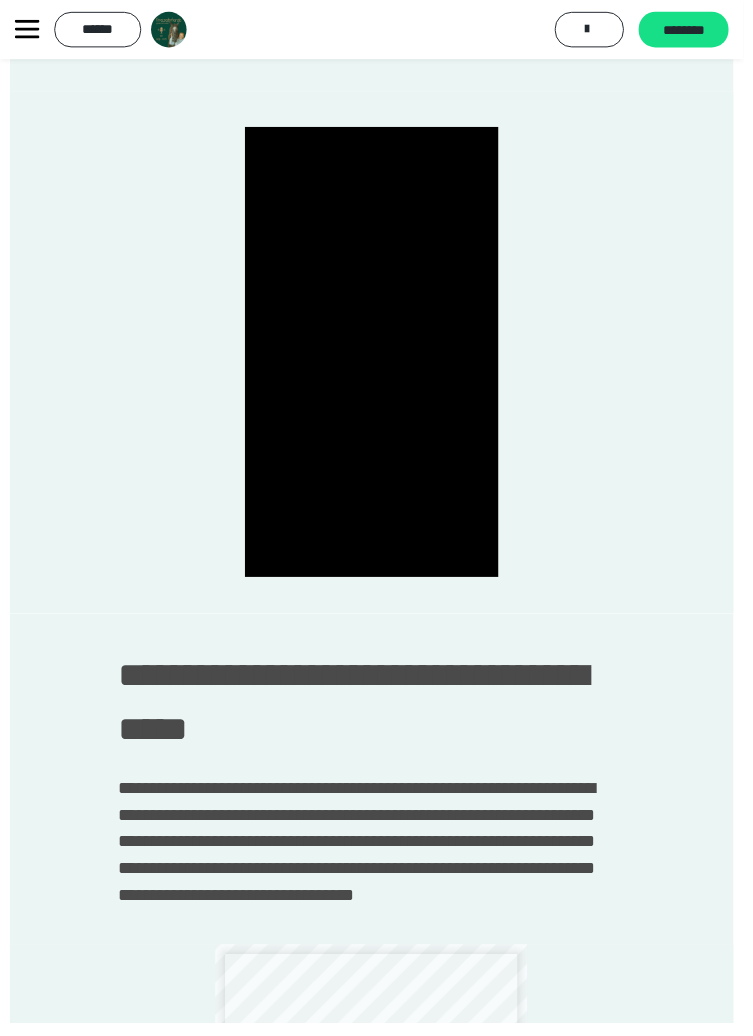 click at bounding box center (376, 355) 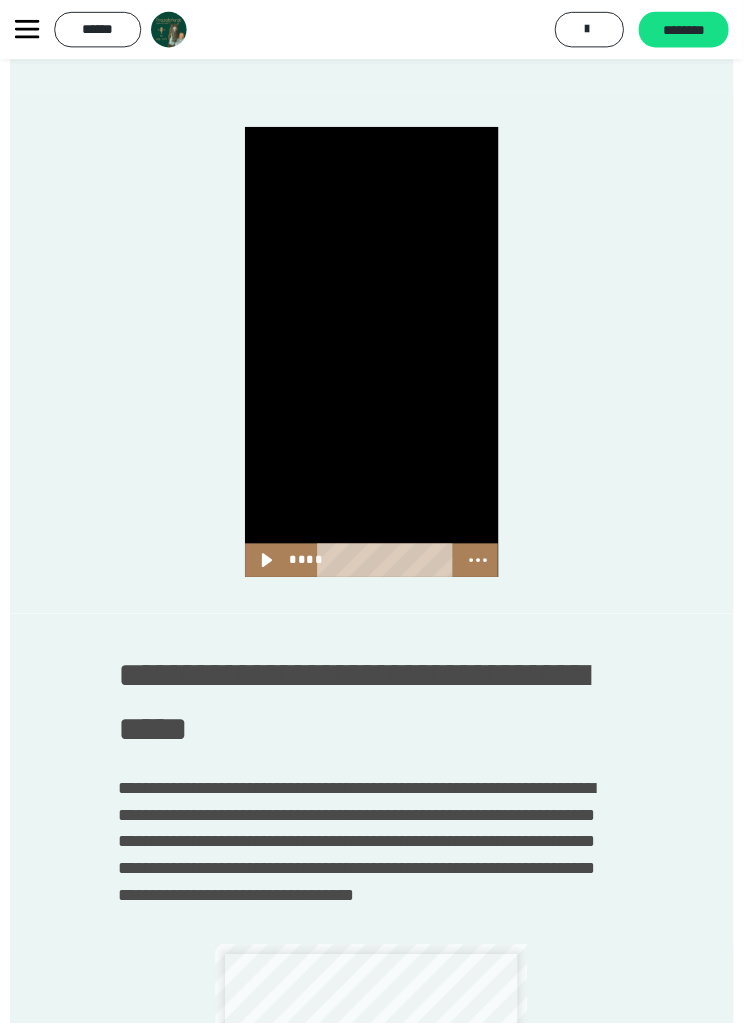 click at bounding box center [376, 355] 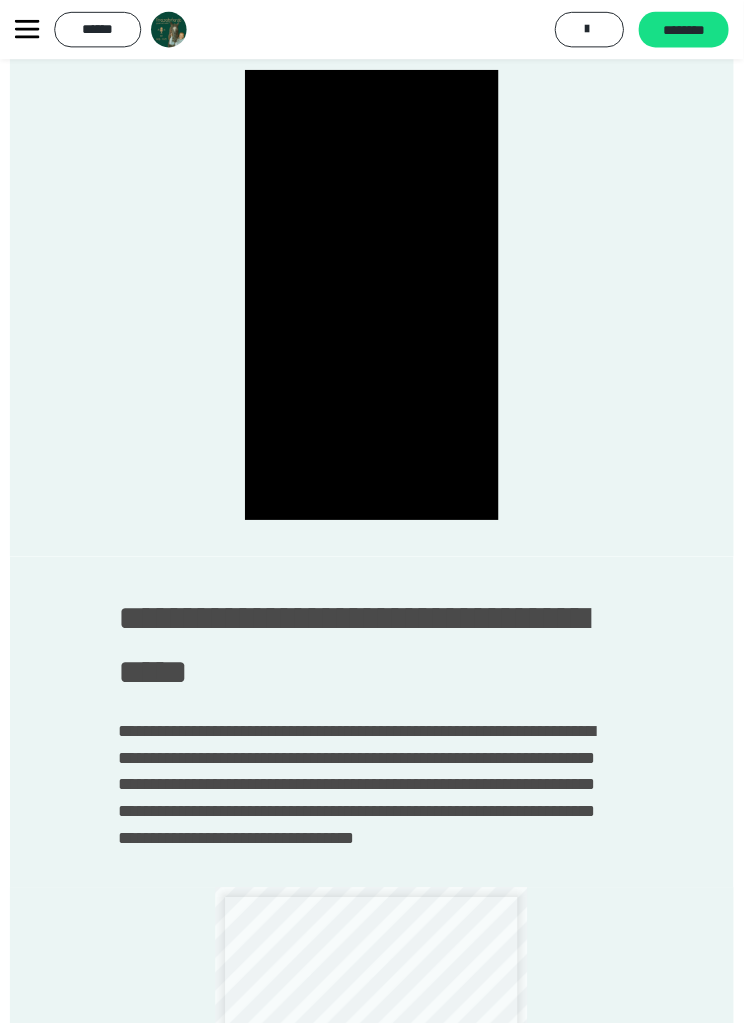 scroll, scrollTop: 1198, scrollLeft: 0, axis: vertical 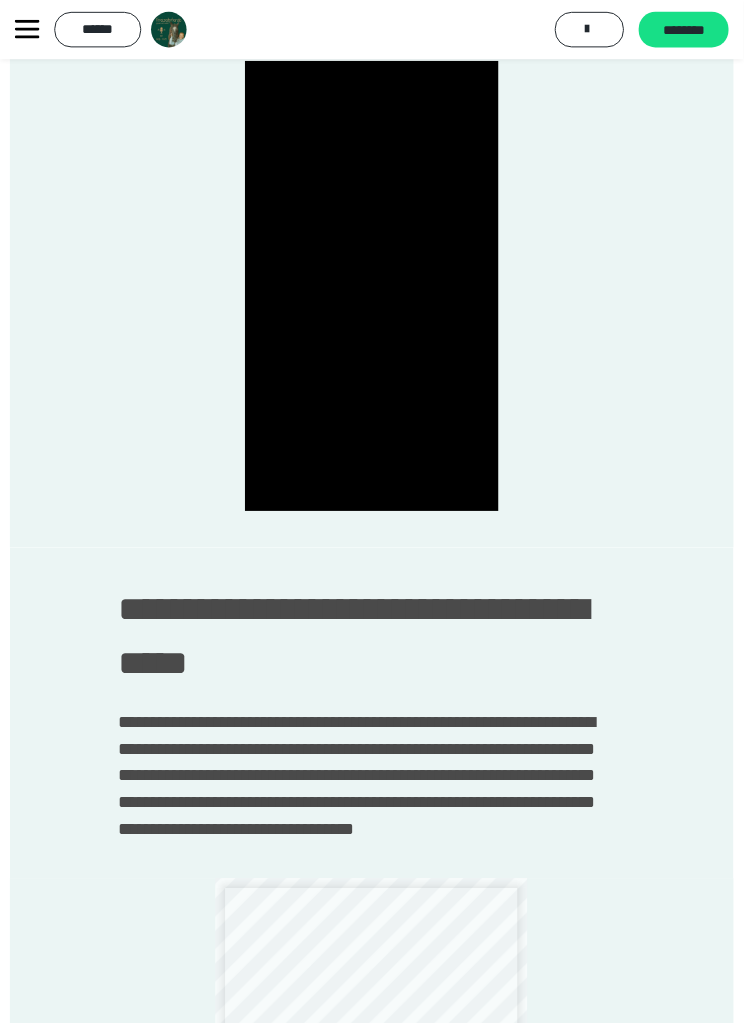 click at bounding box center (376, 289) 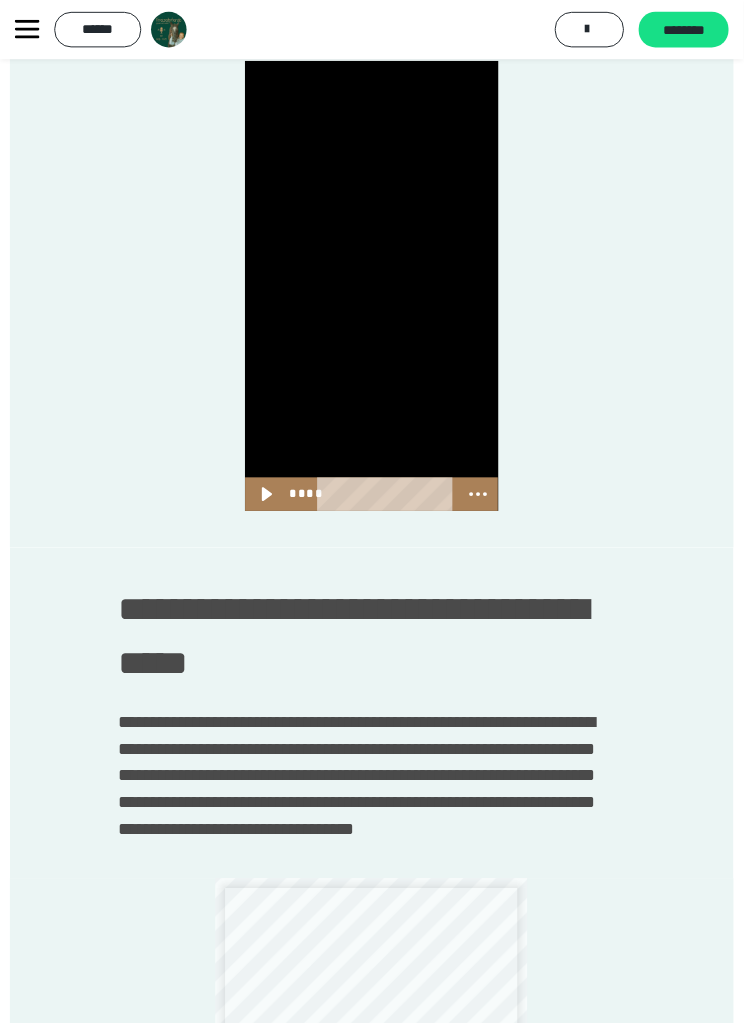 click at bounding box center (361, 500) 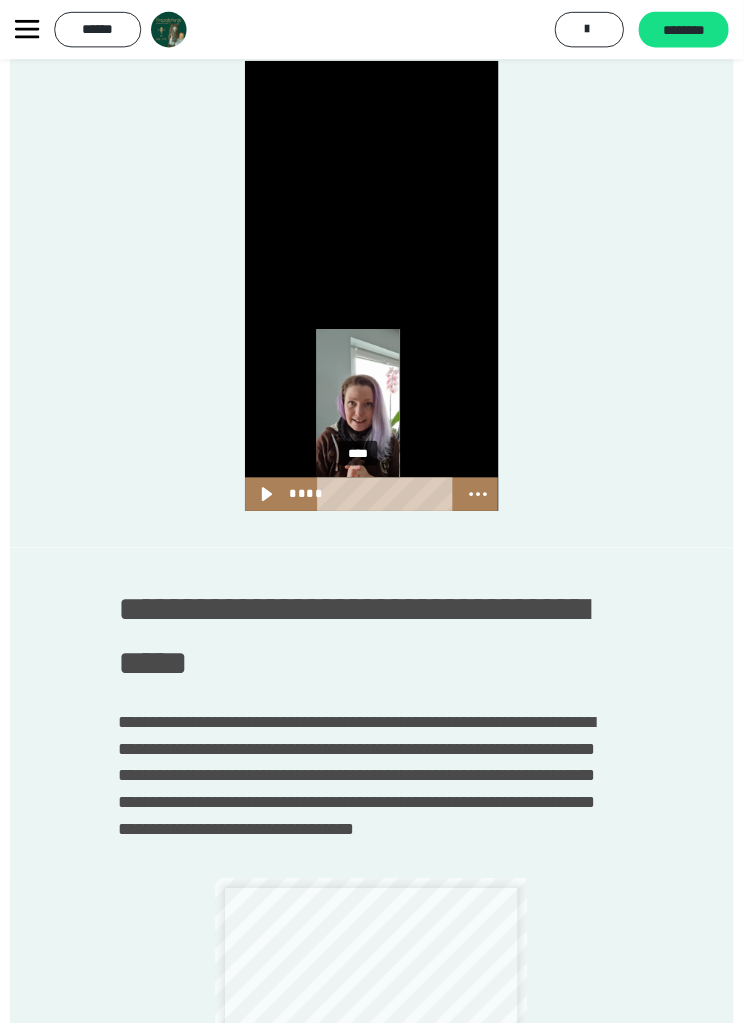 click 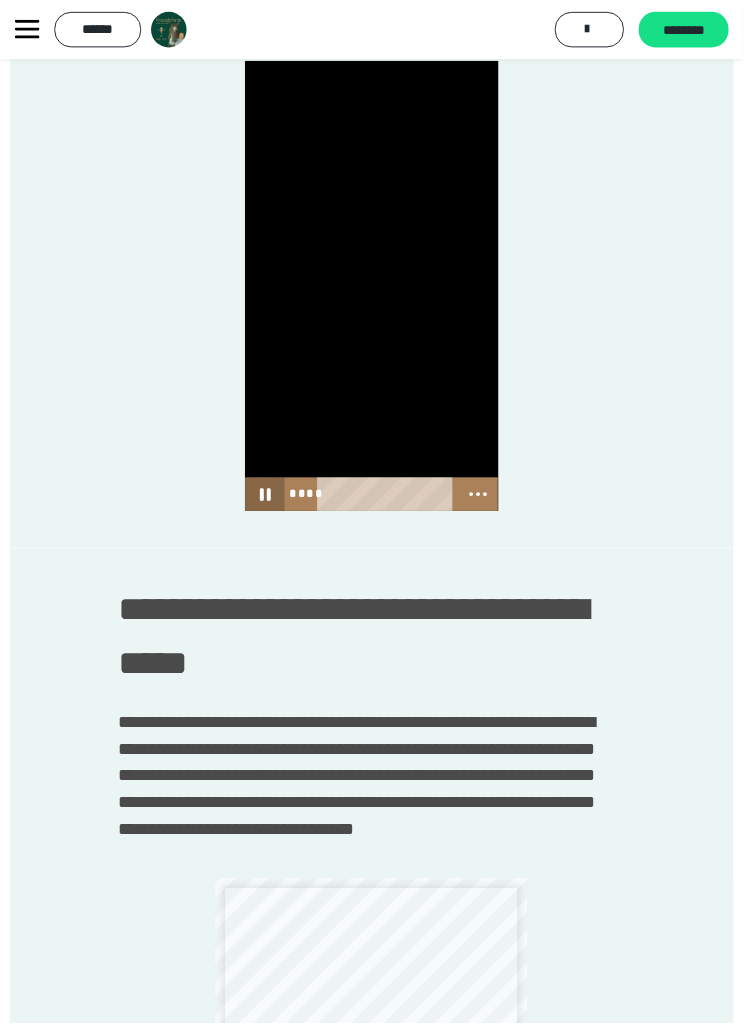 click 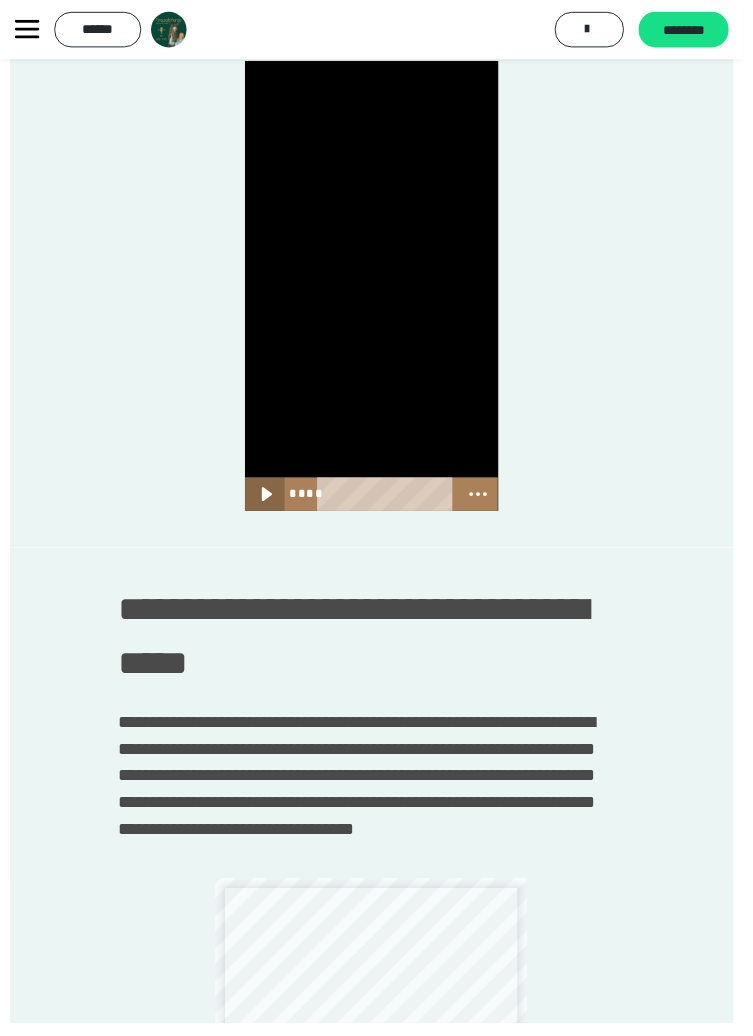 click on "****" at bounding box center [396, 501] 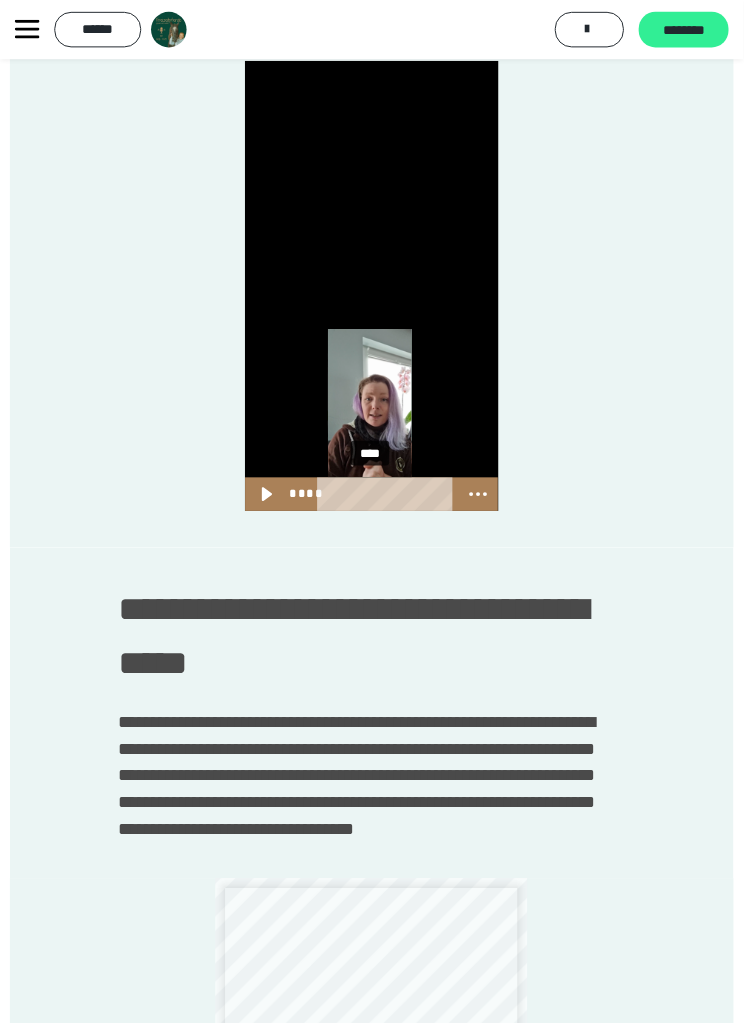 click on "********" at bounding box center [692, 31] 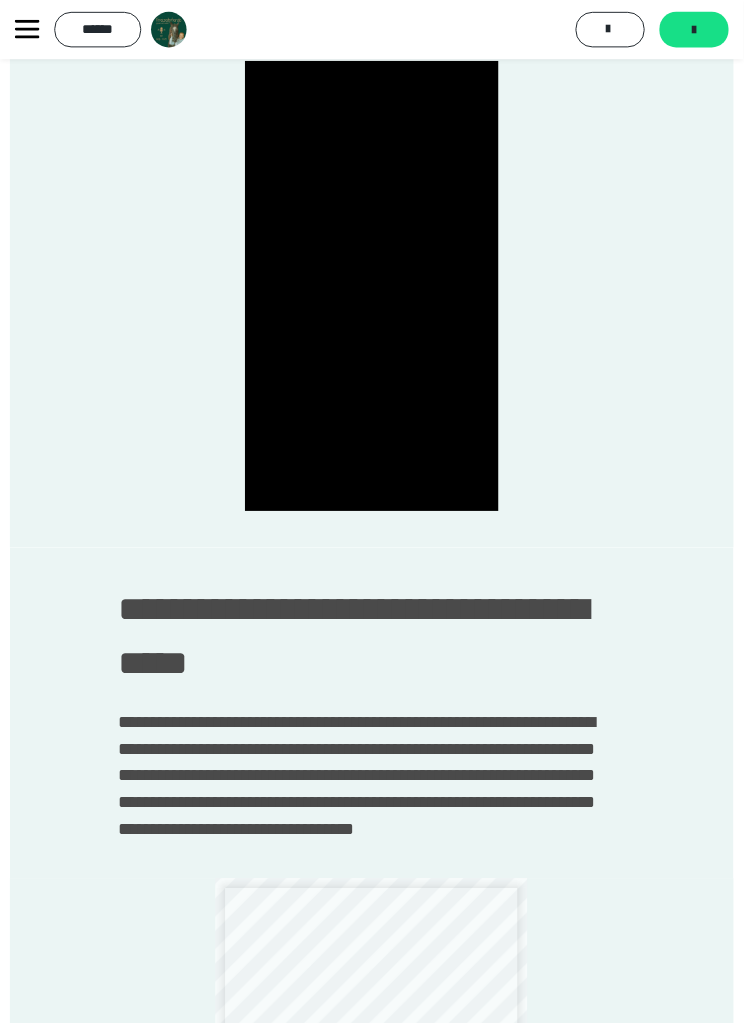 click 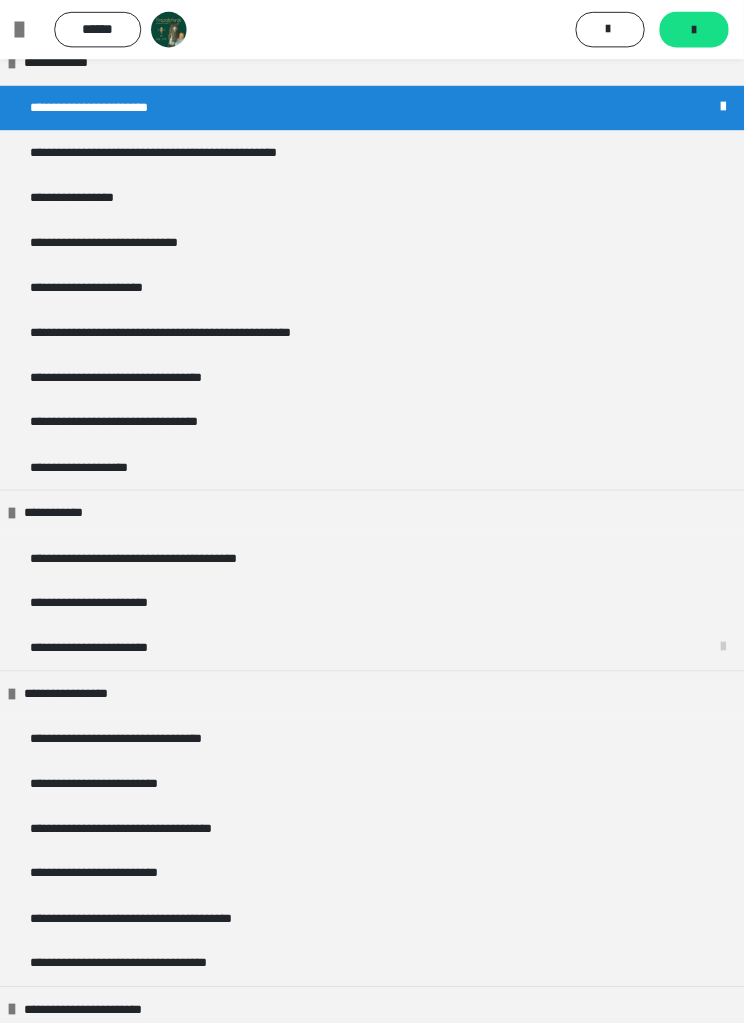 scroll, scrollTop: 460, scrollLeft: 0, axis: vertical 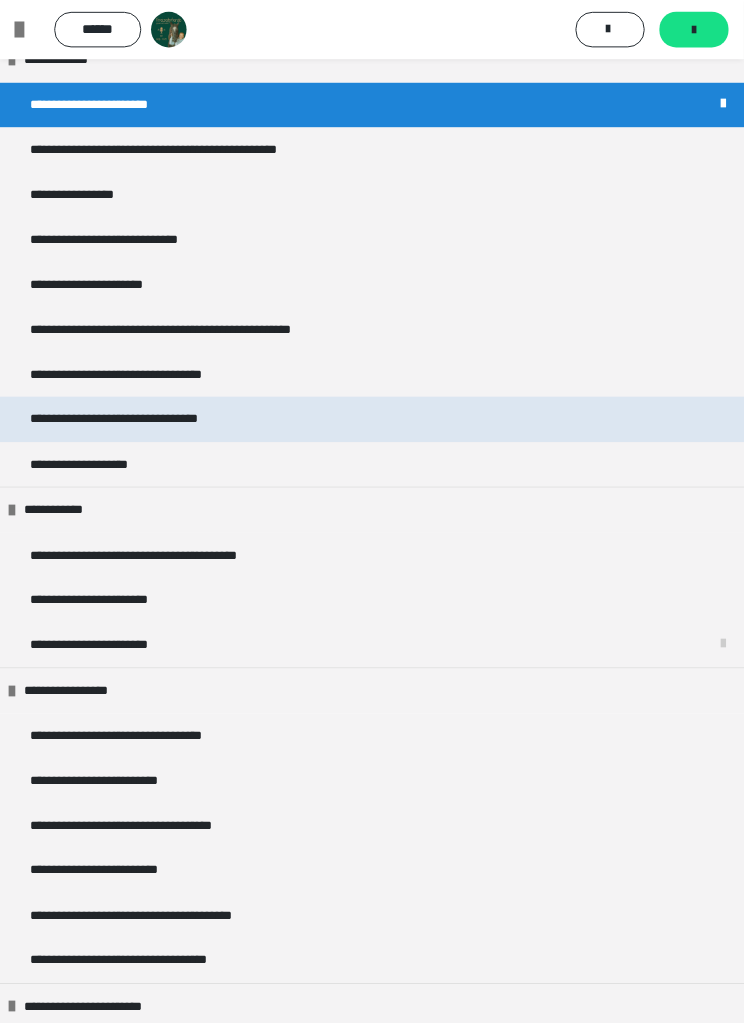 click on "**********" at bounding box center [149, 425] 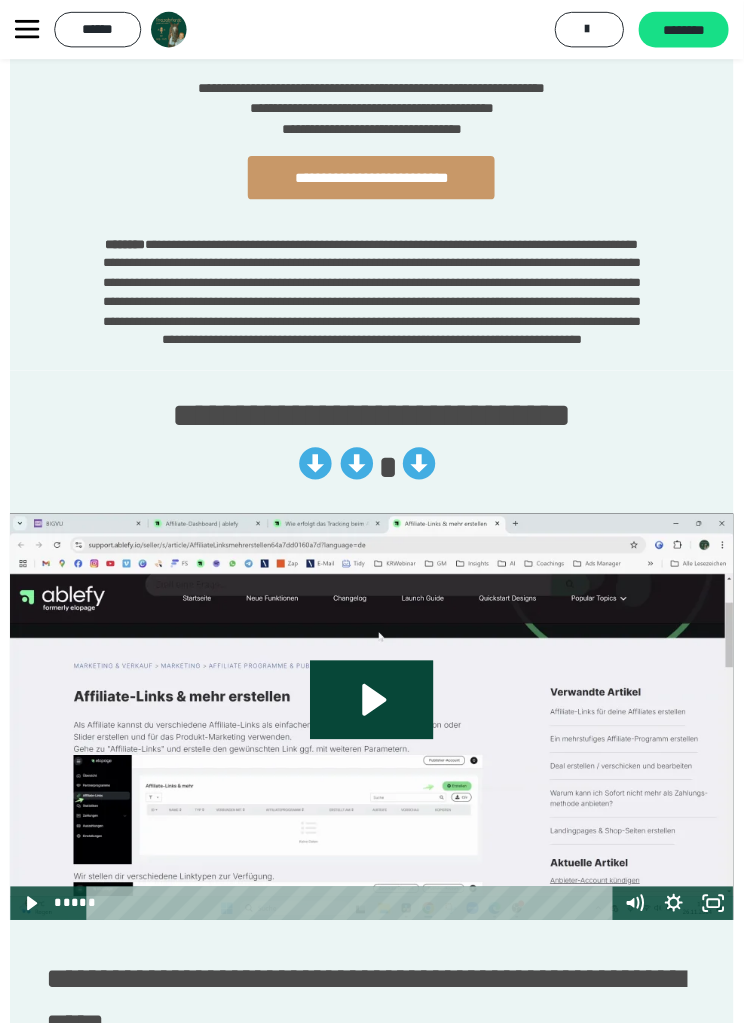 scroll, scrollTop: 0, scrollLeft: 0, axis: both 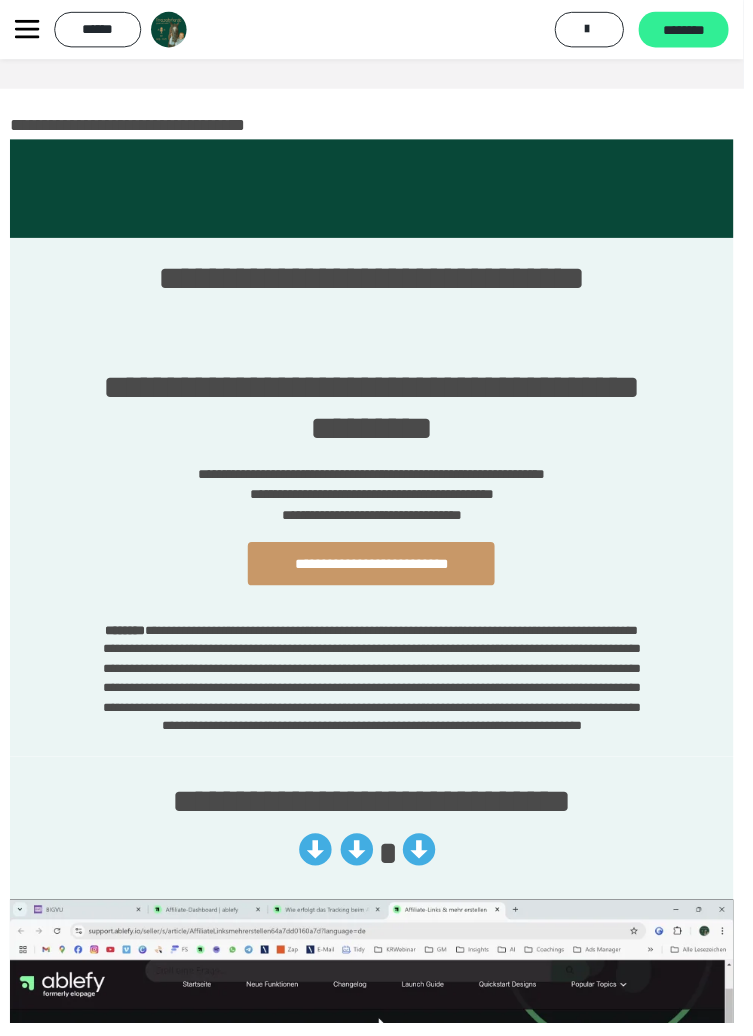 click on "********" at bounding box center (692, 30) 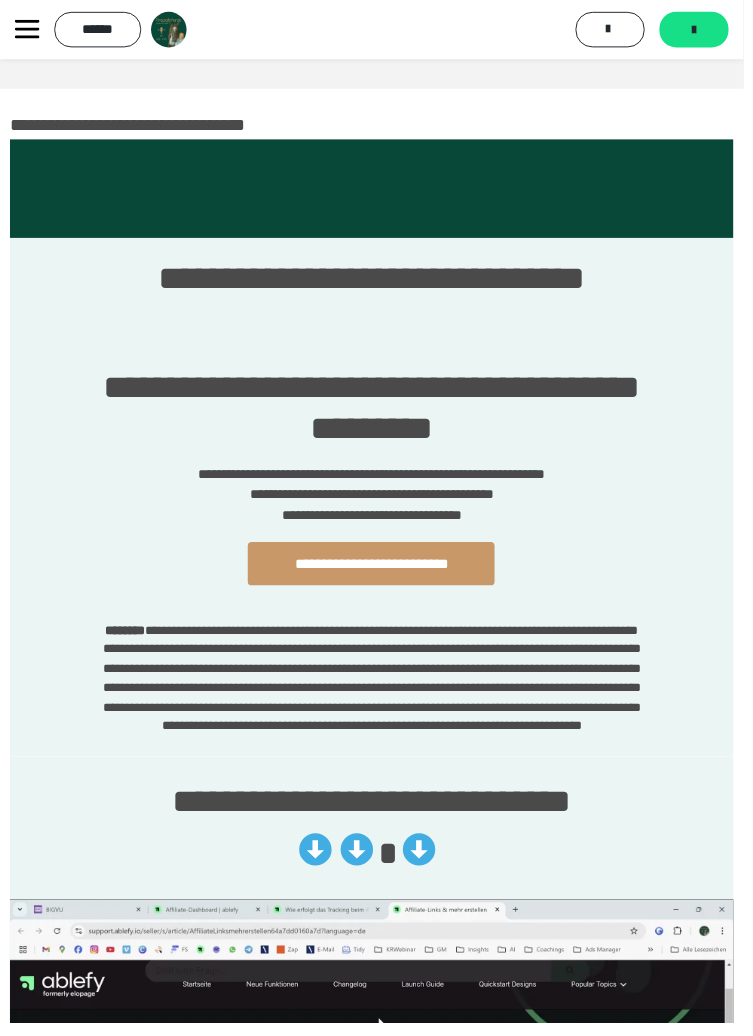 click 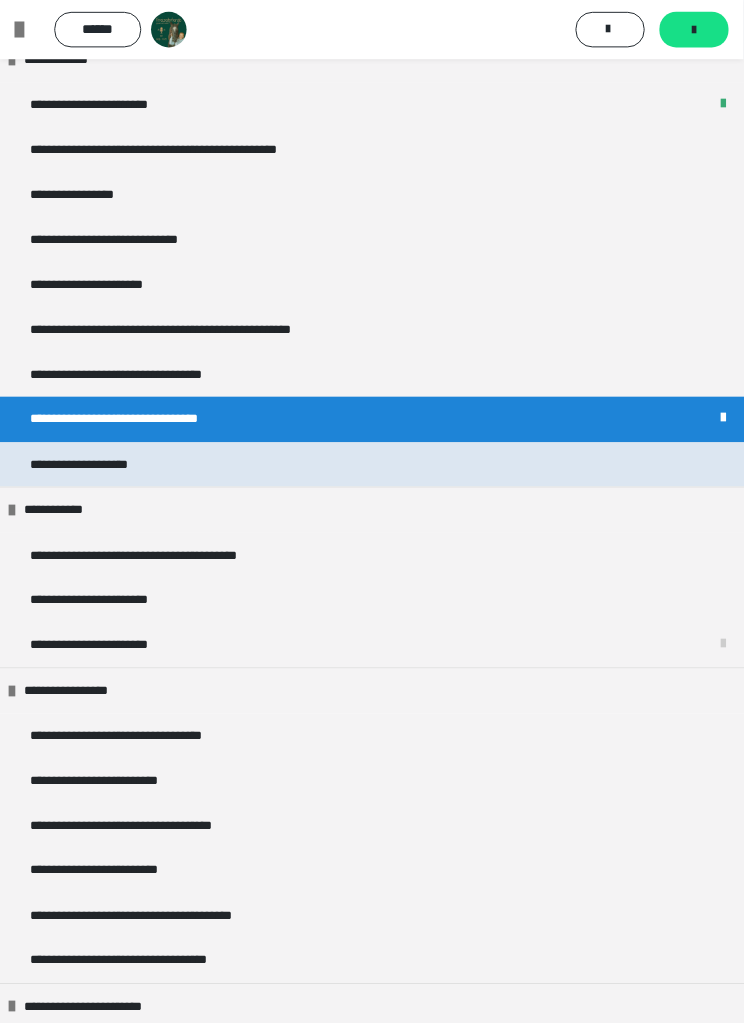 click on "**********" at bounding box center [101, 471] 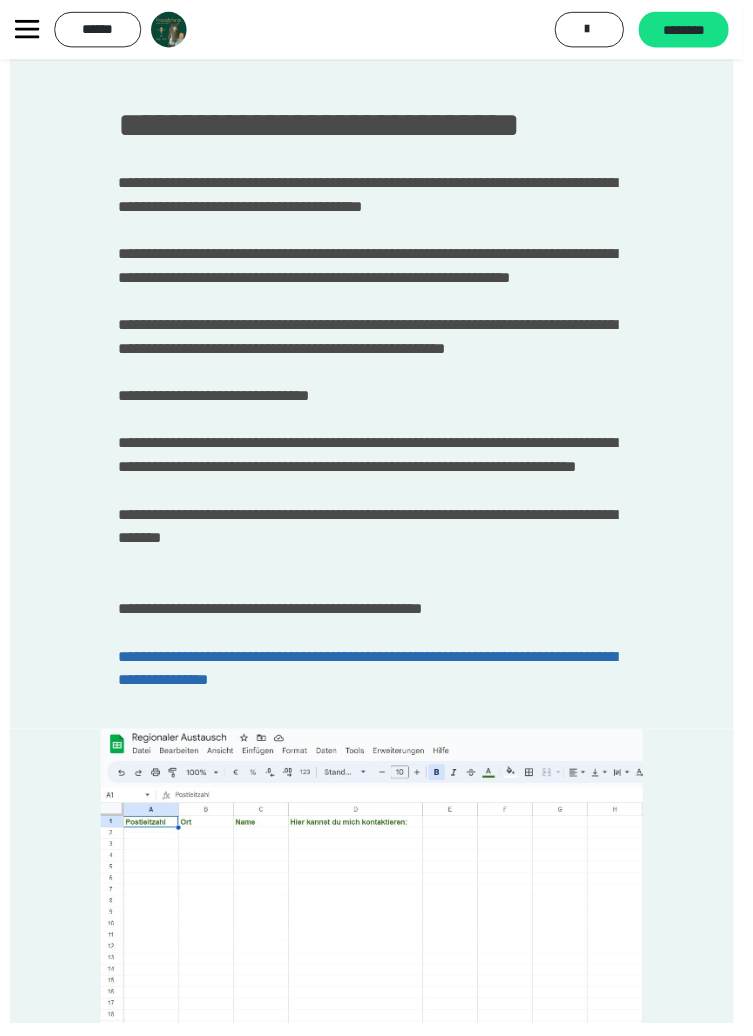 scroll, scrollTop: 0, scrollLeft: 0, axis: both 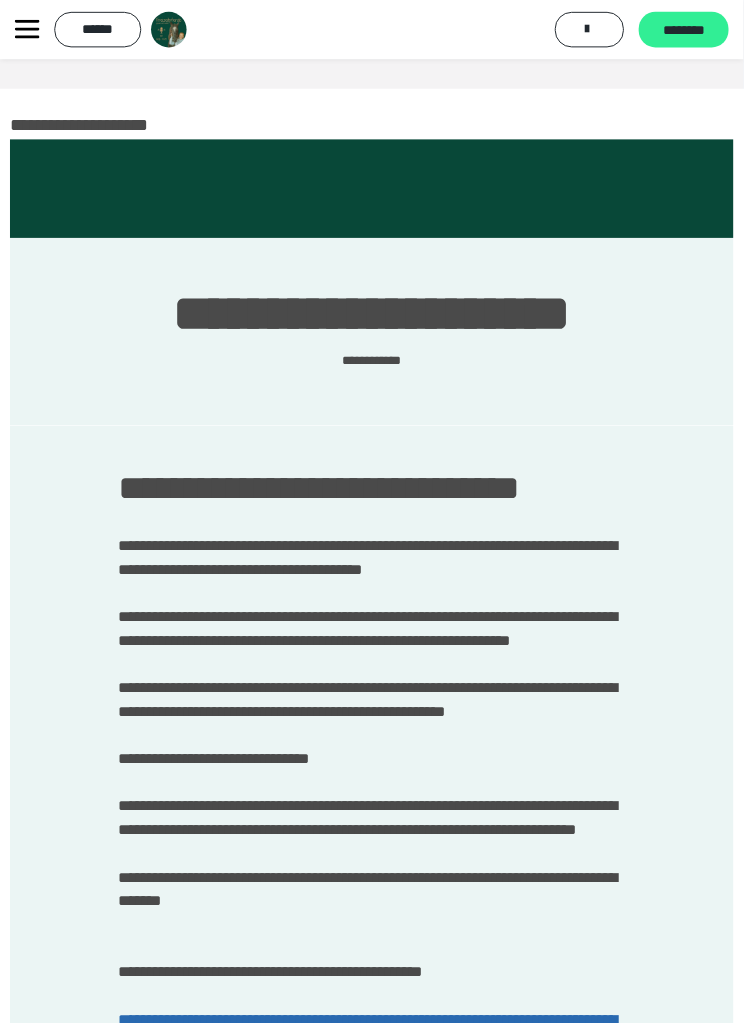 click on "********" at bounding box center [692, 30] 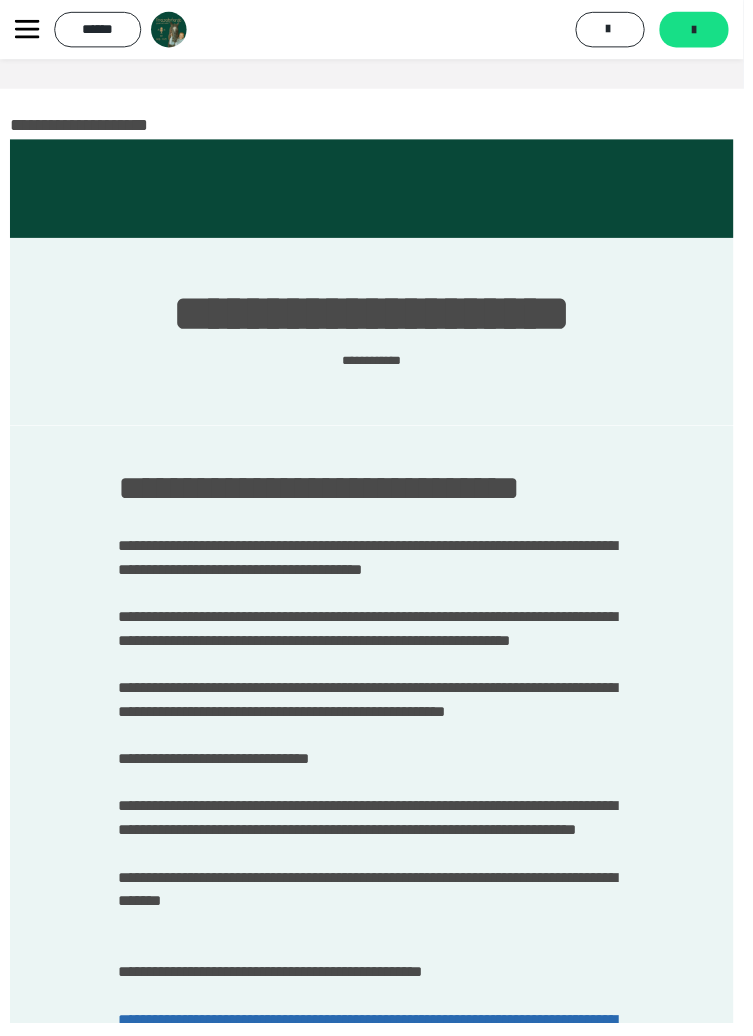 click 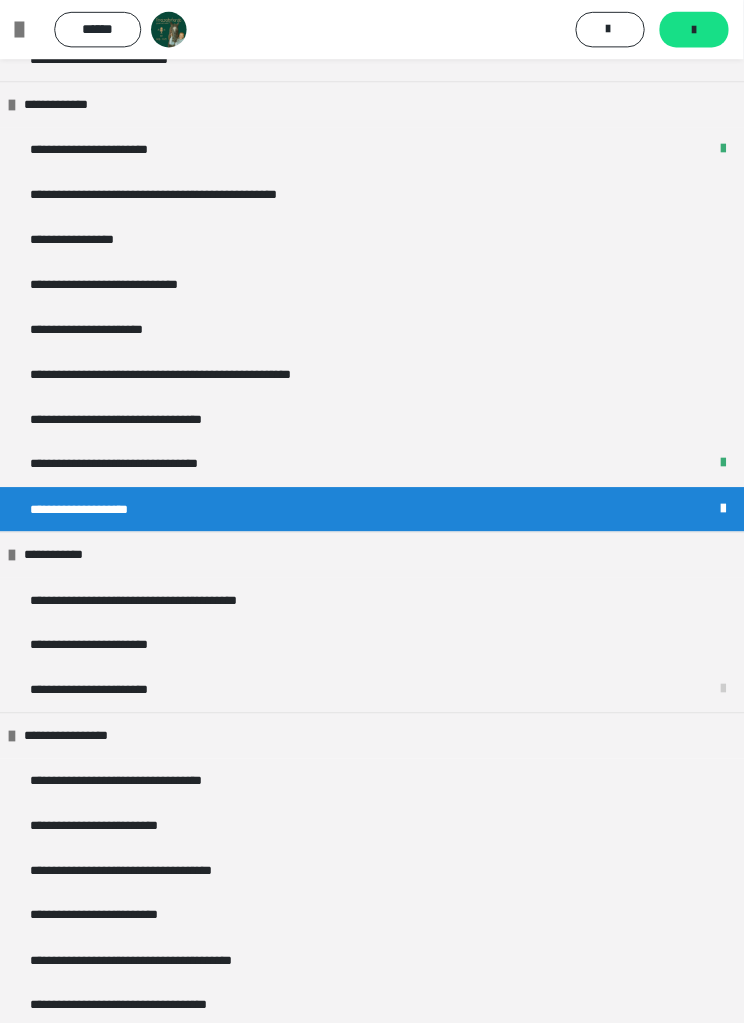 scroll, scrollTop: 414, scrollLeft: 0, axis: vertical 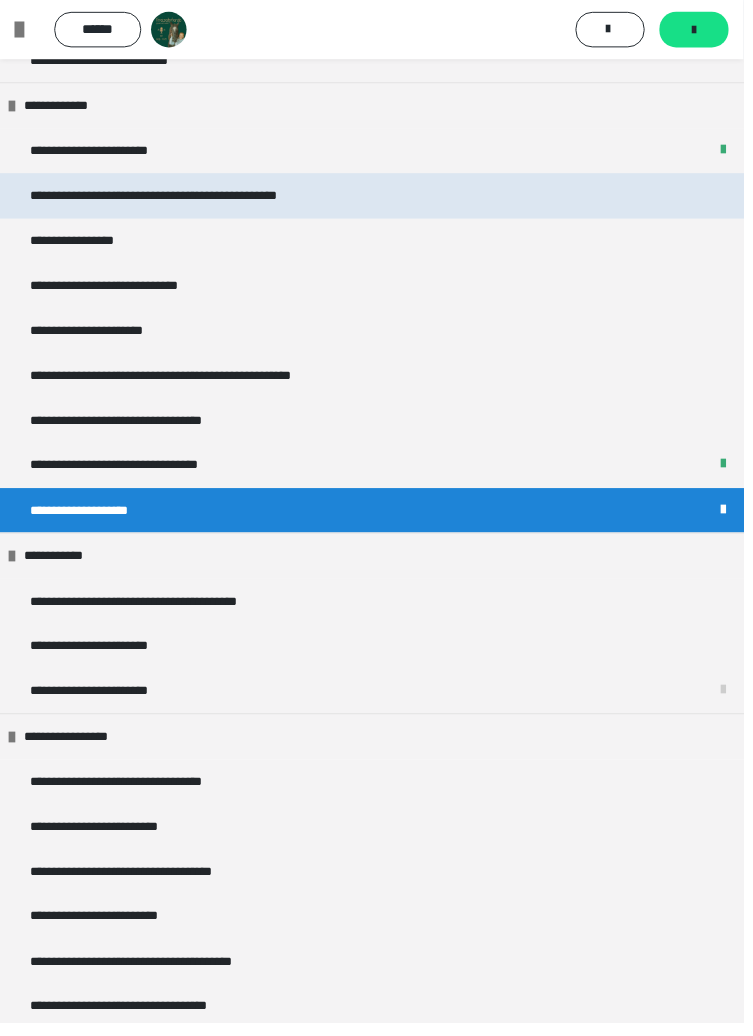 click on "**********" at bounding box center (220, 198) 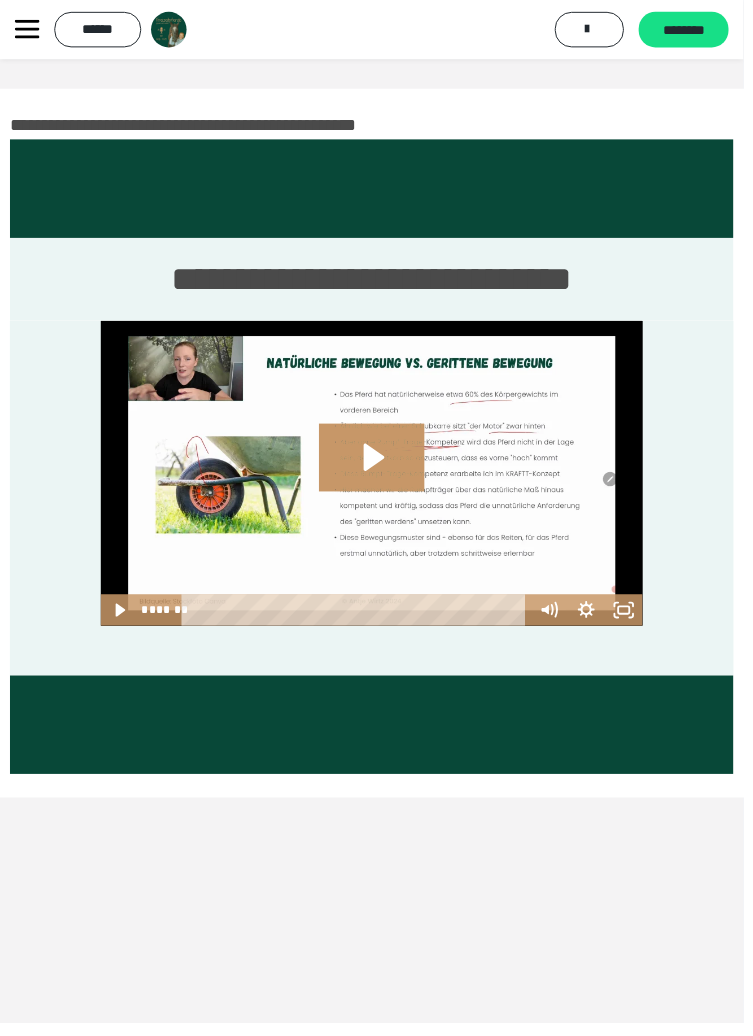 click 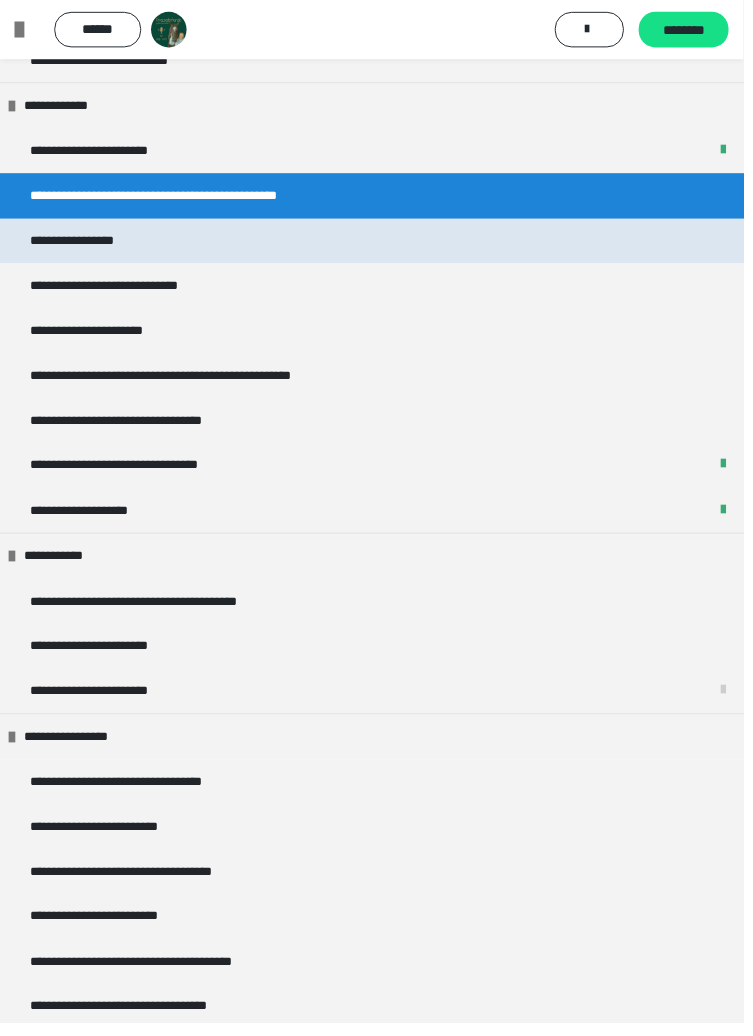 click on "**********" at bounding box center (88, 244) 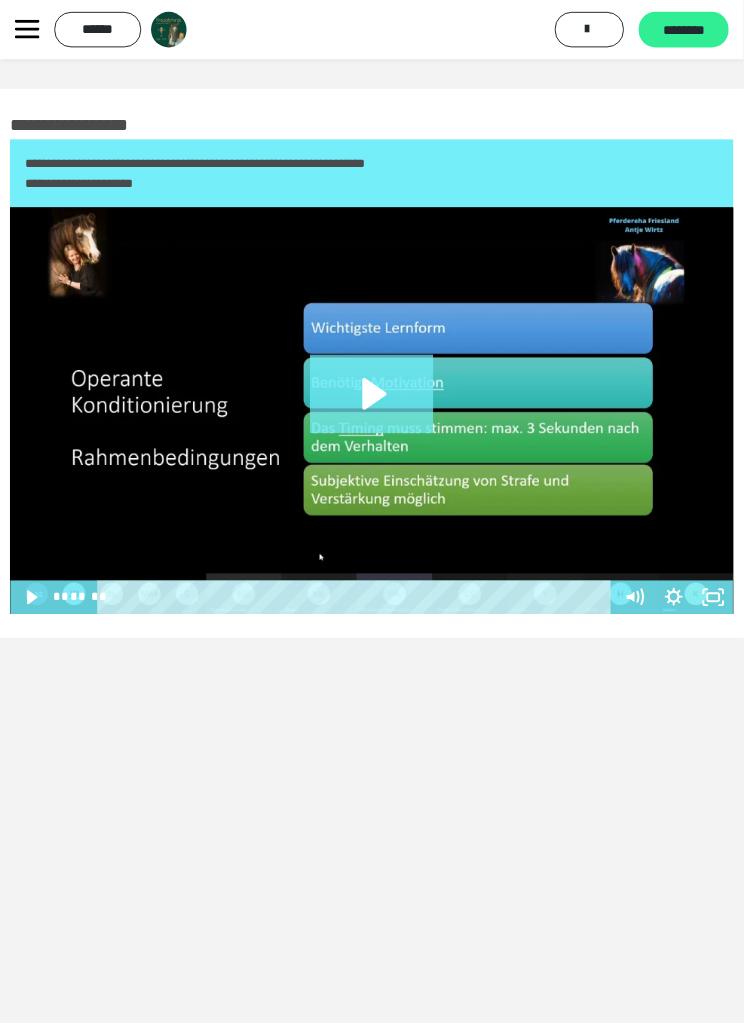 click on "********" at bounding box center [692, 31] 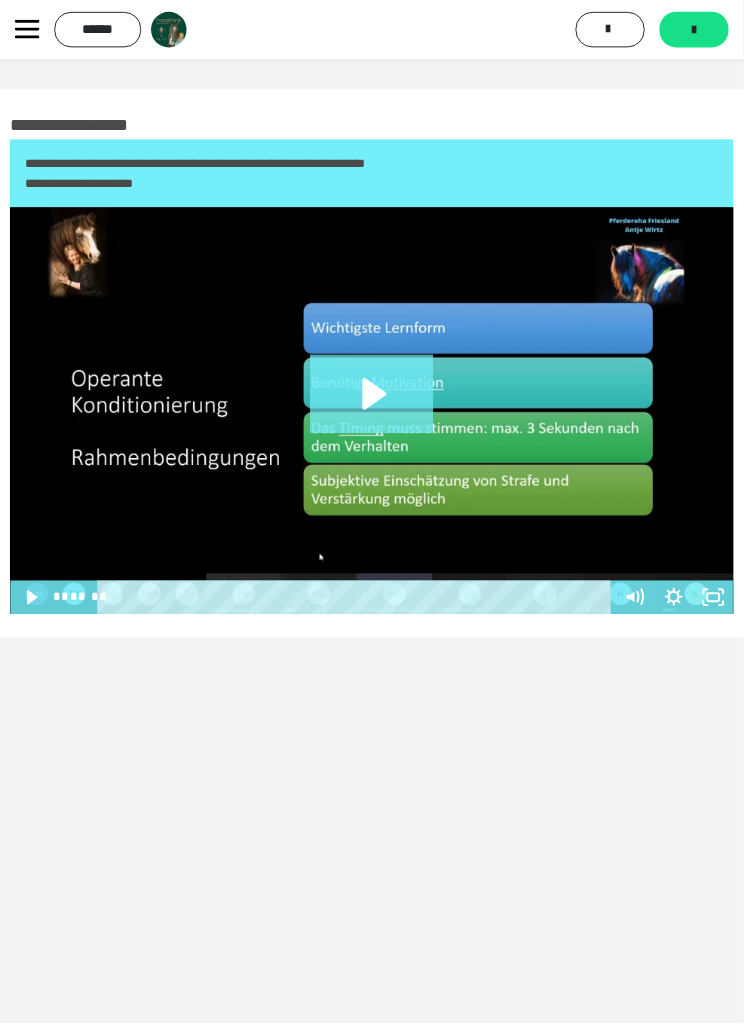 click 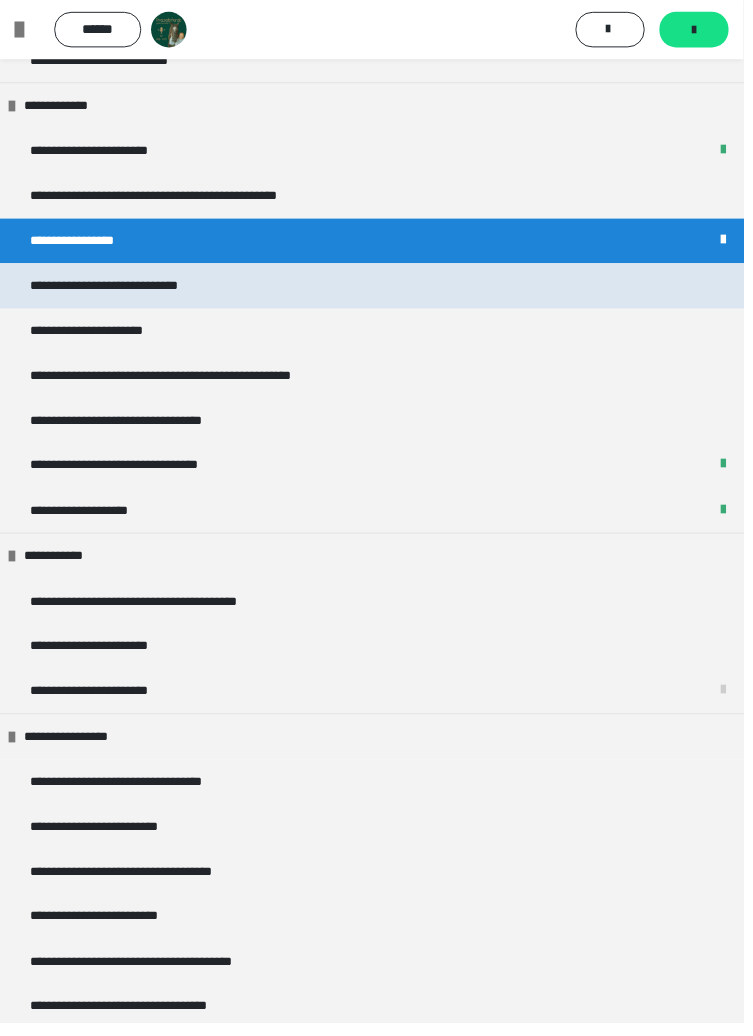 click on "**********" at bounding box center [127, 289] 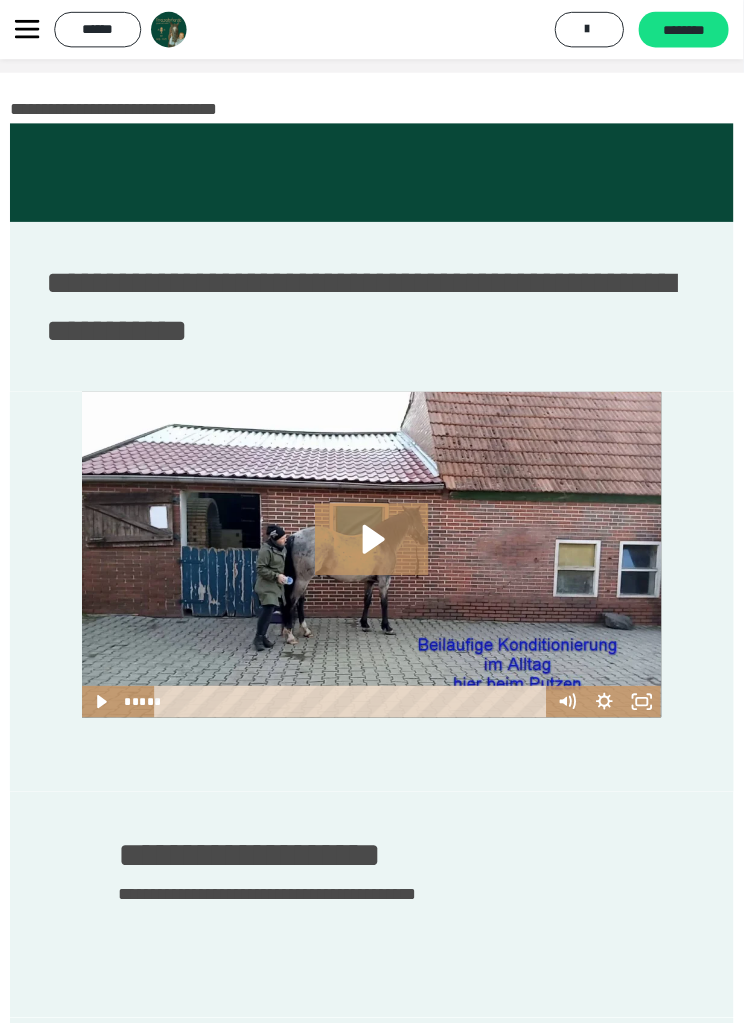 scroll, scrollTop: 70, scrollLeft: 0, axis: vertical 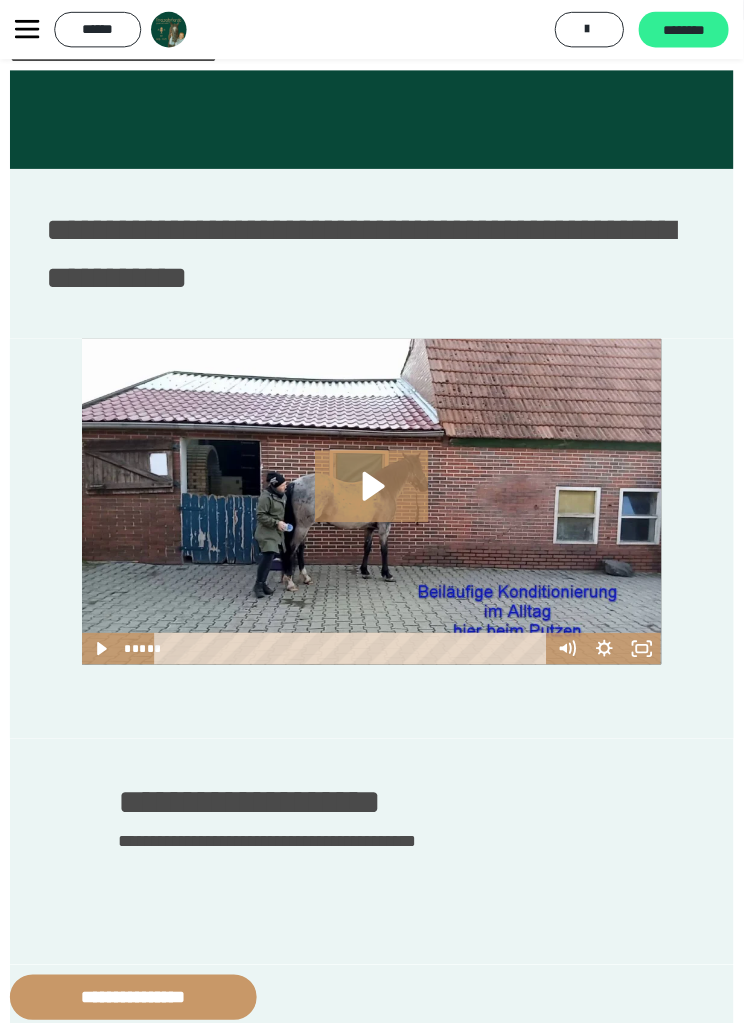 click on "********" at bounding box center (692, 31) 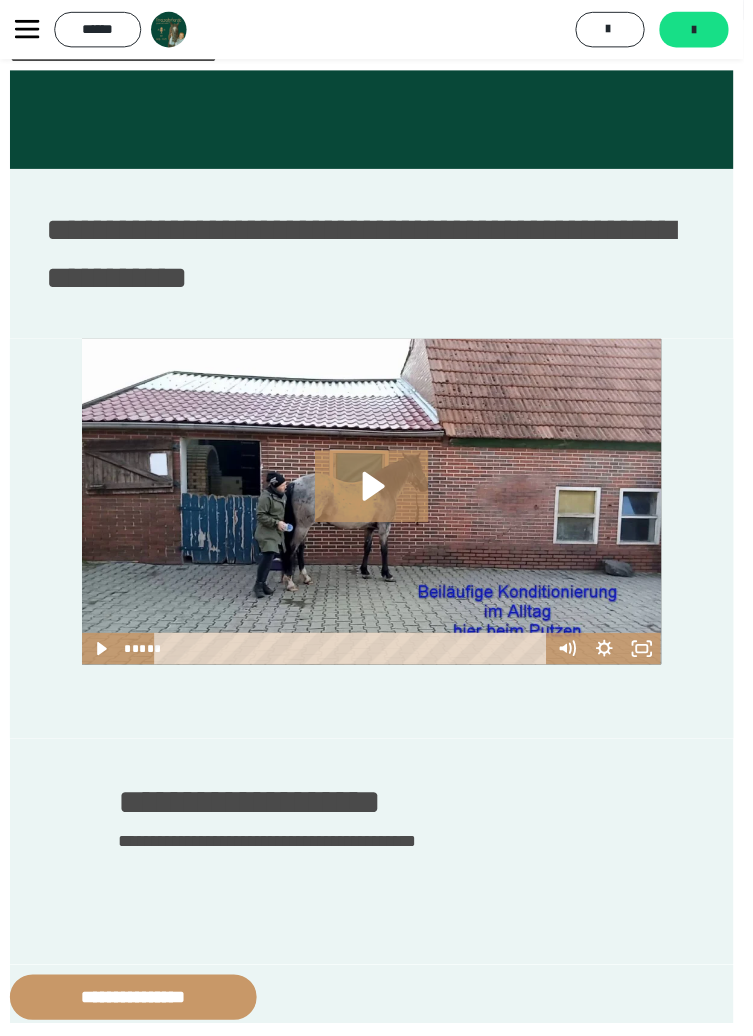 click 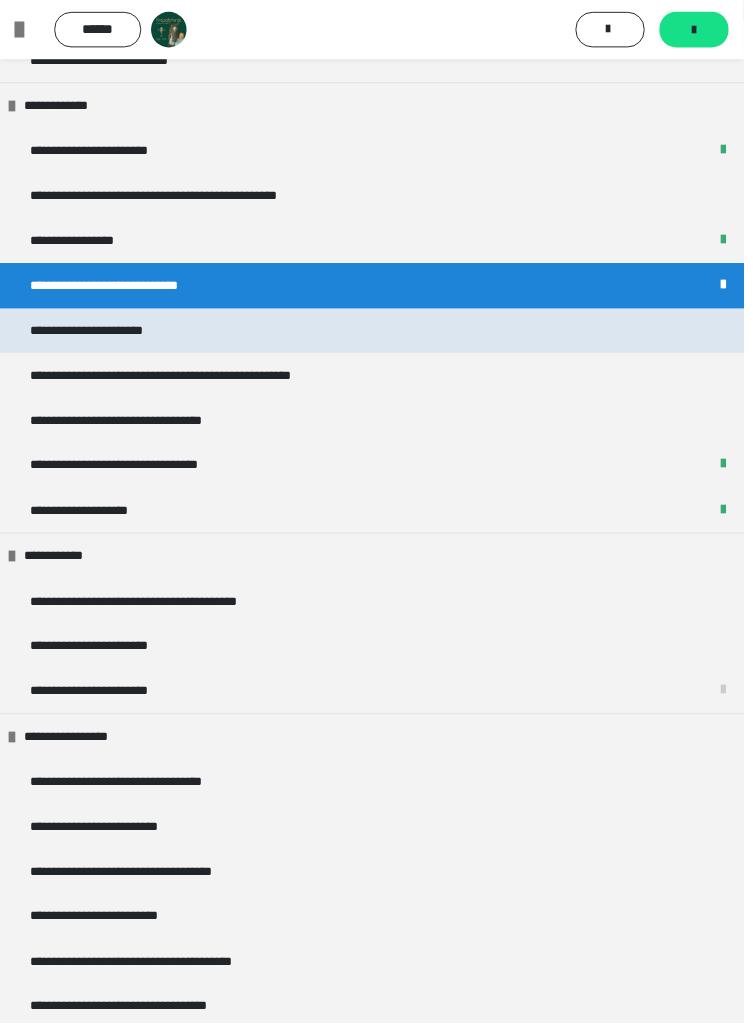 click on "**********" at bounding box center (113, 335) 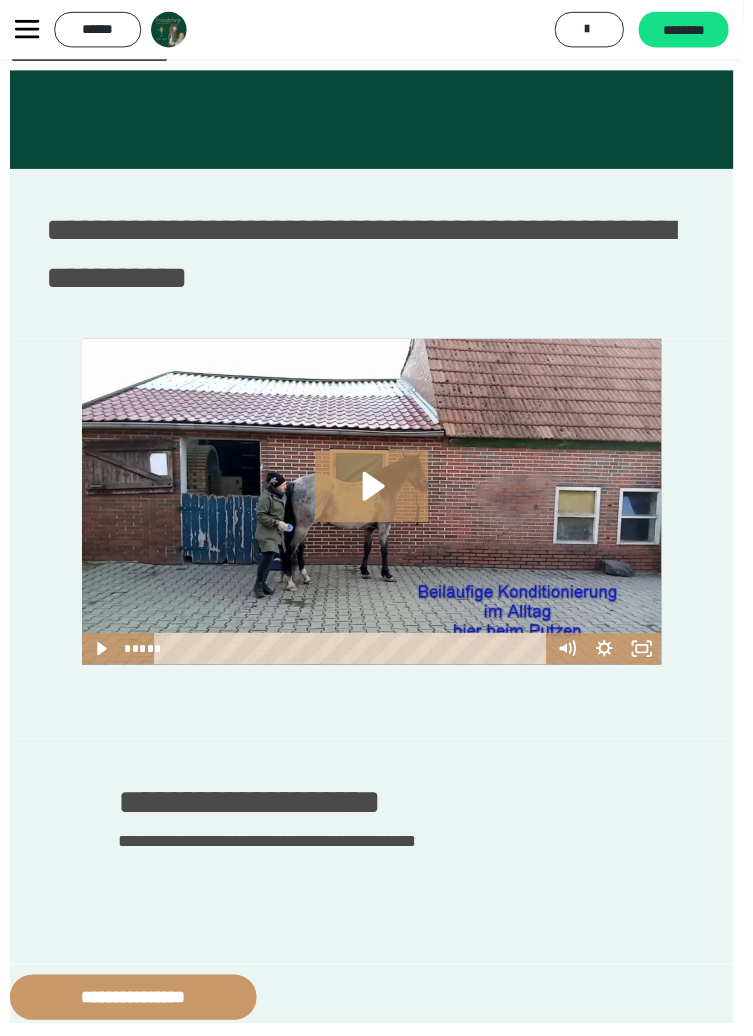 scroll, scrollTop: 0, scrollLeft: 0, axis: both 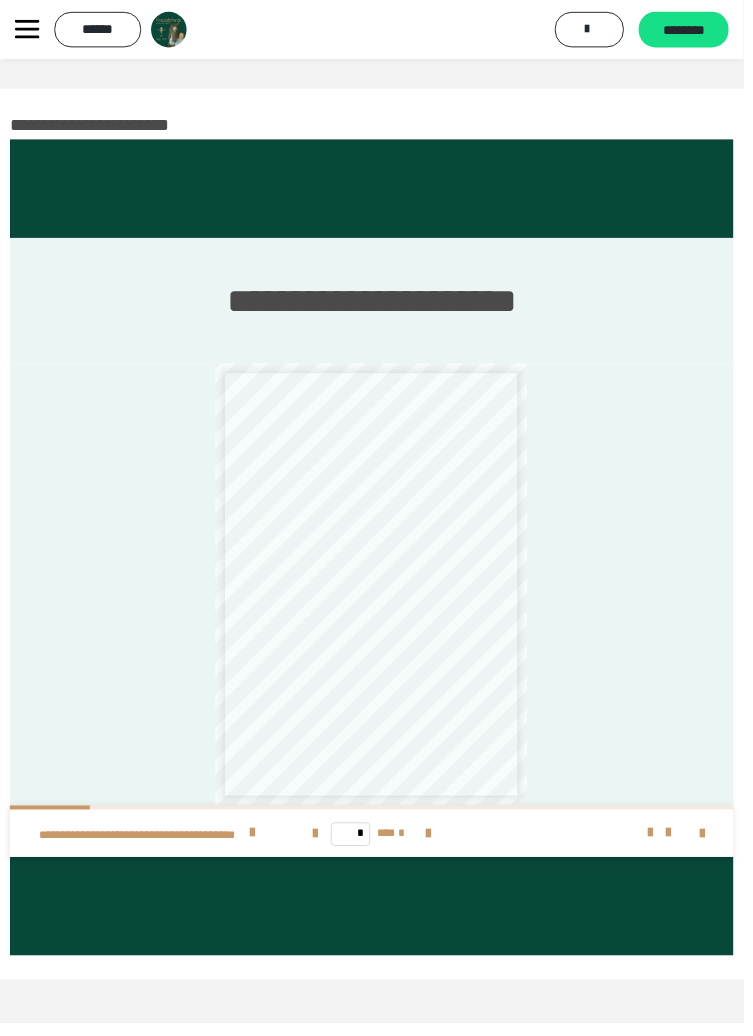 click 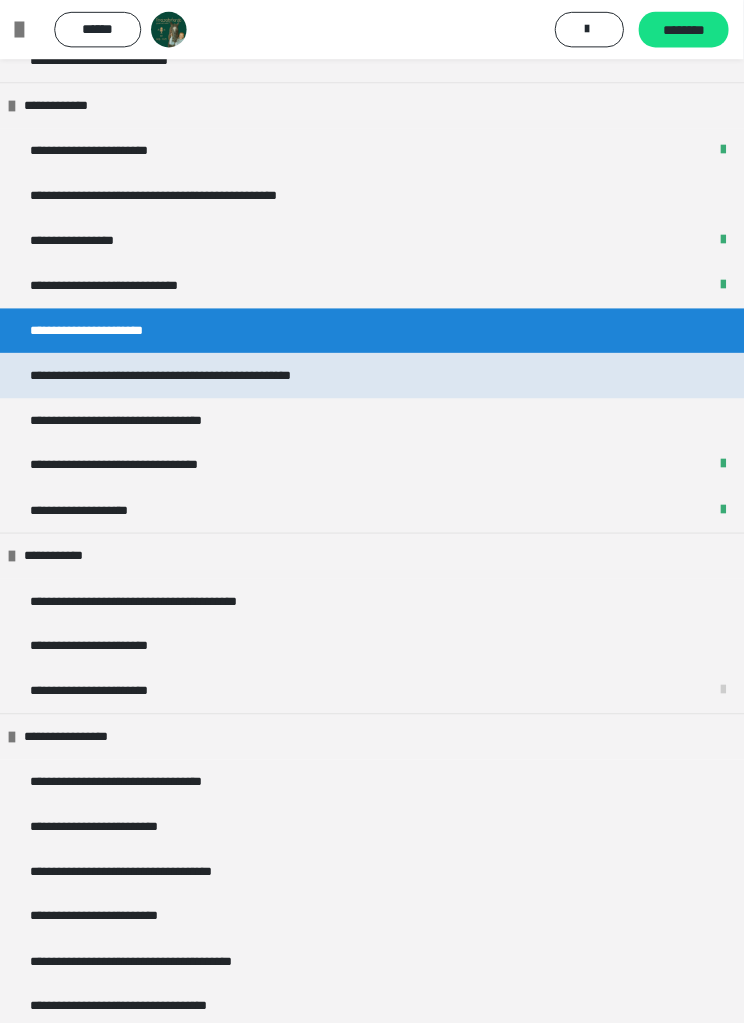 click on "**********" at bounding box center (212, 380) 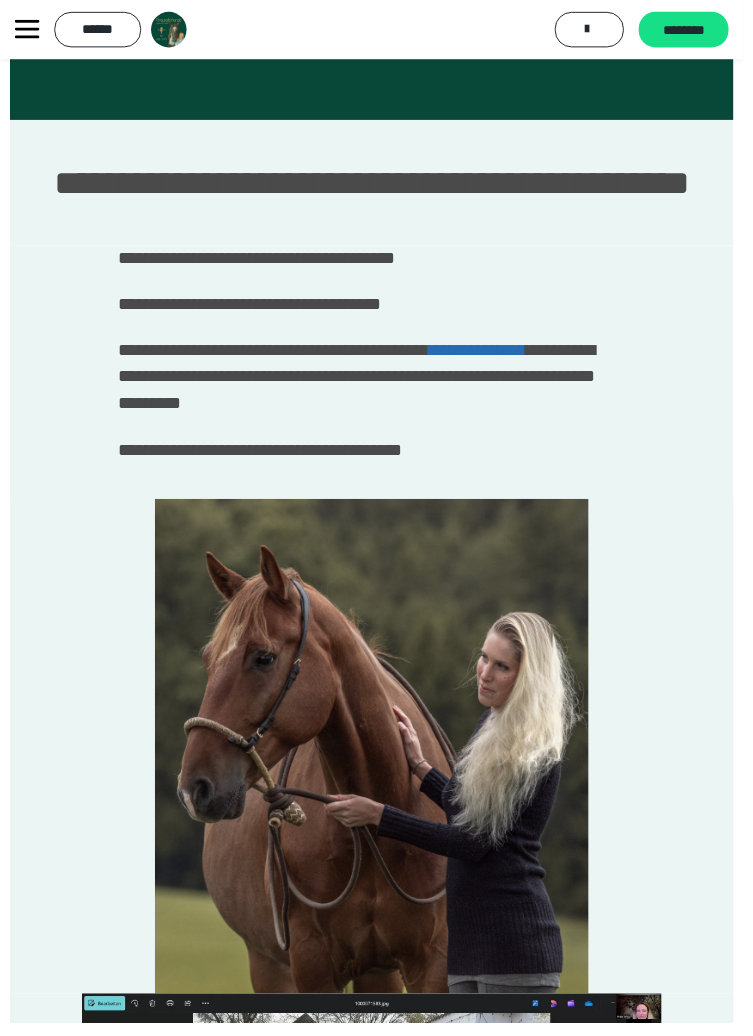 scroll, scrollTop: 119, scrollLeft: 0, axis: vertical 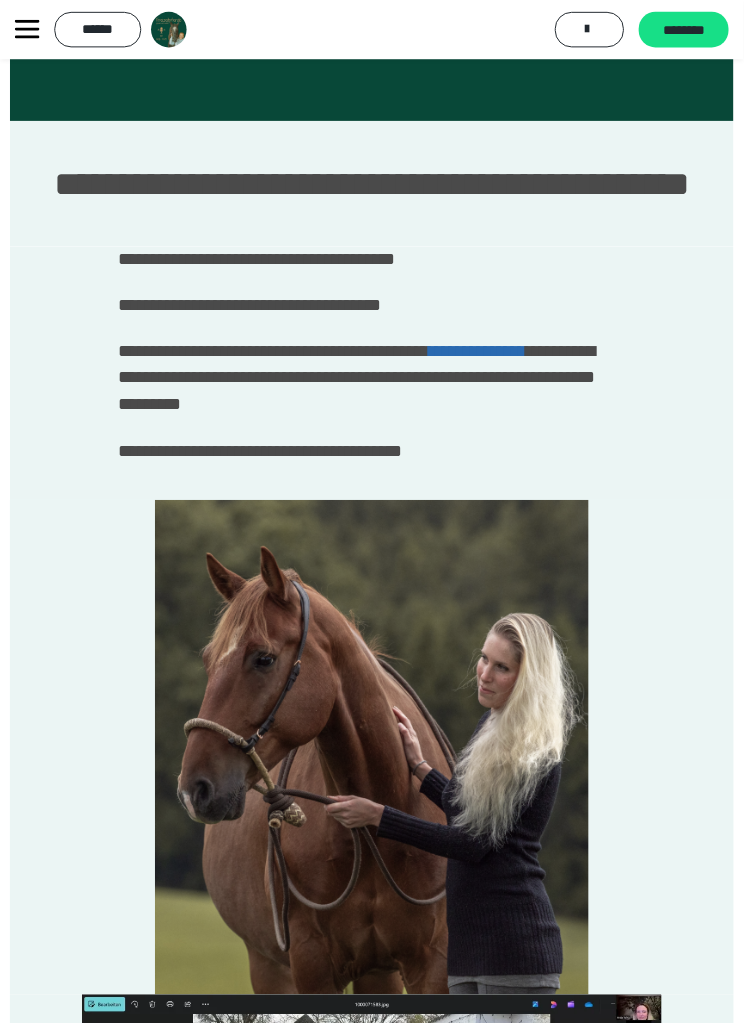 click 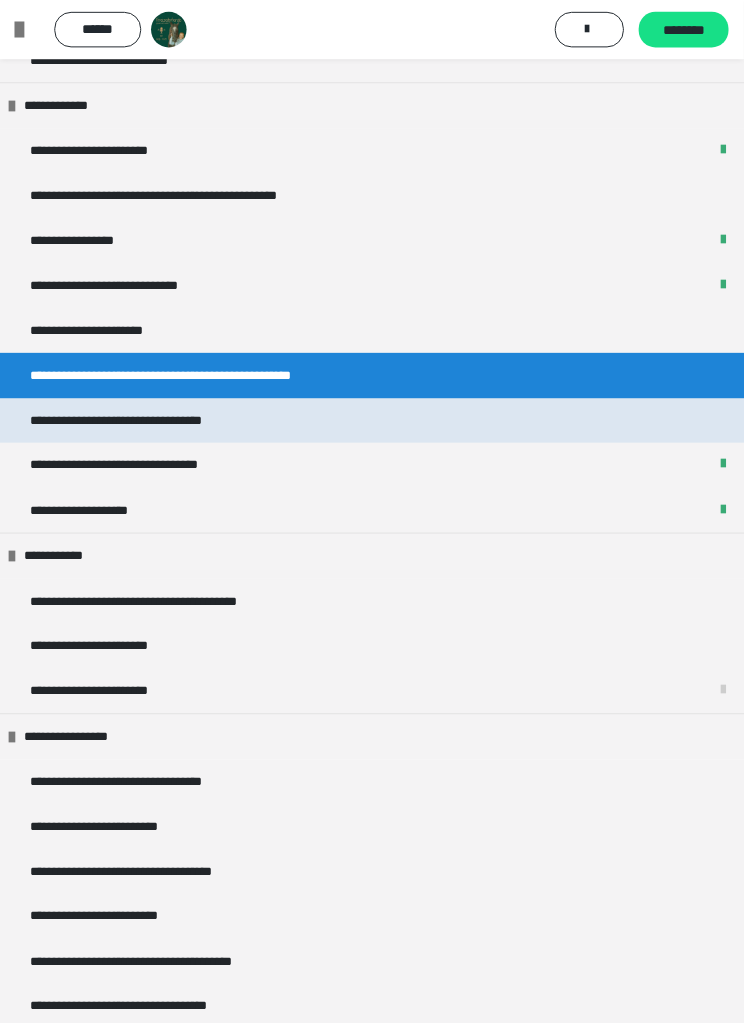 click on "**********" at bounding box center [160, 426] 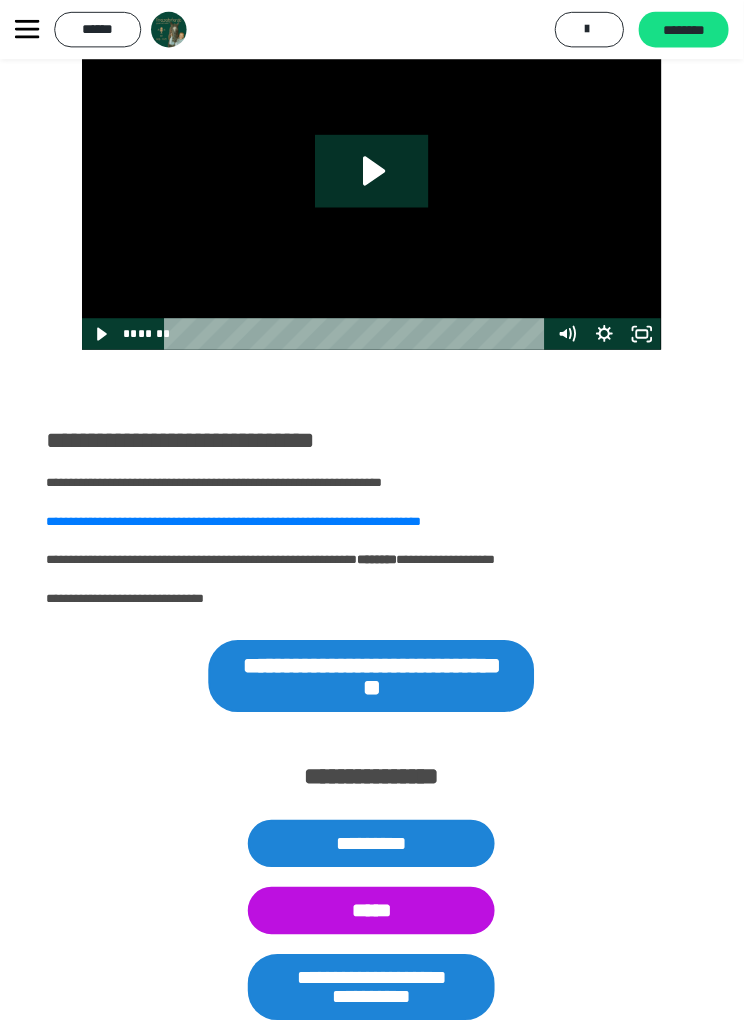 scroll, scrollTop: 1261, scrollLeft: 0, axis: vertical 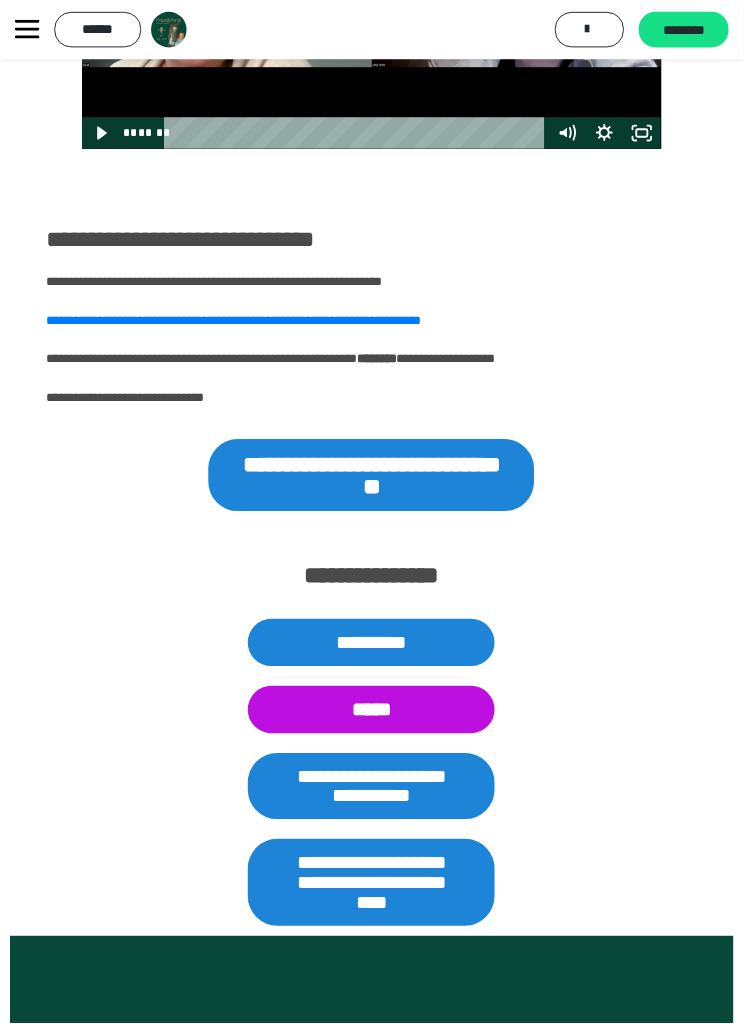 click 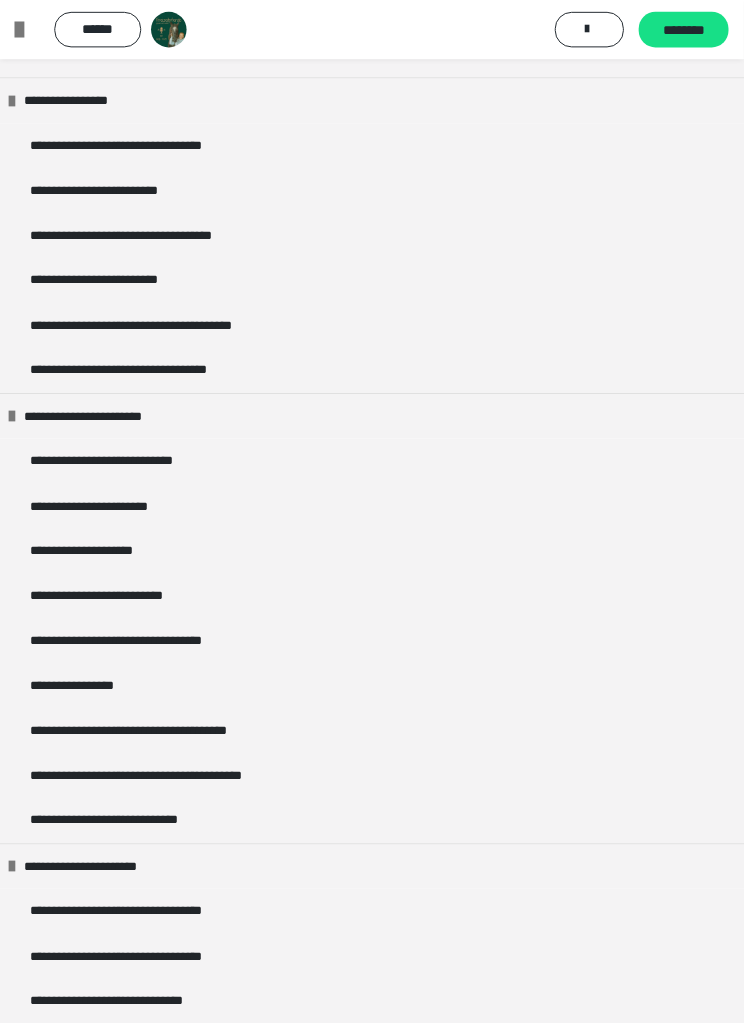 scroll, scrollTop: 1065, scrollLeft: 0, axis: vertical 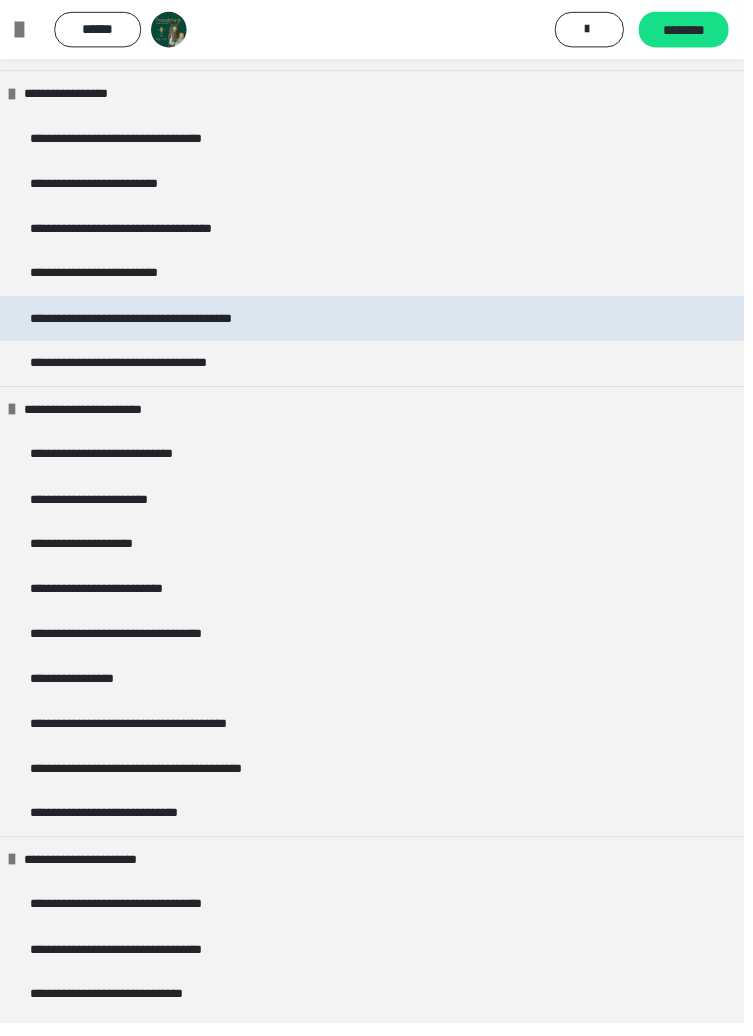 click on "**********" at bounding box center [166, 323] 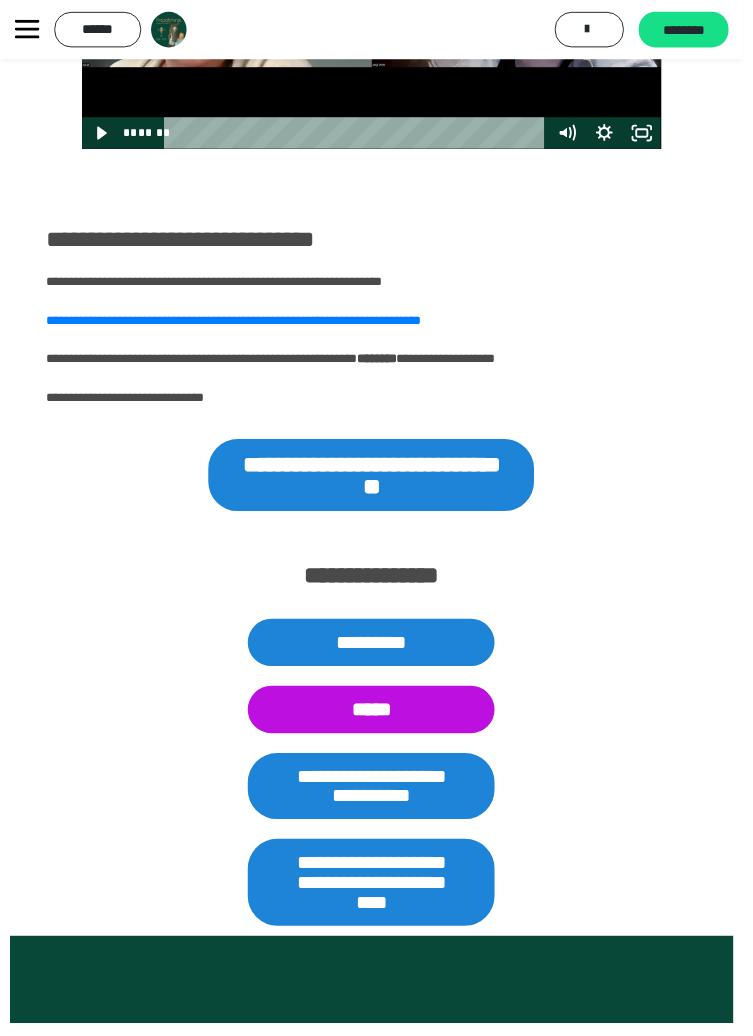 scroll, scrollTop: 0, scrollLeft: 0, axis: both 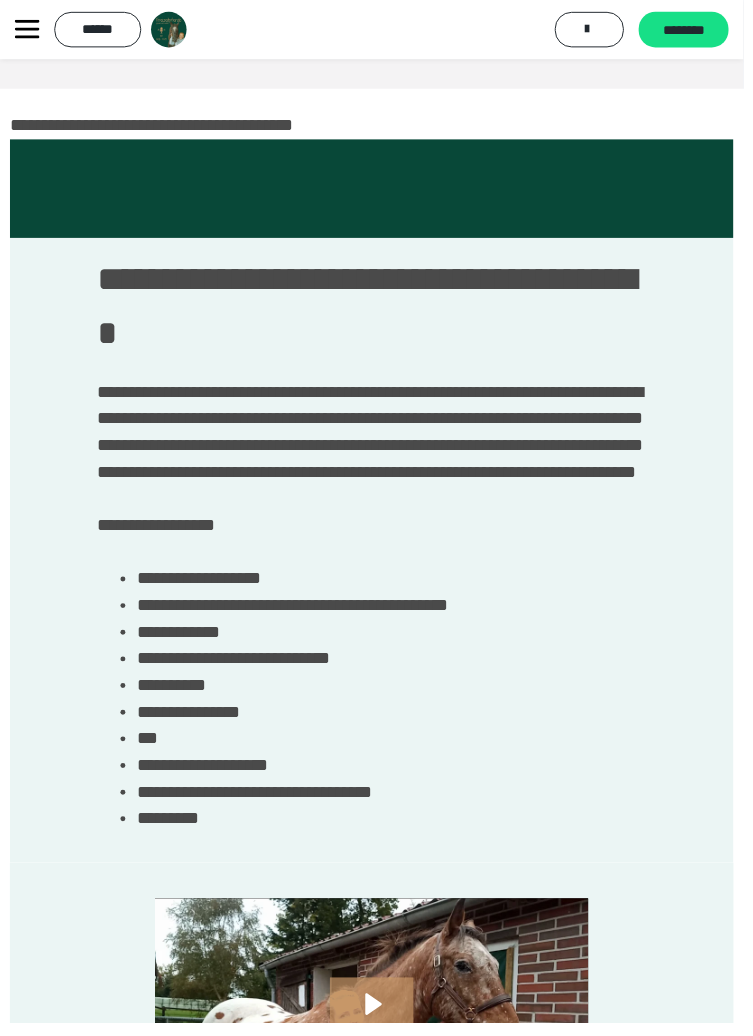 click 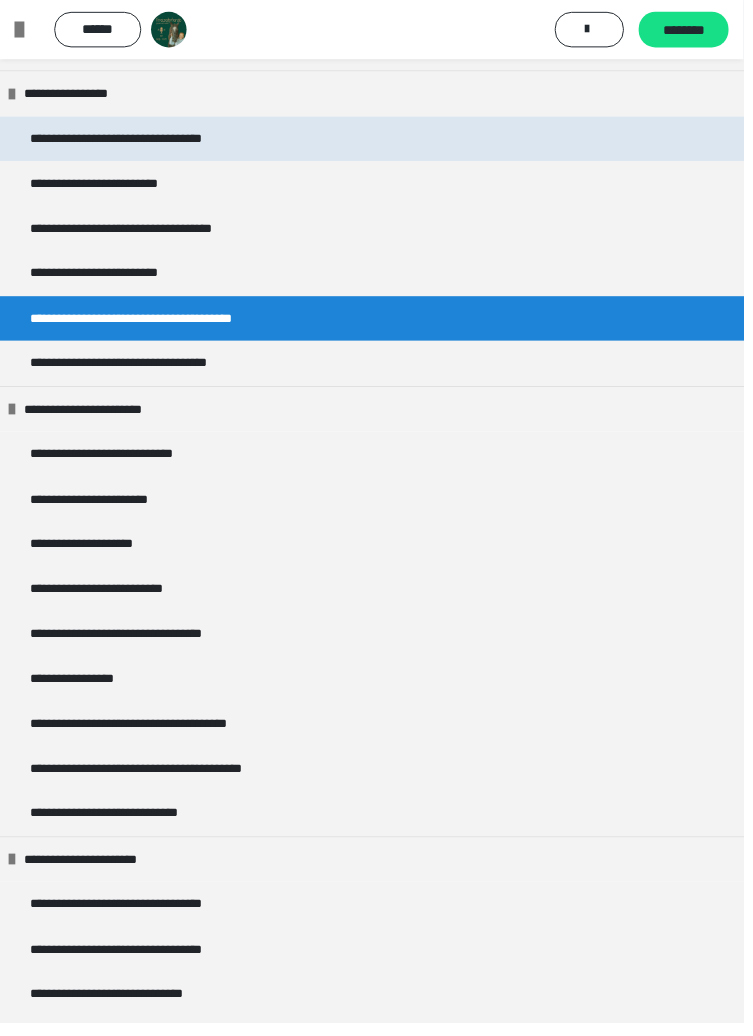 click on "**********" at bounding box center (148, 141) 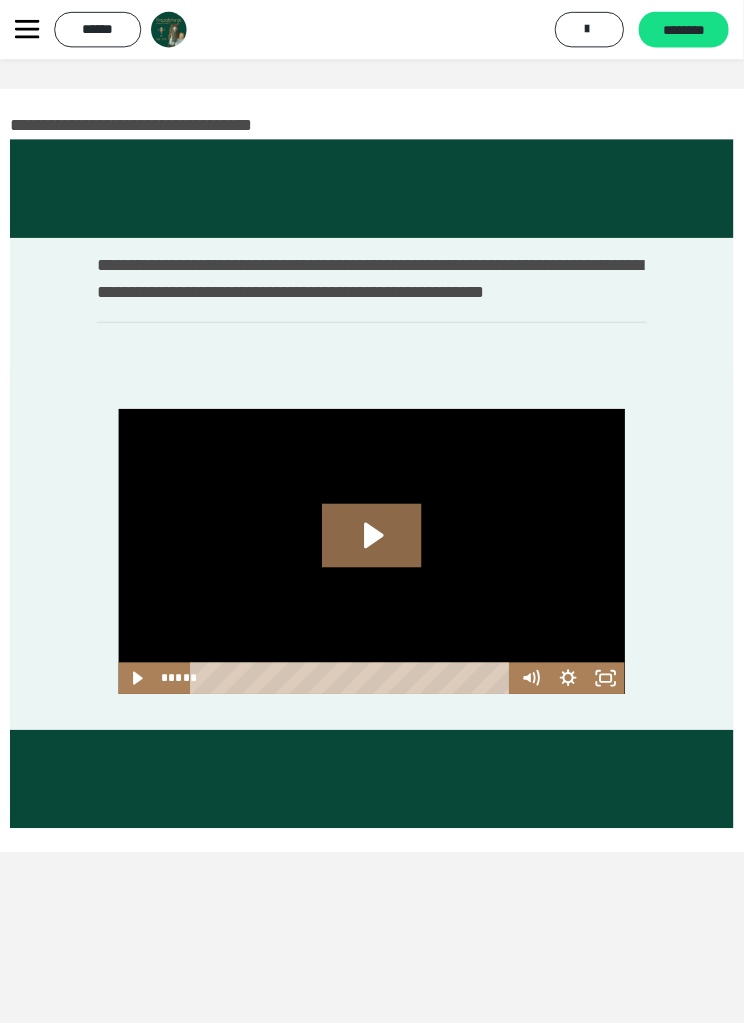 scroll, scrollTop: 39, scrollLeft: 0, axis: vertical 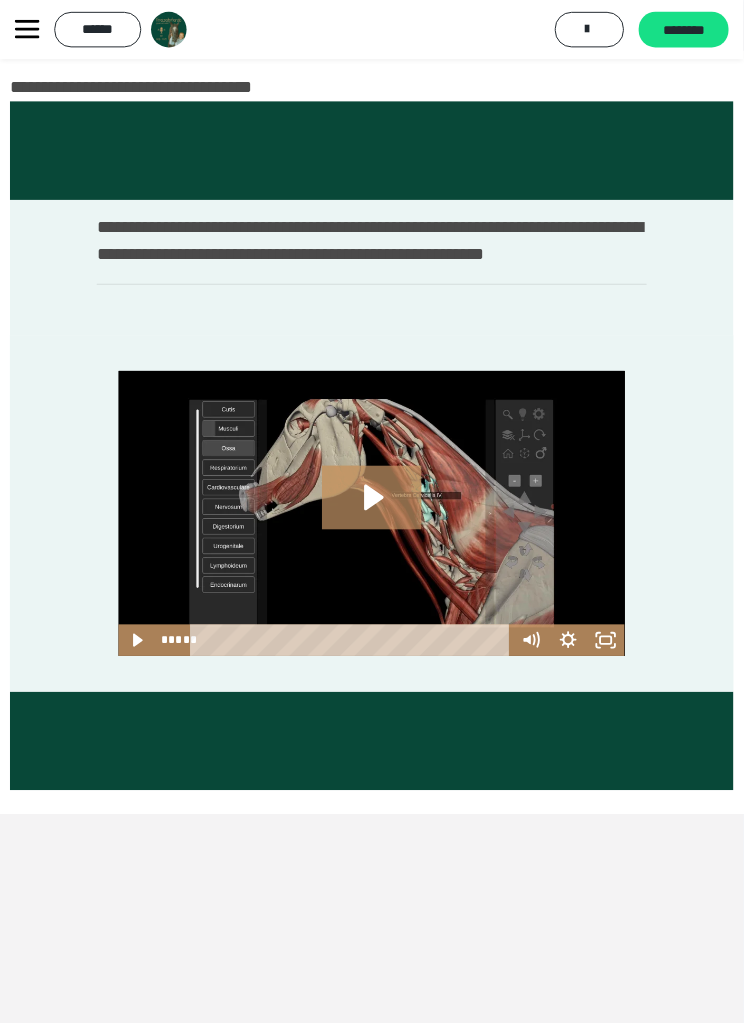 click 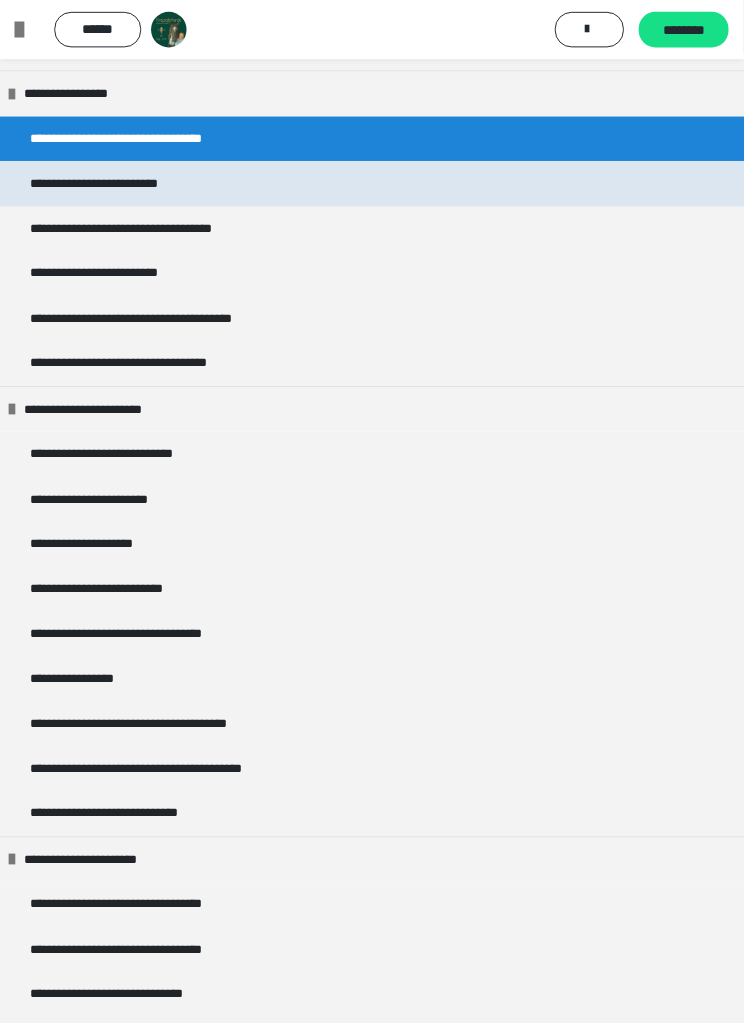 click on "**********" at bounding box center [122, 186] 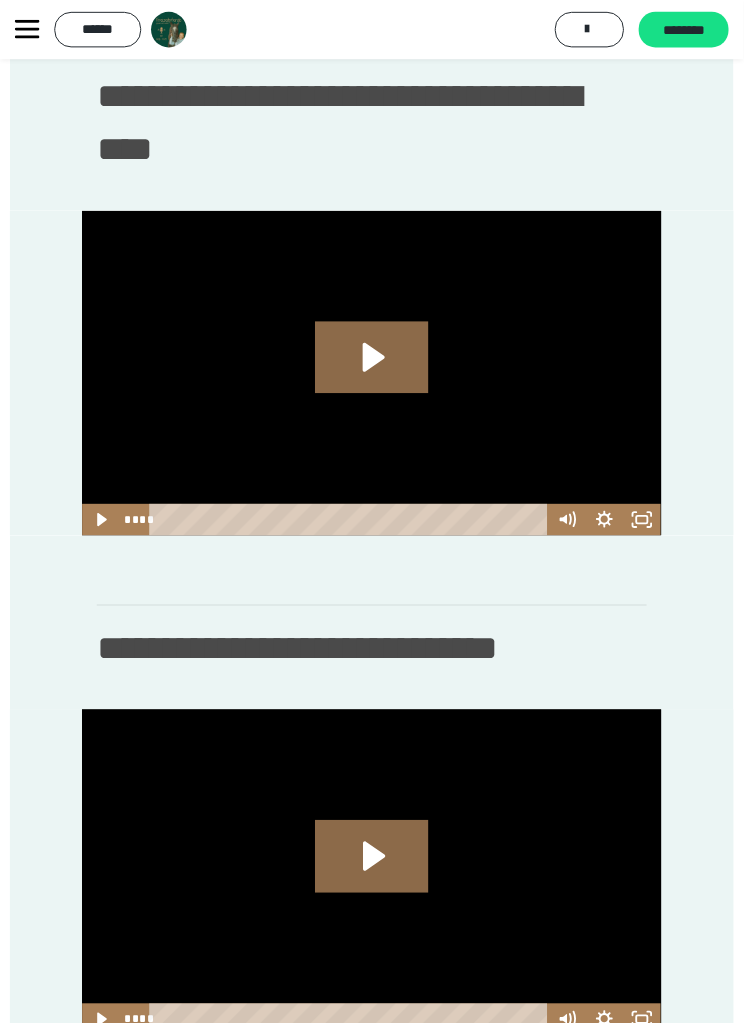 scroll, scrollTop: 1154, scrollLeft: 0, axis: vertical 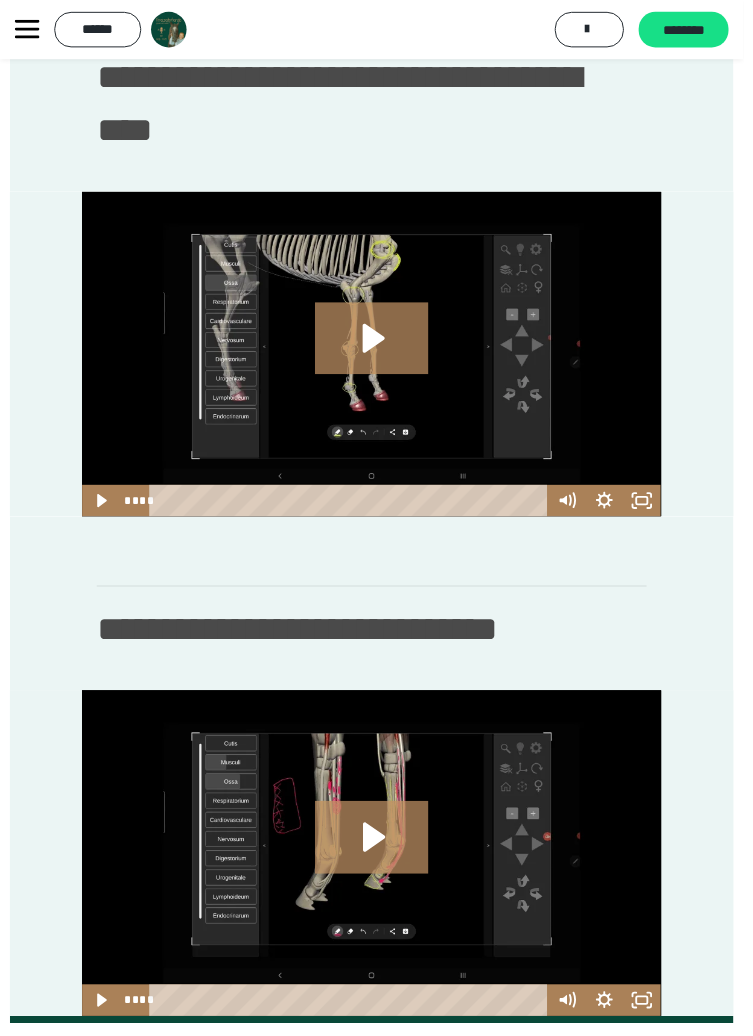 click 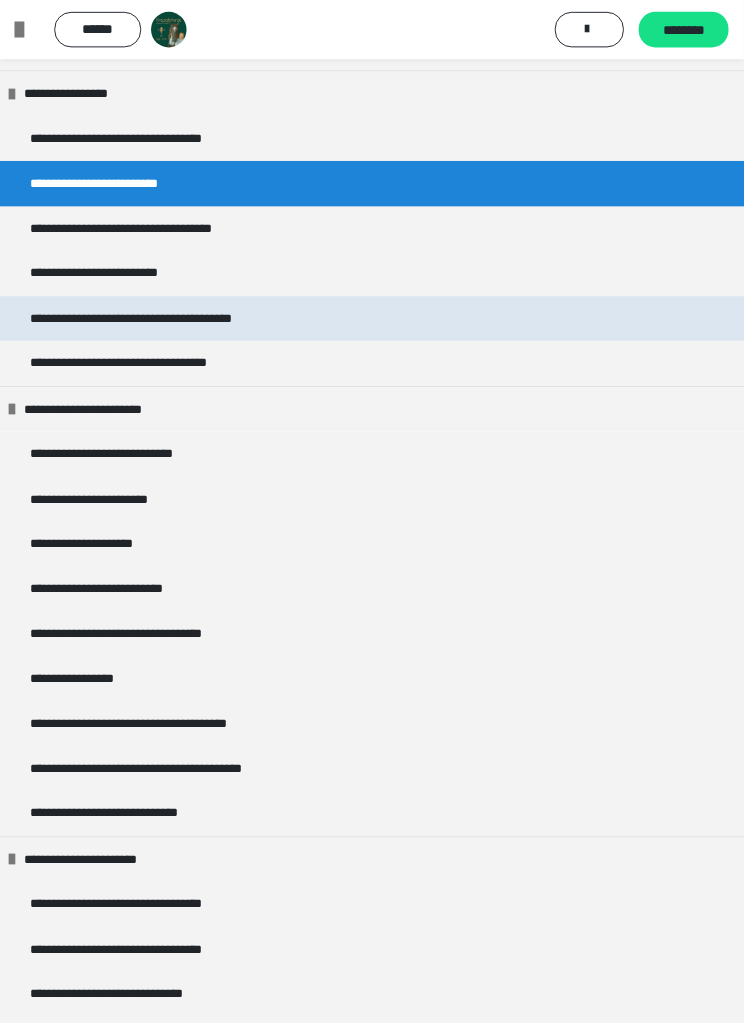 click on "**********" at bounding box center (166, 323) 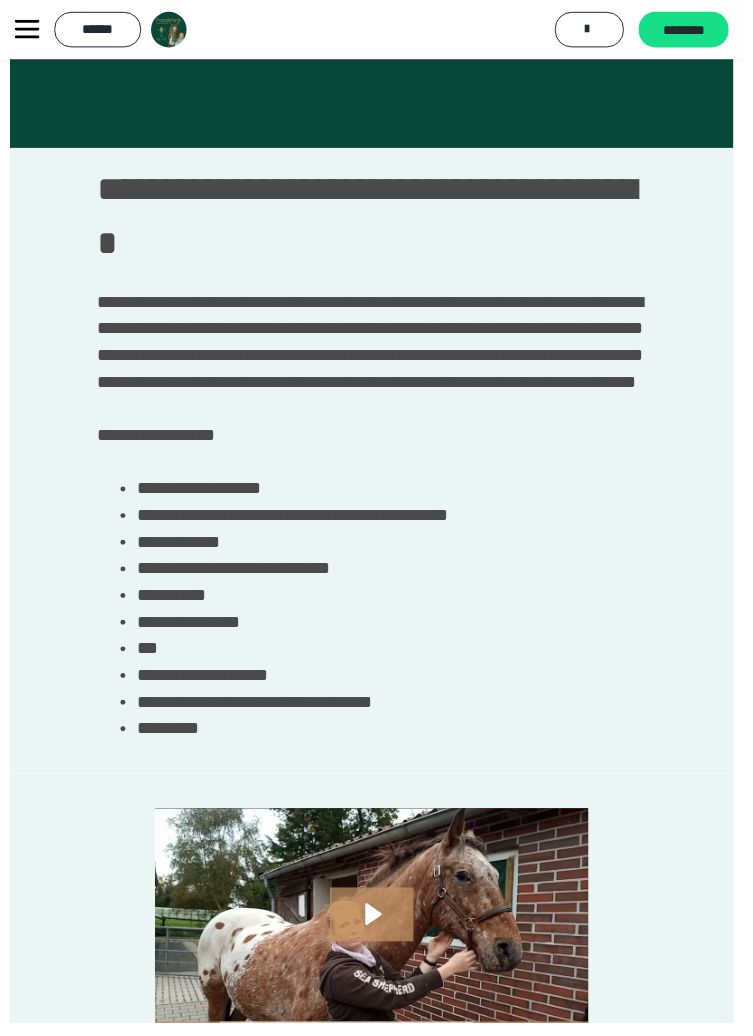 scroll, scrollTop: 200, scrollLeft: 0, axis: vertical 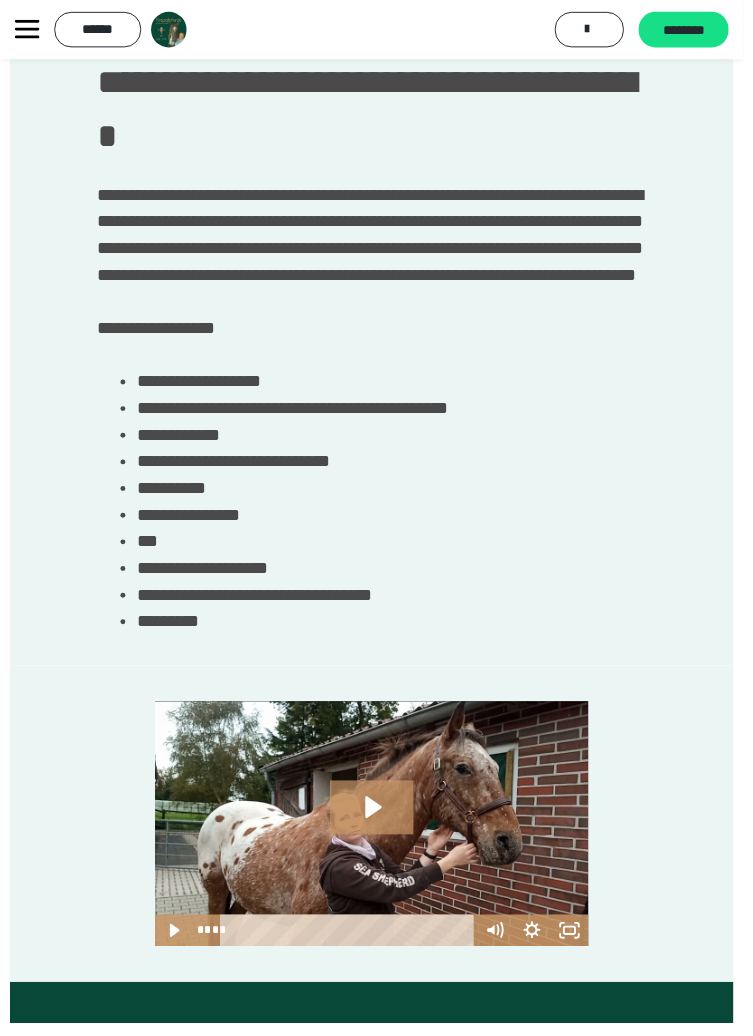 click 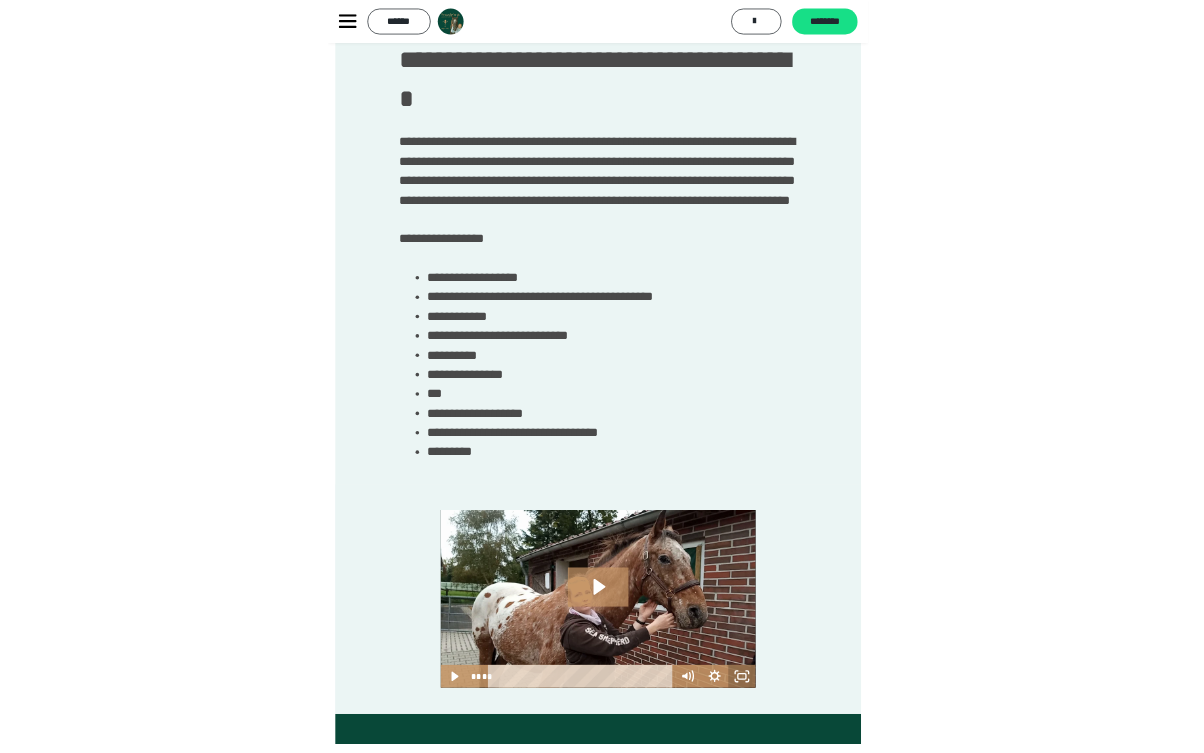 scroll, scrollTop: 156, scrollLeft: 0, axis: vertical 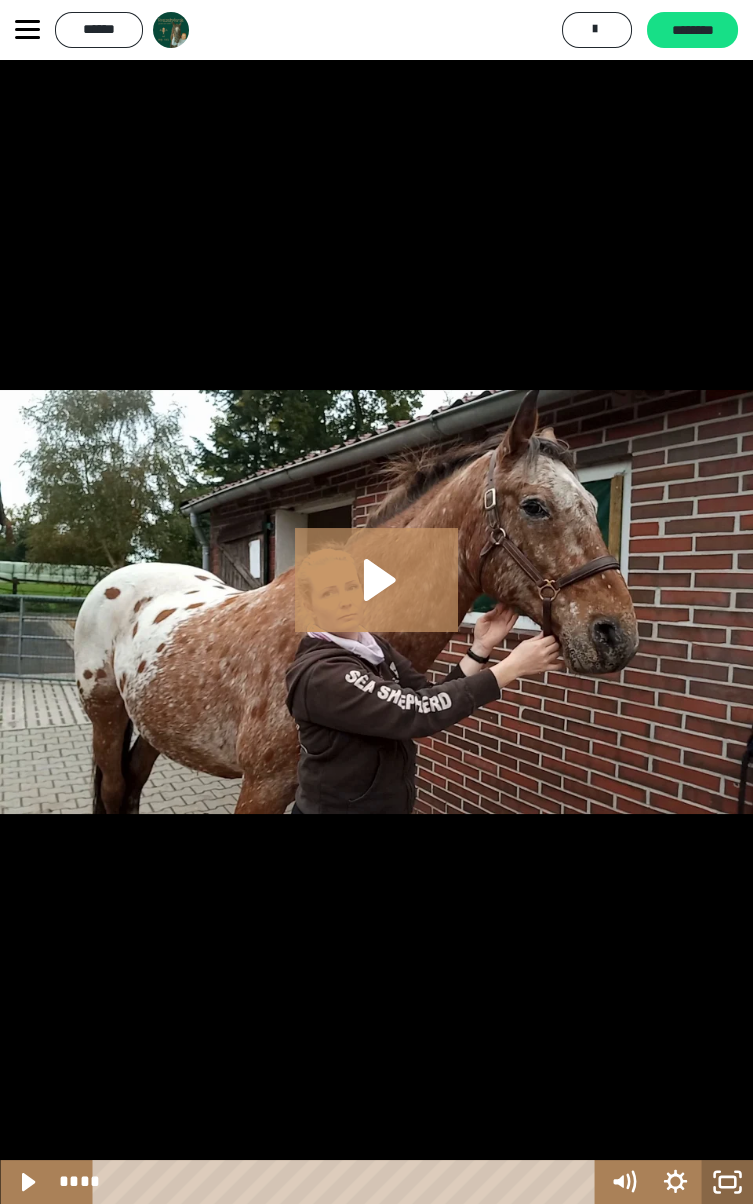 click 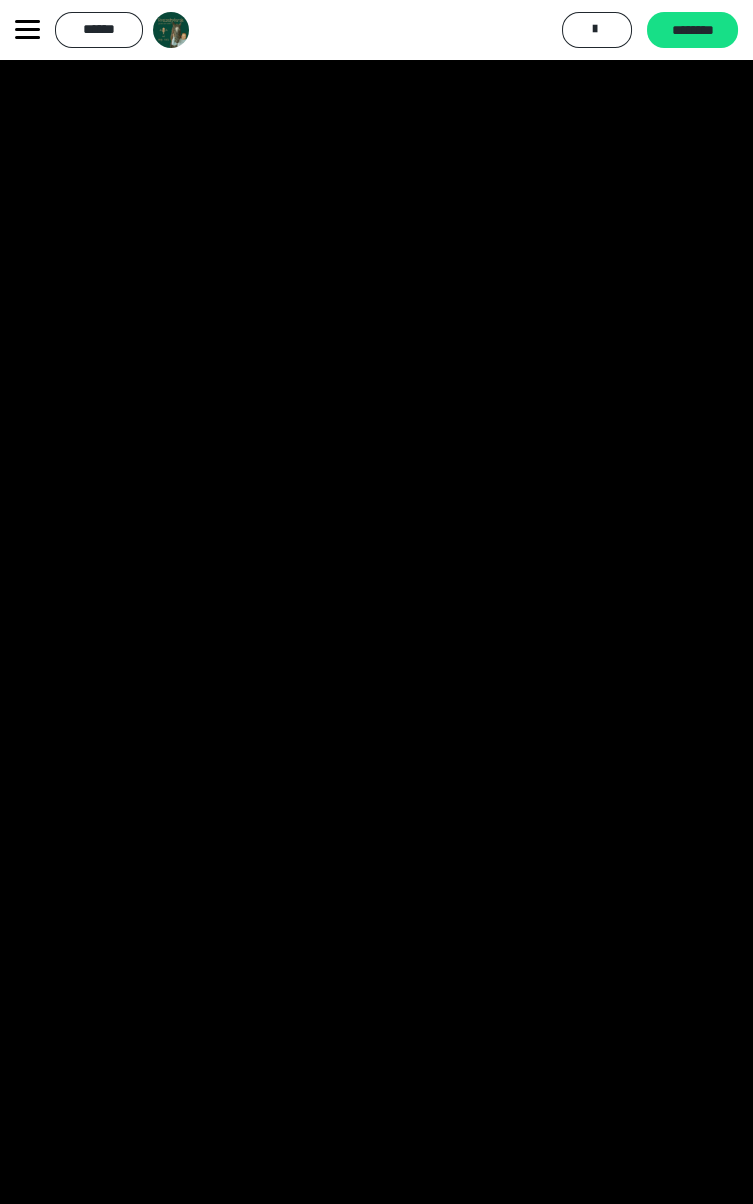 click at bounding box center (376, 602) 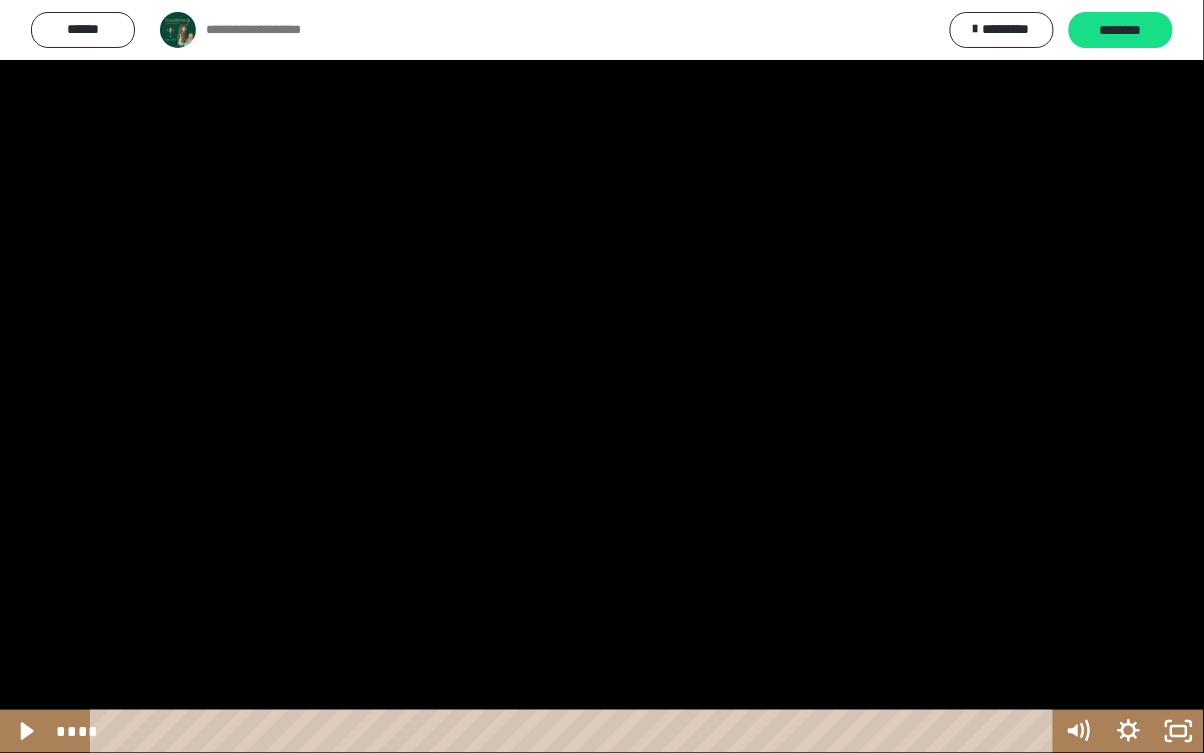 click at bounding box center [602, 376] 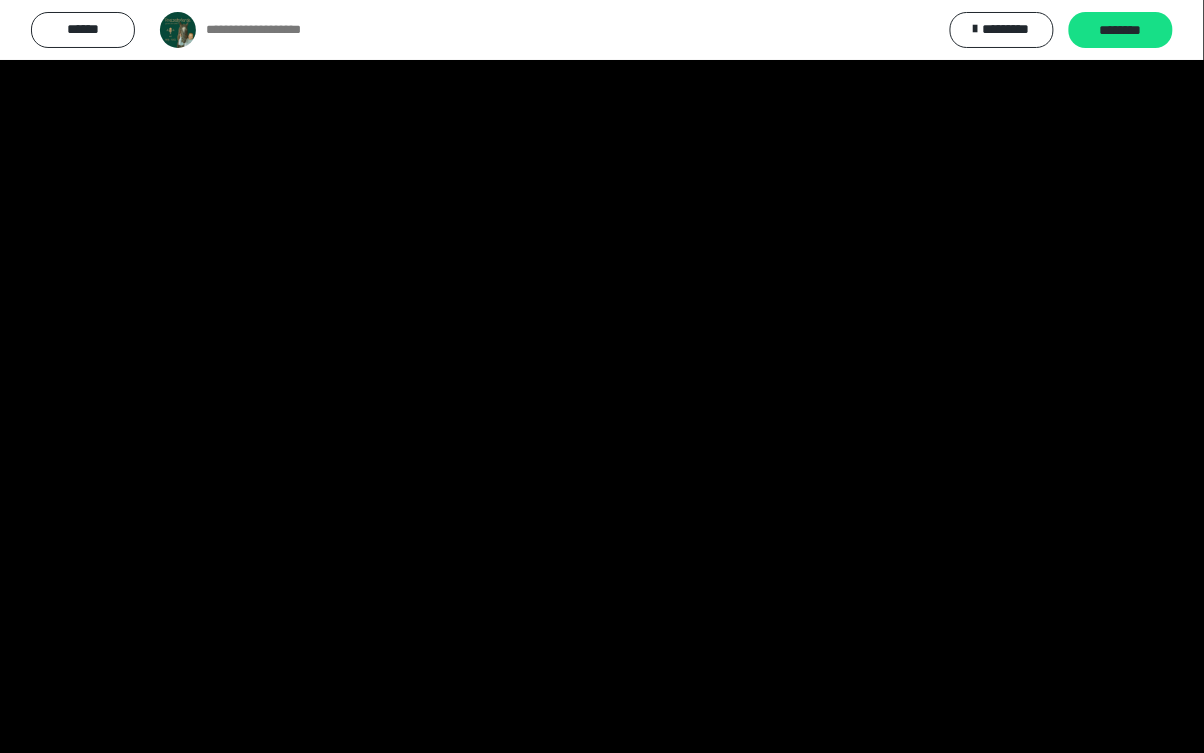 click at bounding box center (602, 376) 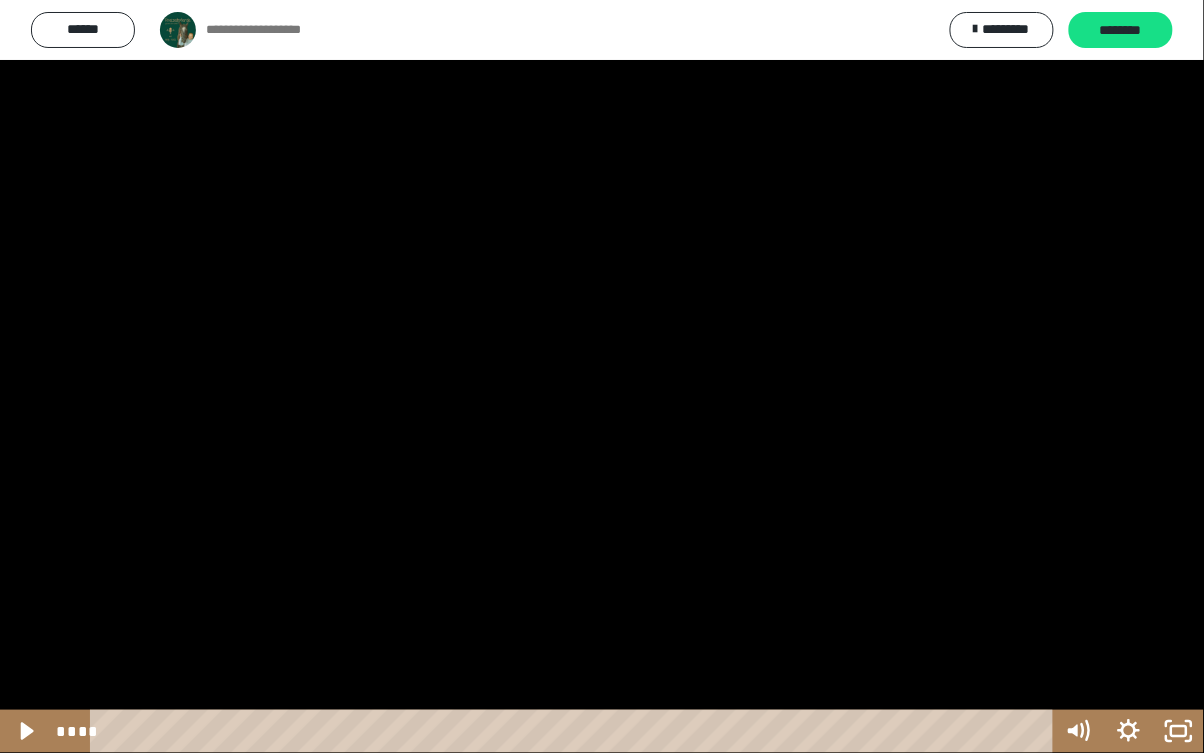 click 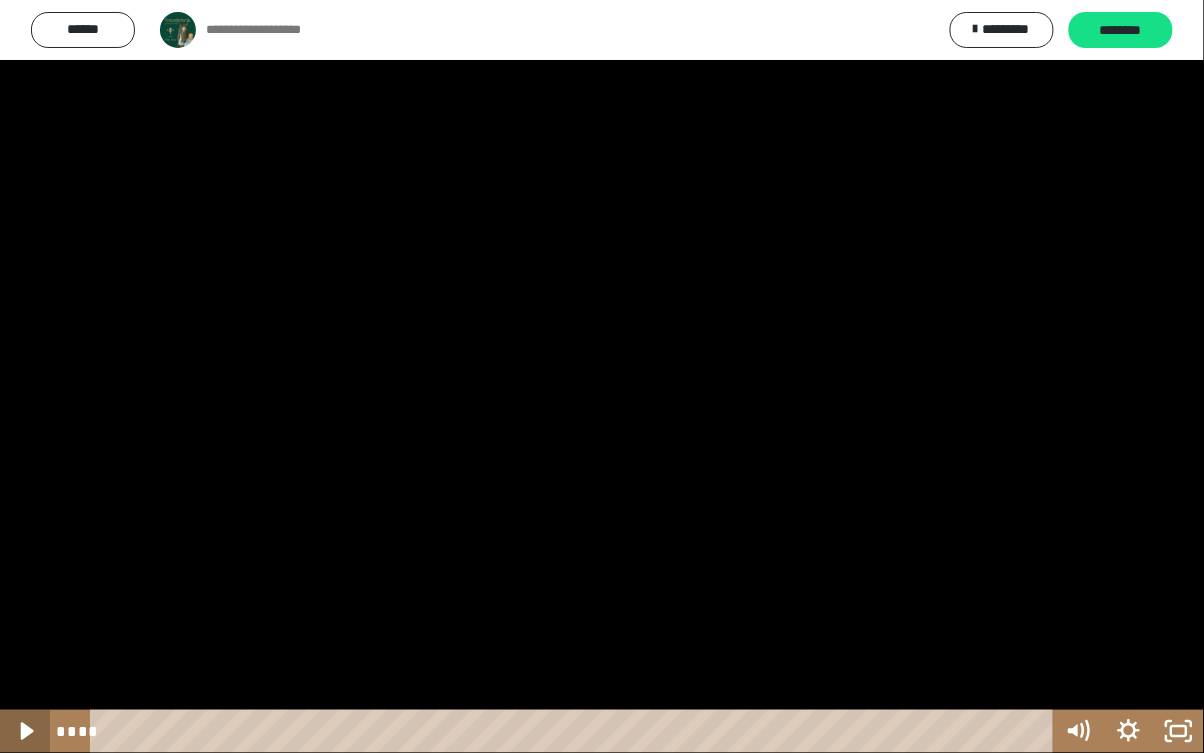 click 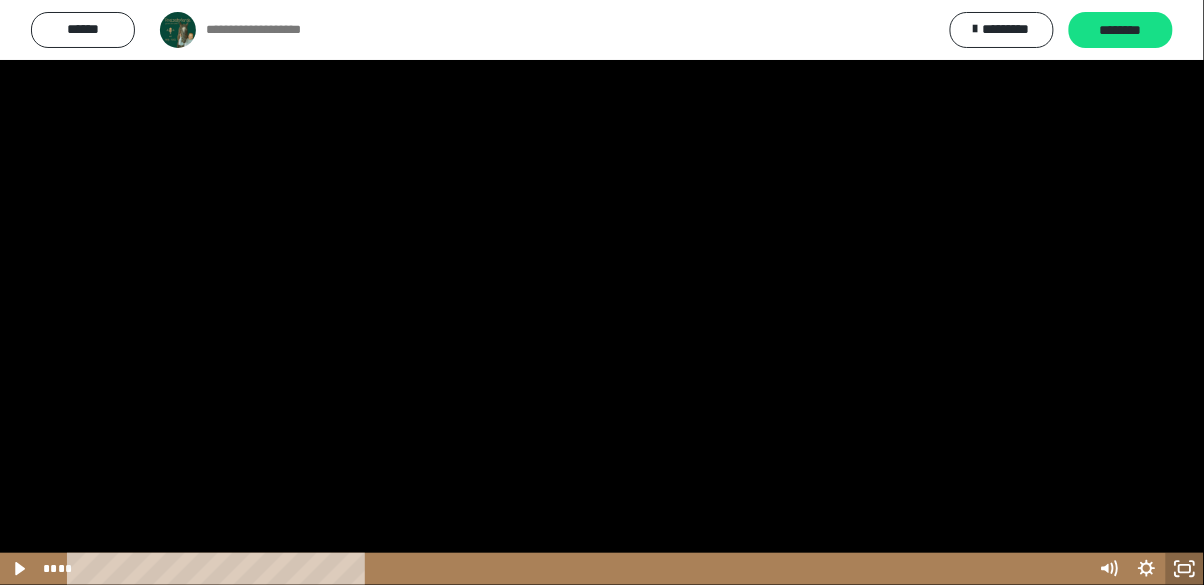 scroll, scrollTop: 240, scrollLeft: 0, axis: vertical 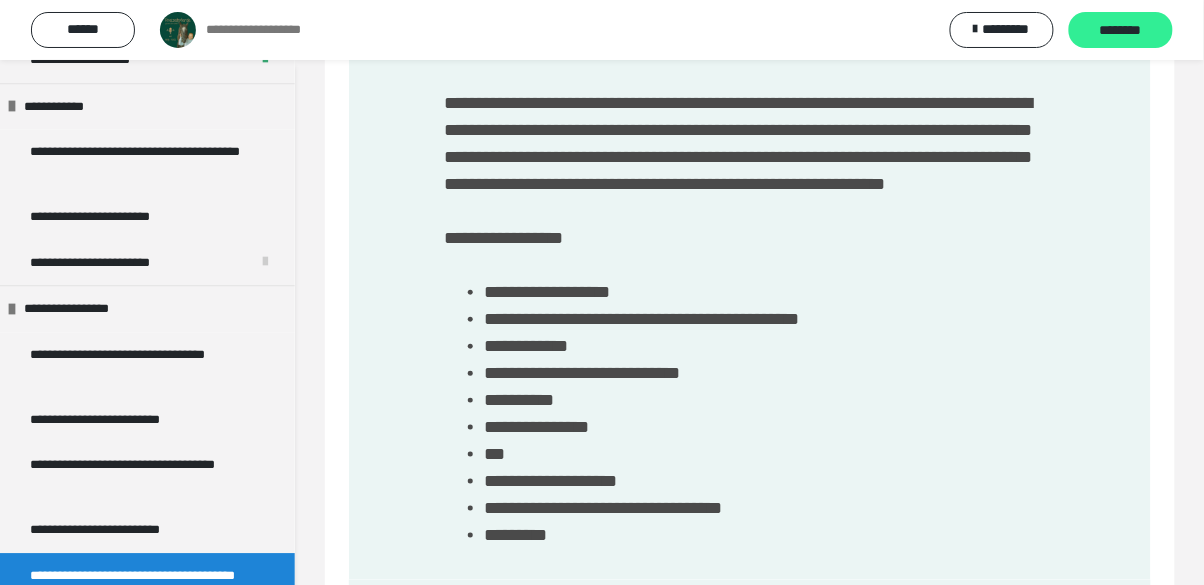 click on "********" at bounding box center (1121, 31) 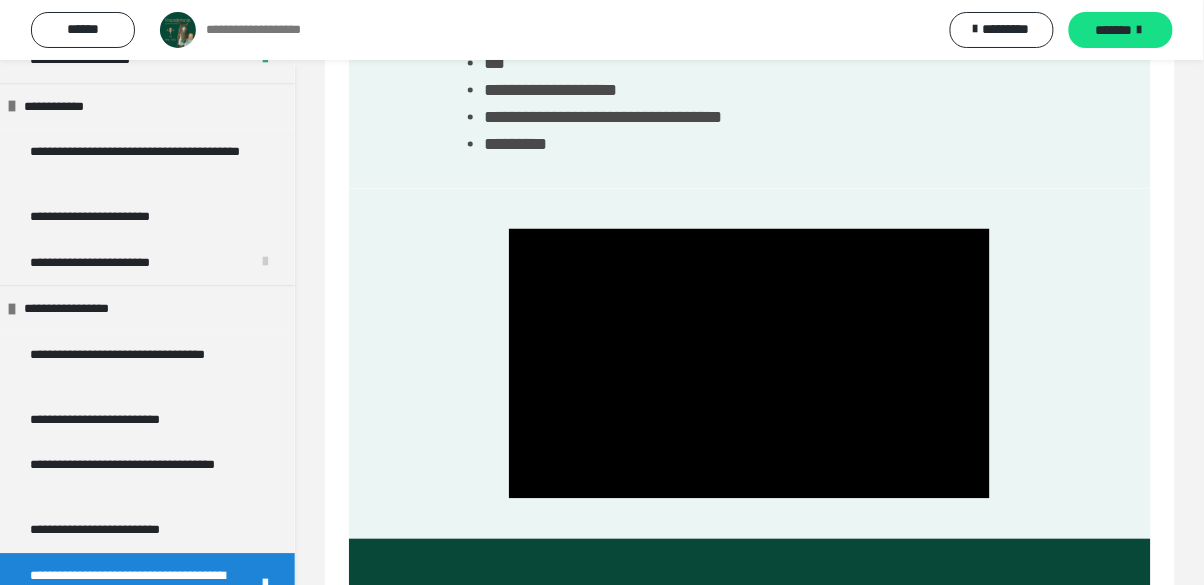 scroll, scrollTop: 697, scrollLeft: 0, axis: vertical 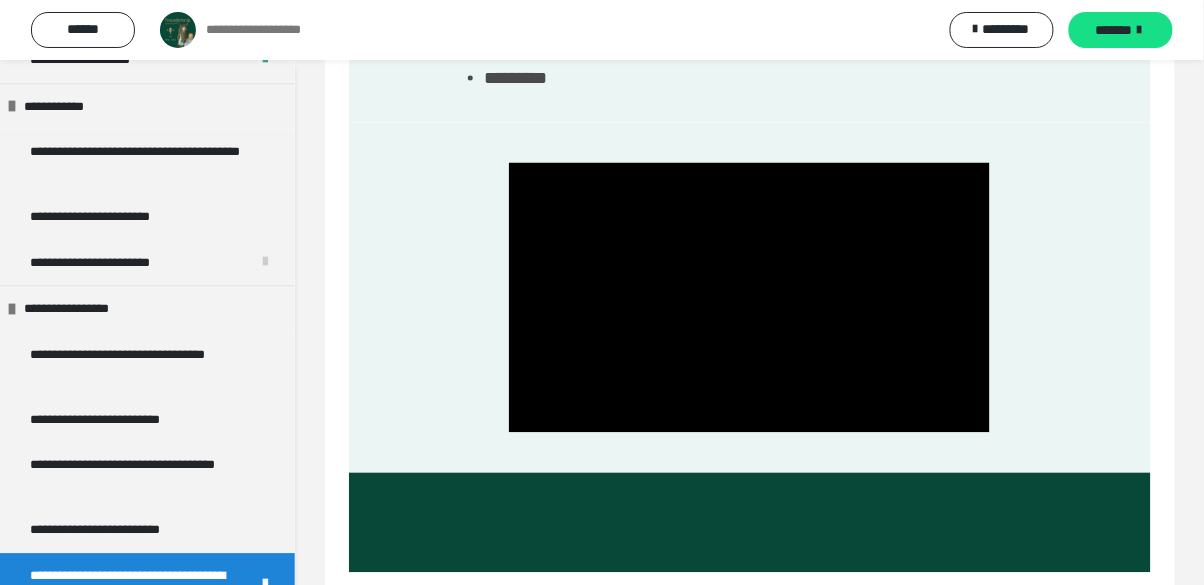 click on "**********" at bounding box center [139, 650] 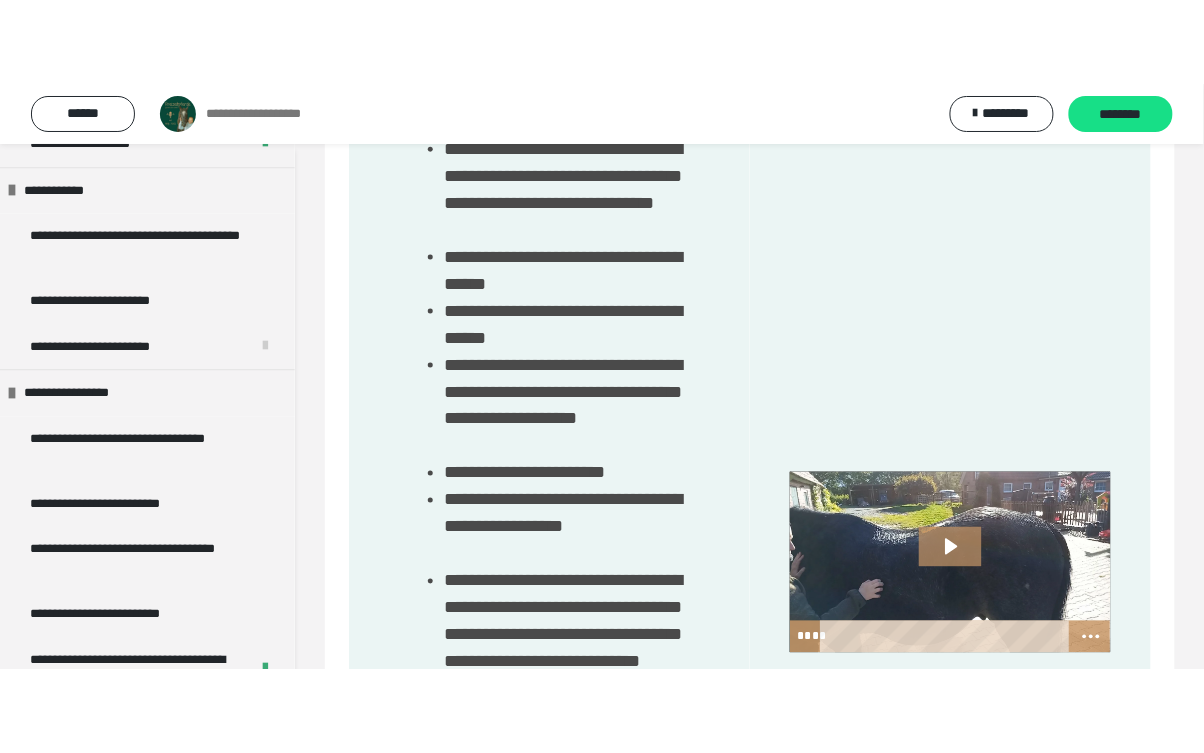 scroll, scrollTop: 562, scrollLeft: 0, axis: vertical 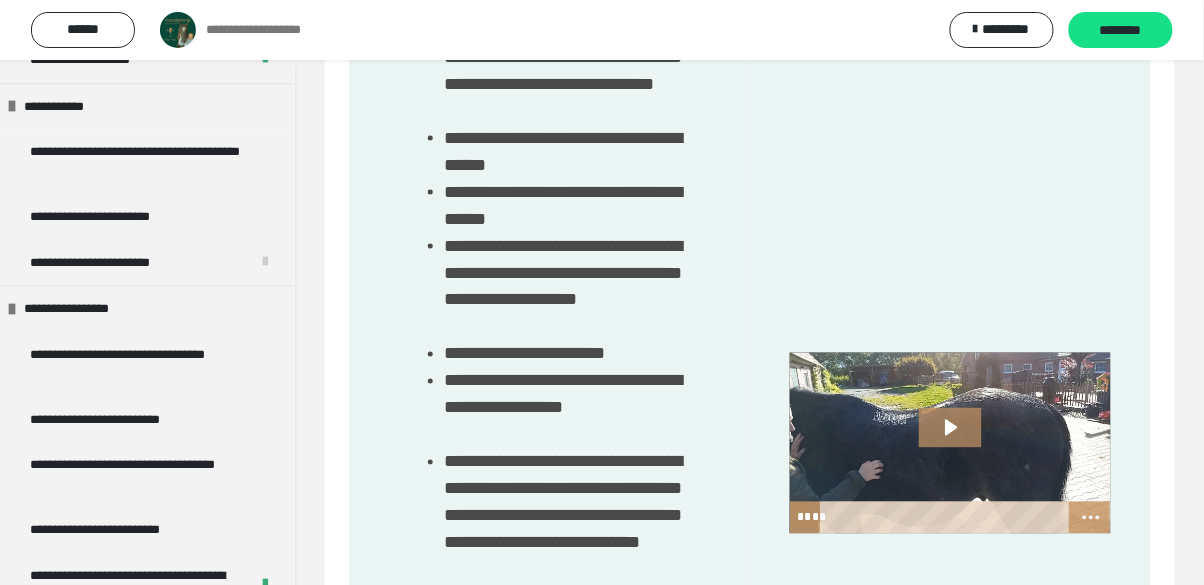 click 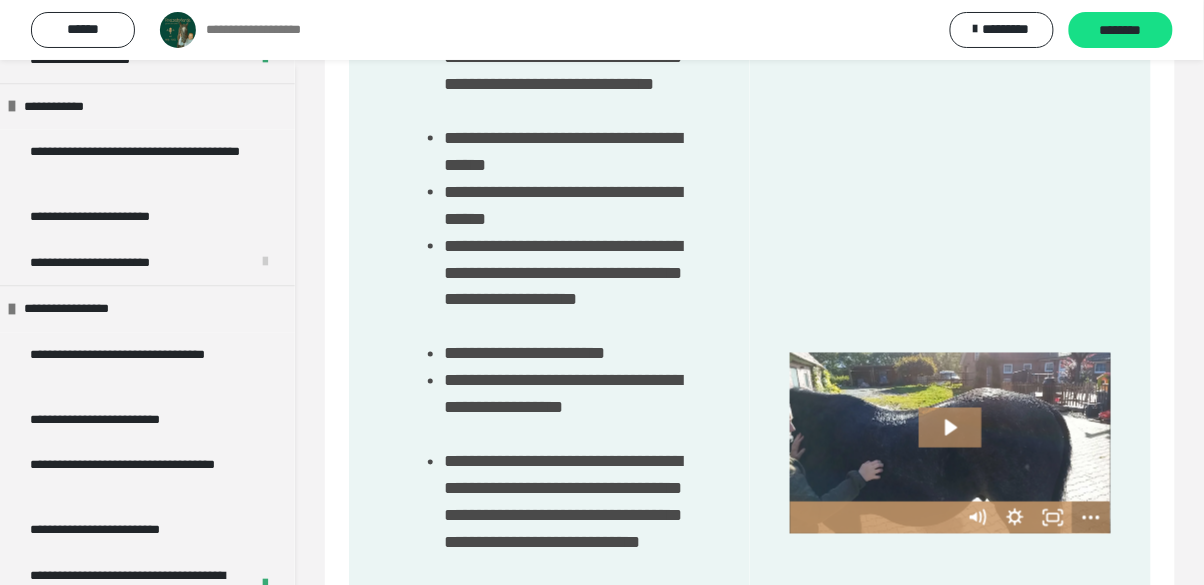 click 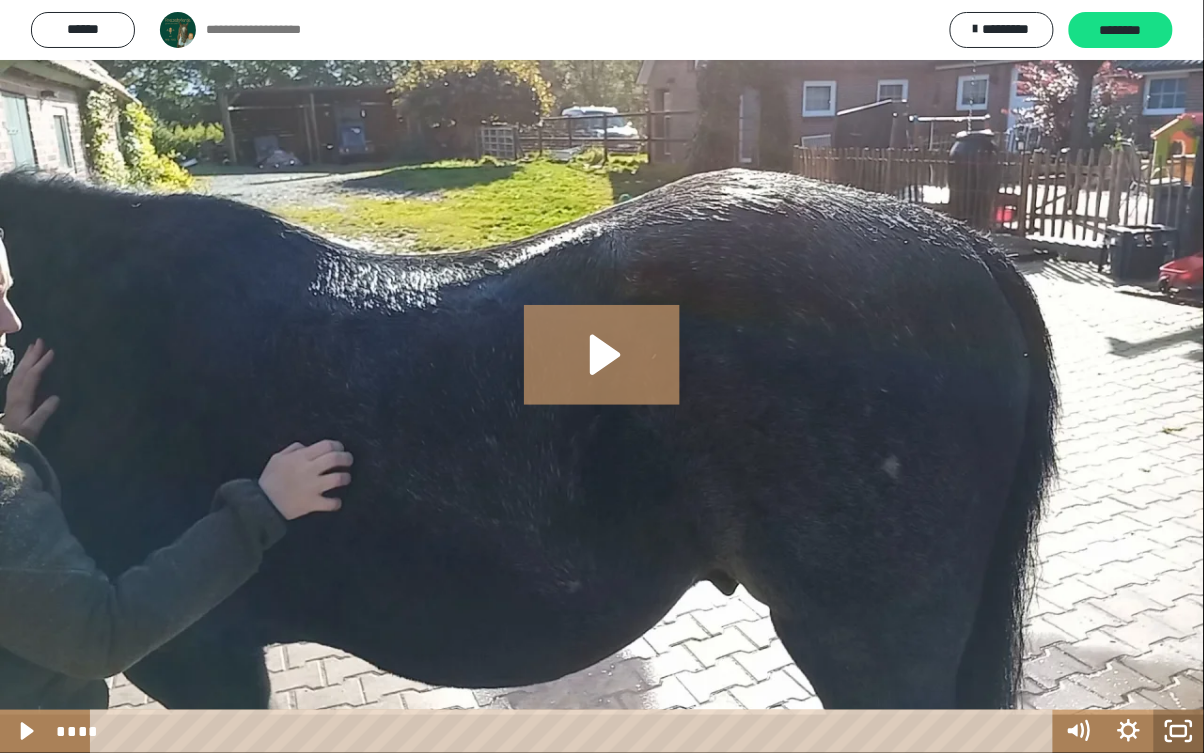 click 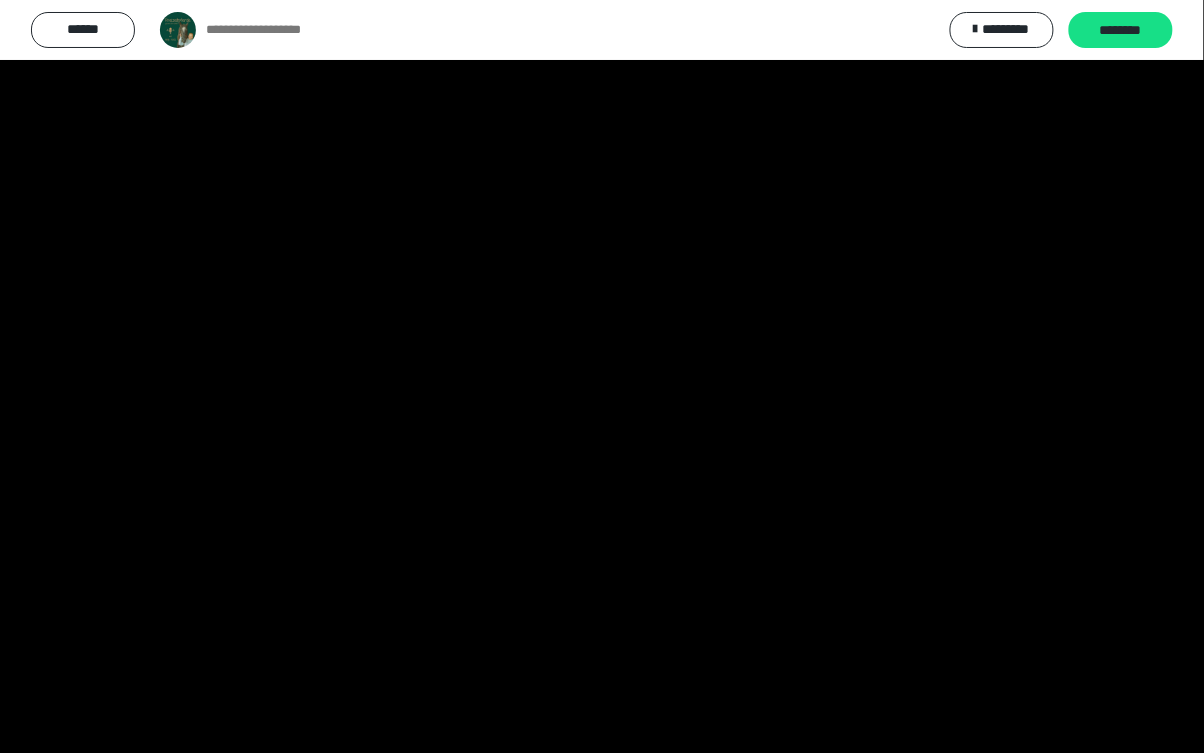 click at bounding box center [602, 376] 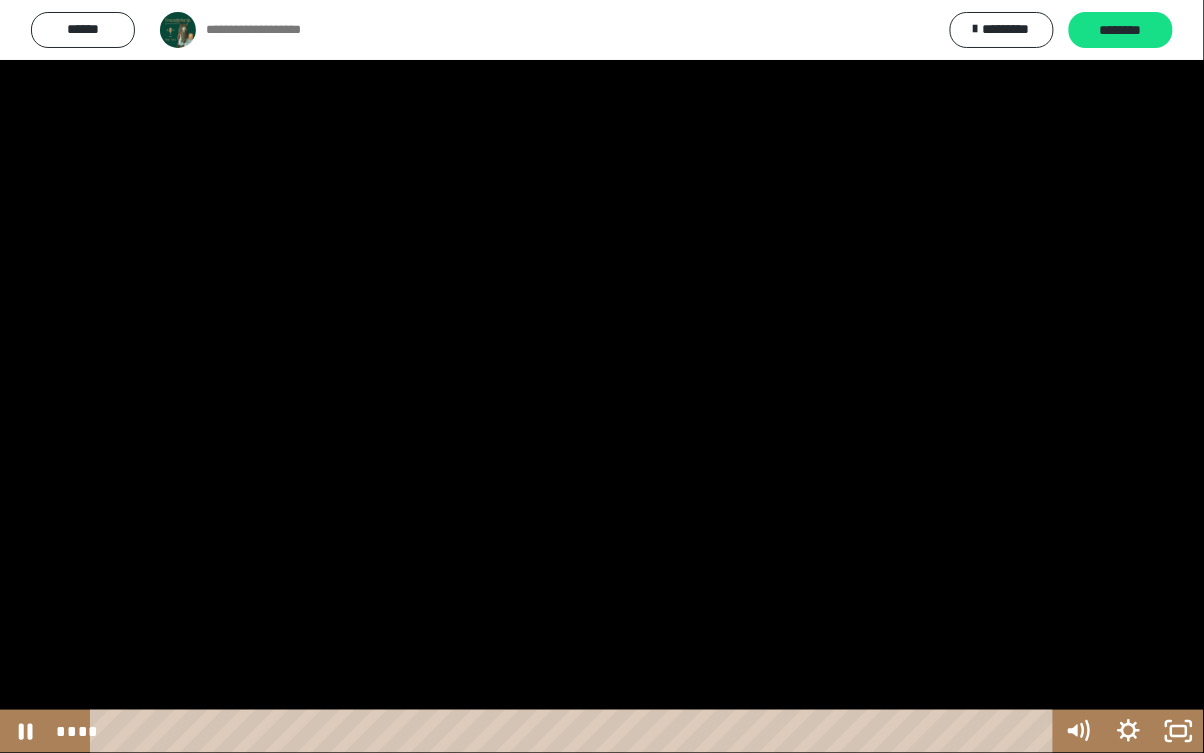 click 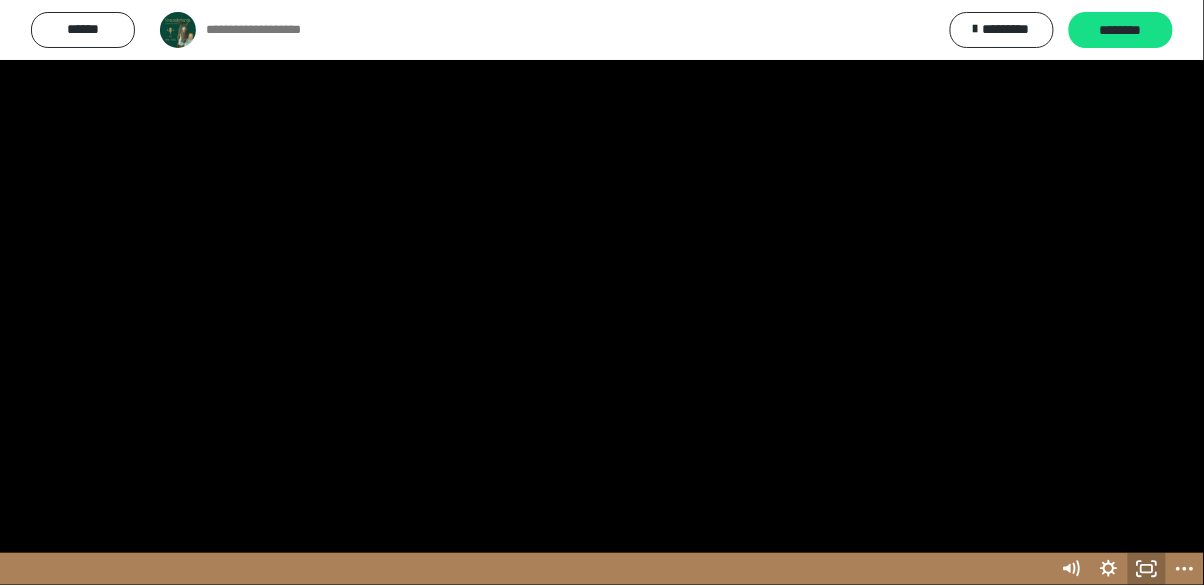 scroll, scrollTop: 654, scrollLeft: 0, axis: vertical 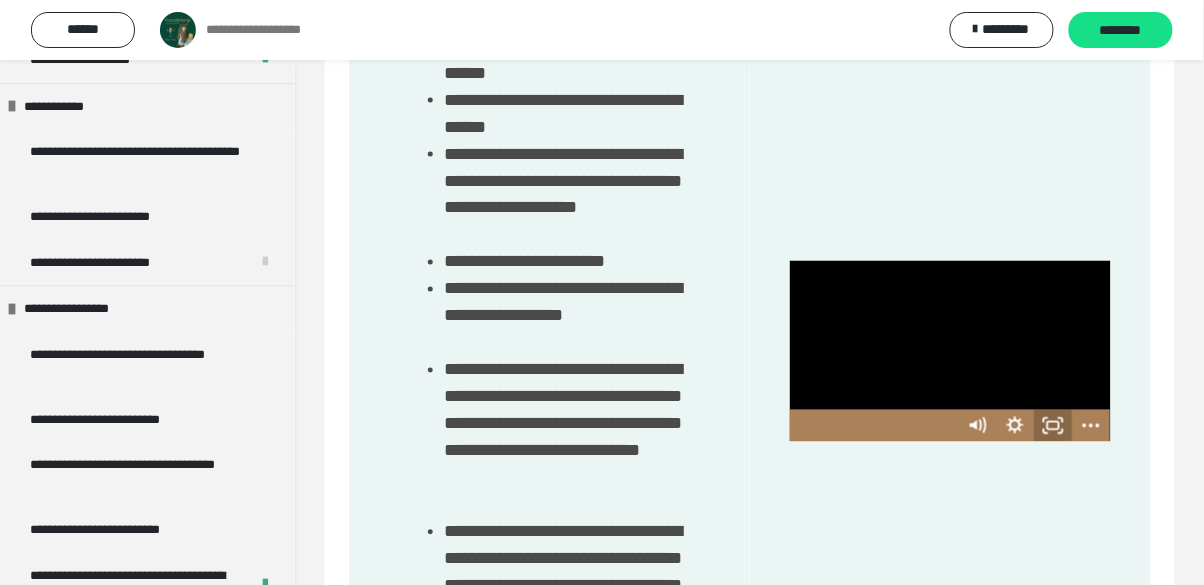 click at bounding box center [950, 351] 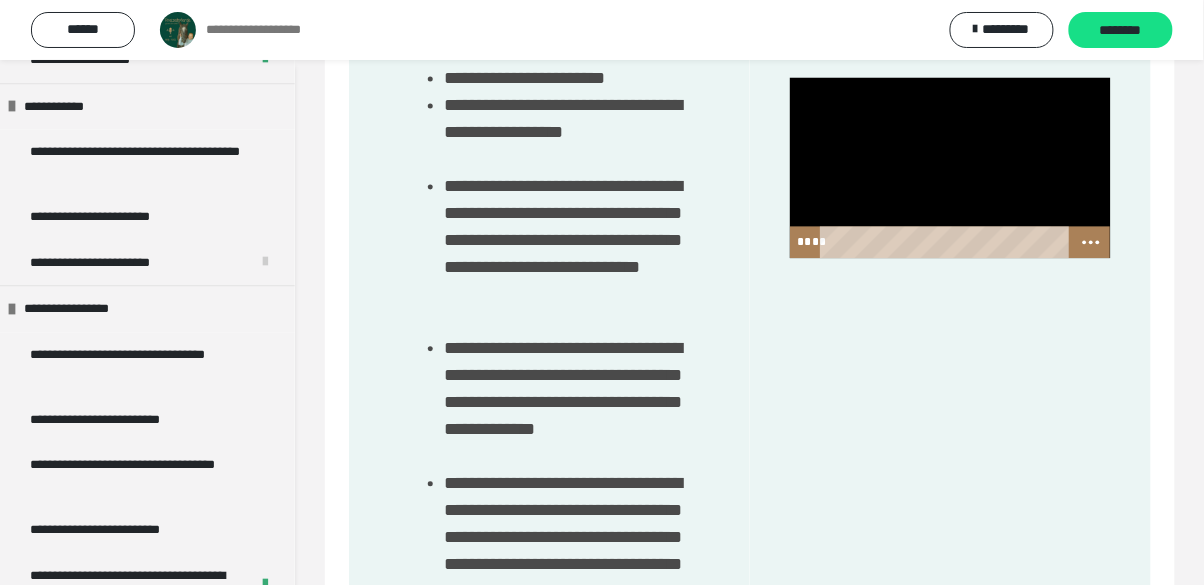 scroll, scrollTop: 1109, scrollLeft: 0, axis: vertical 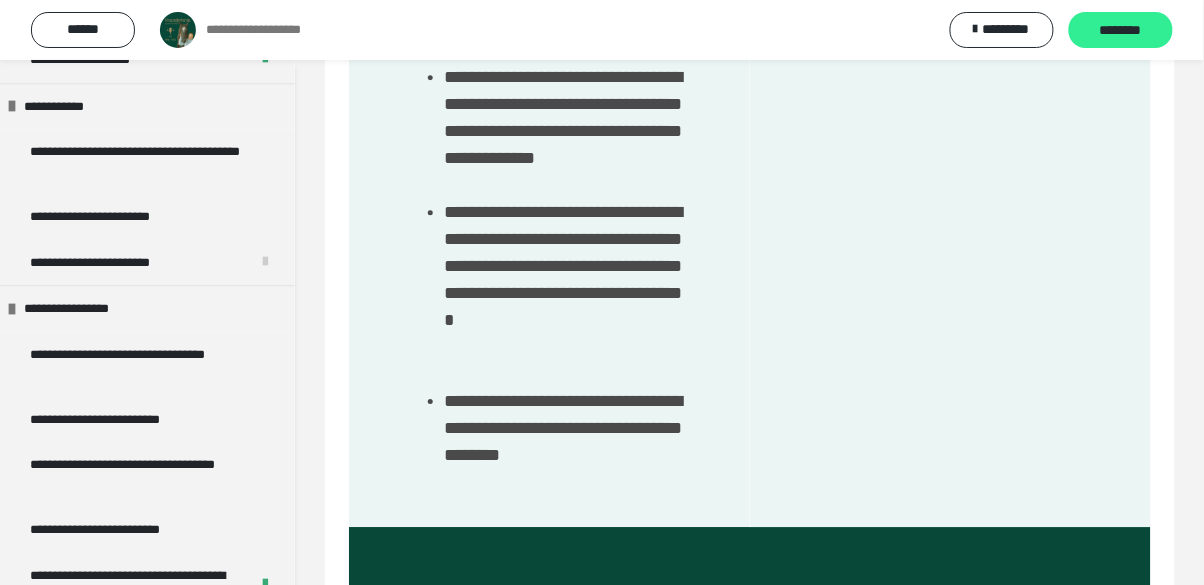click on "********" at bounding box center (1121, 30) 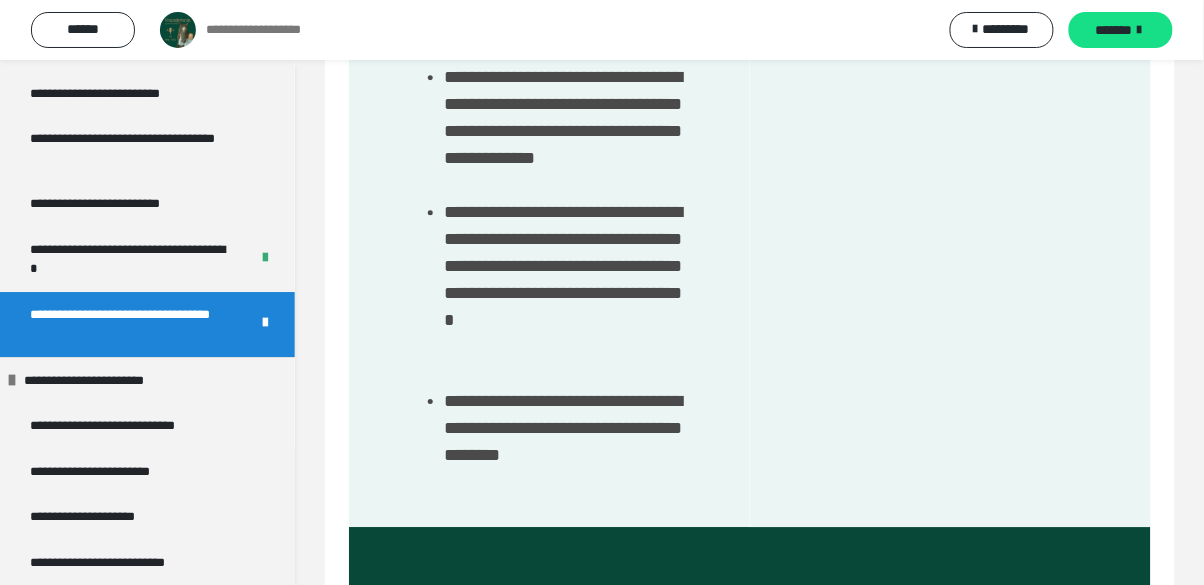 scroll, scrollTop: 1394, scrollLeft: 0, axis: vertical 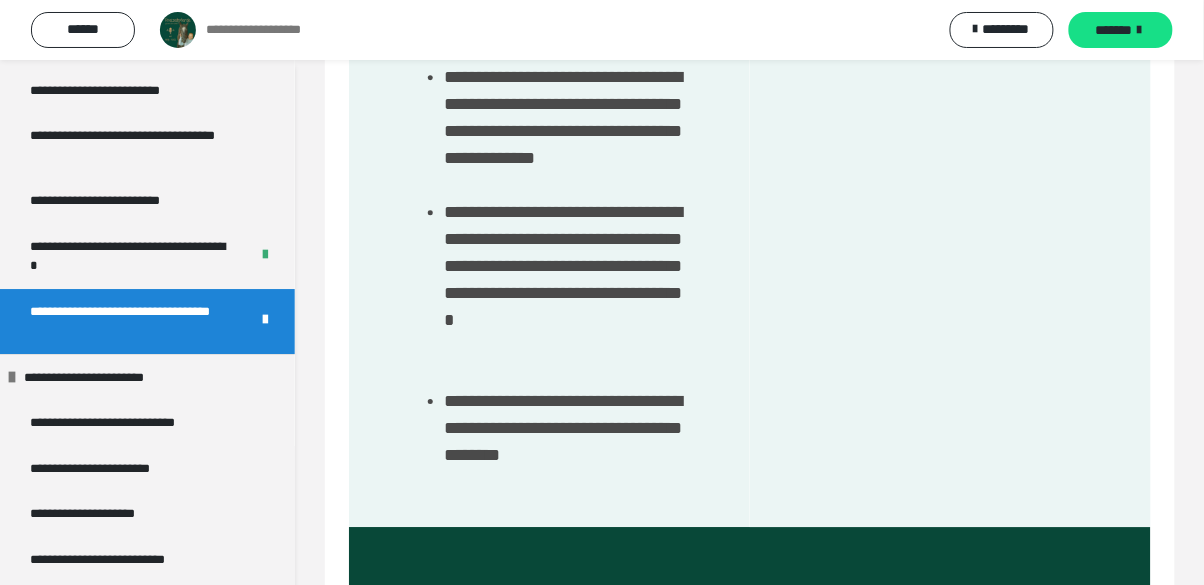 click on "**********" at bounding box center [750, -184] 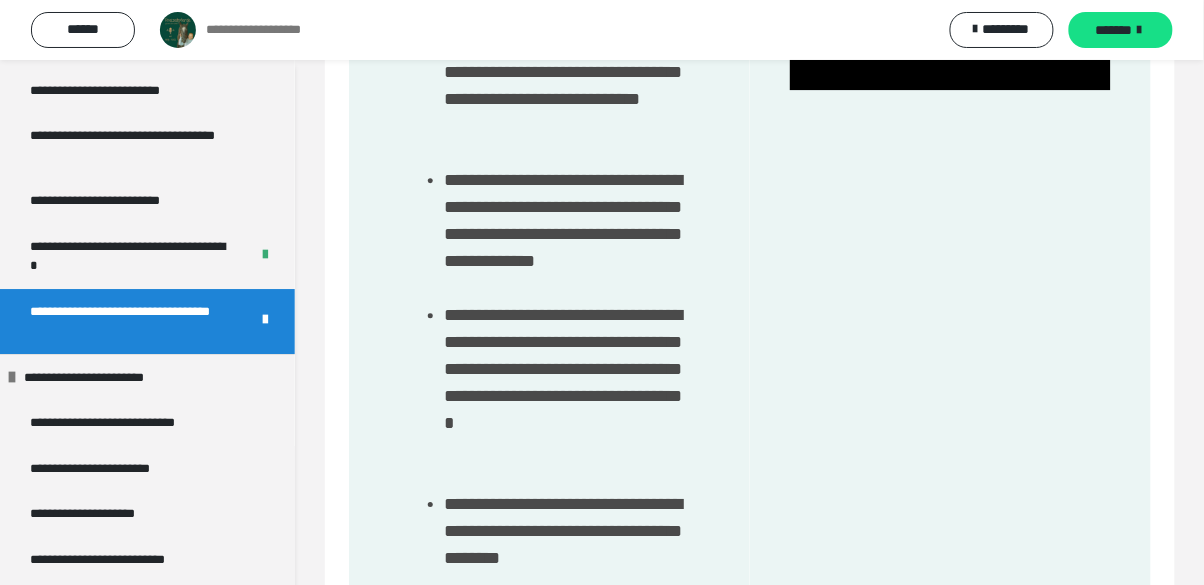 scroll, scrollTop: 994, scrollLeft: 0, axis: vertical 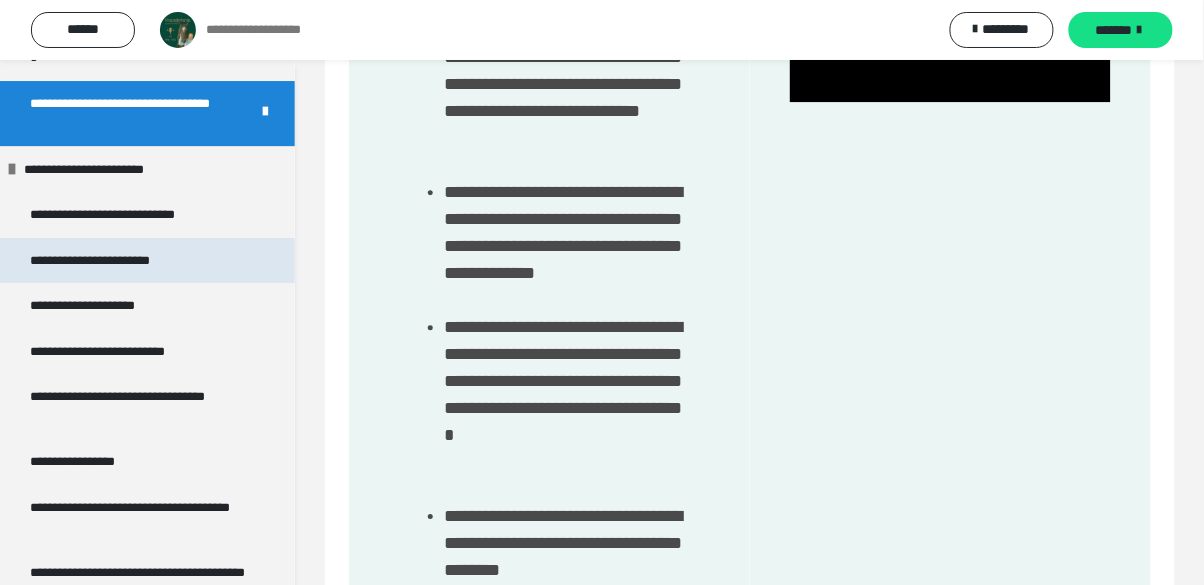 click on "**********" at bounding box center [122, 261] 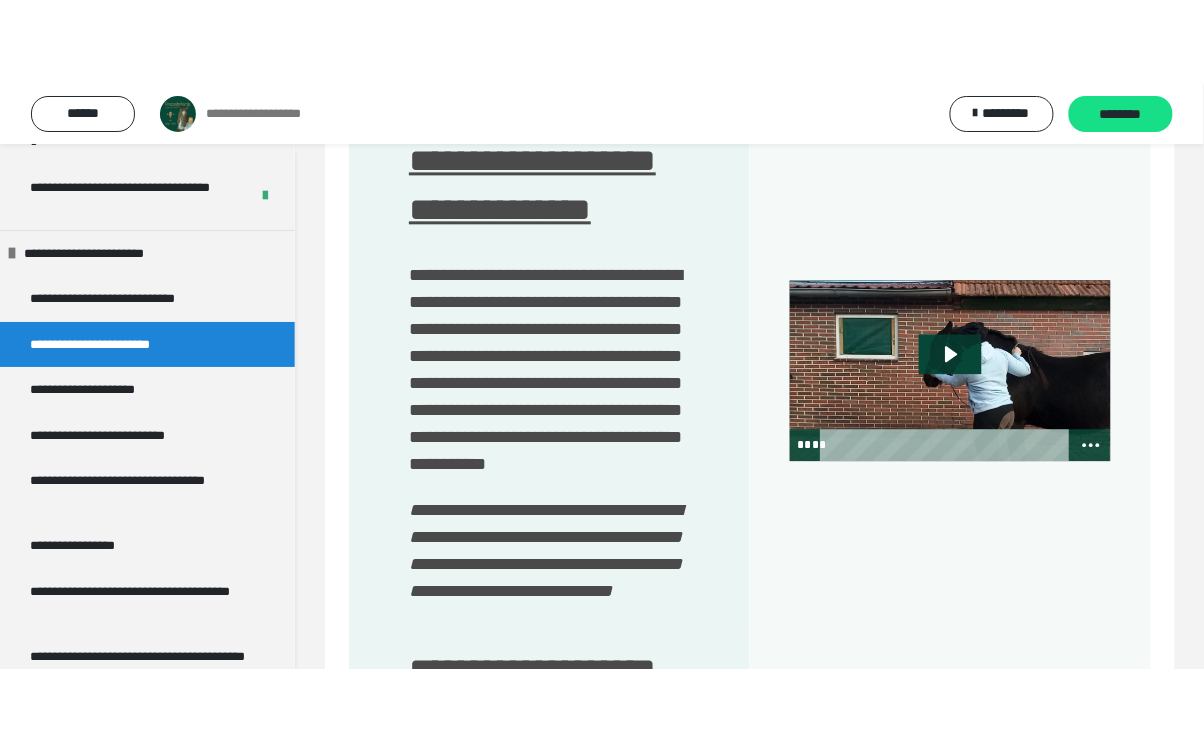 scroll, scrollTop: 973, scrollLeft: 0, axis: vertical 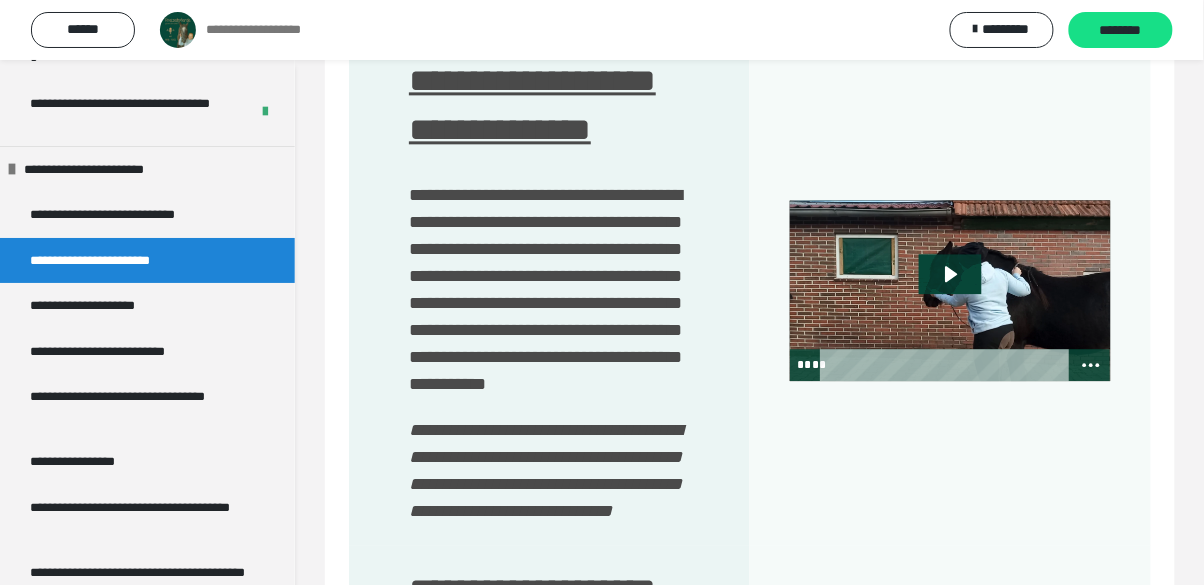 click 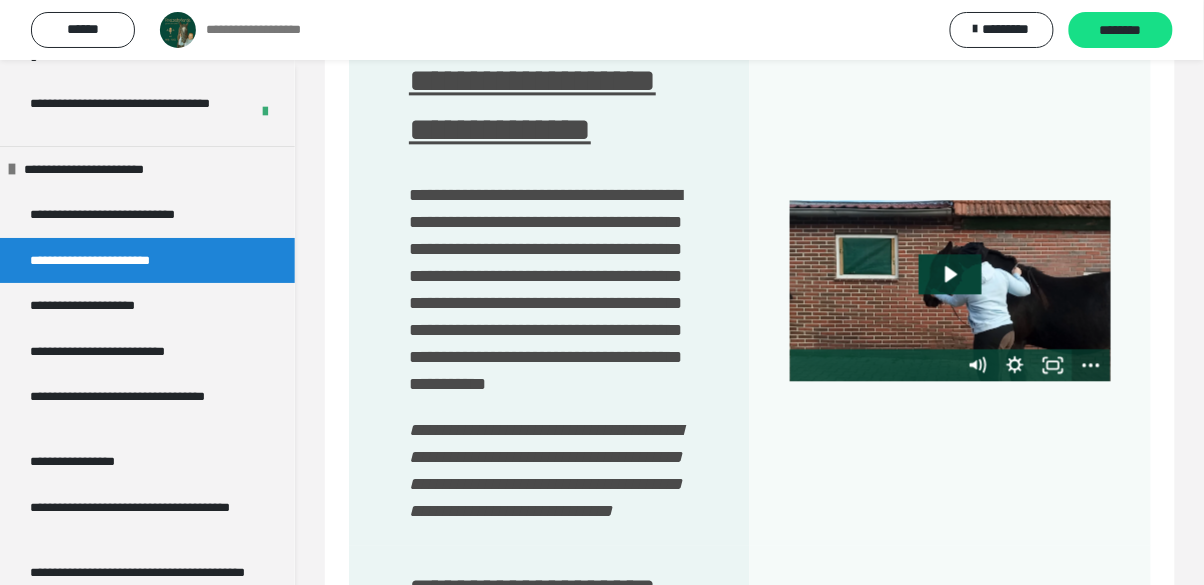 click 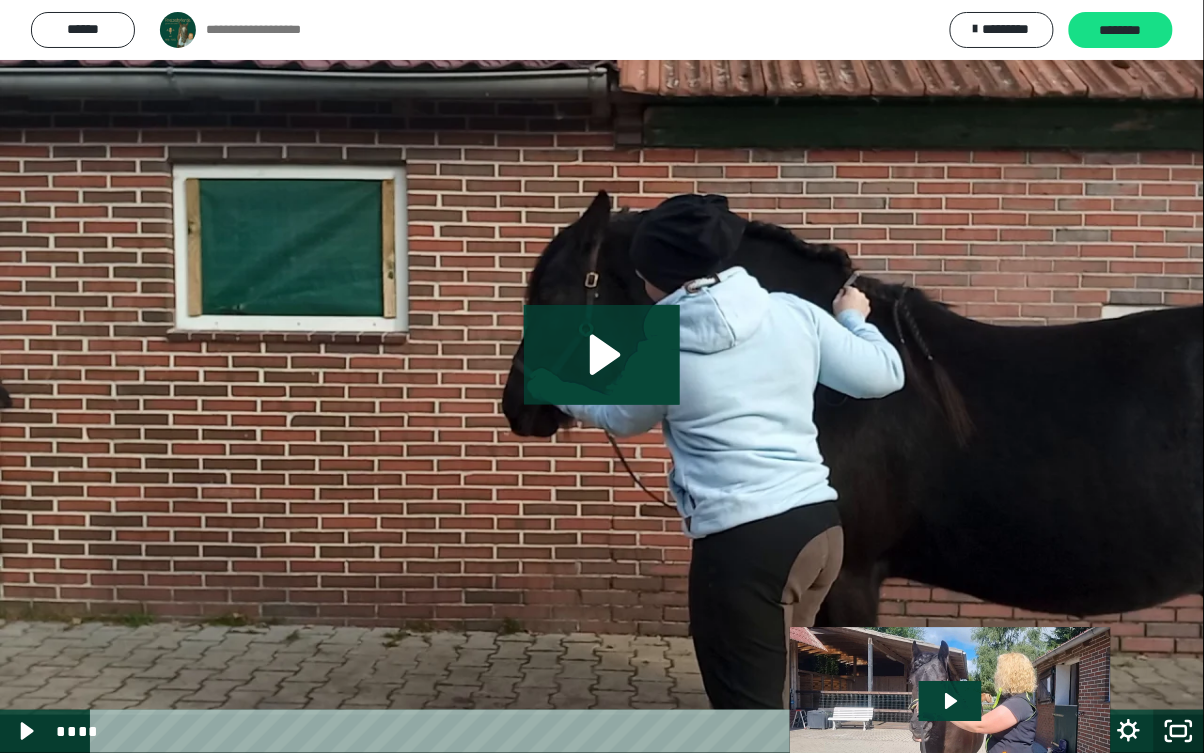 click 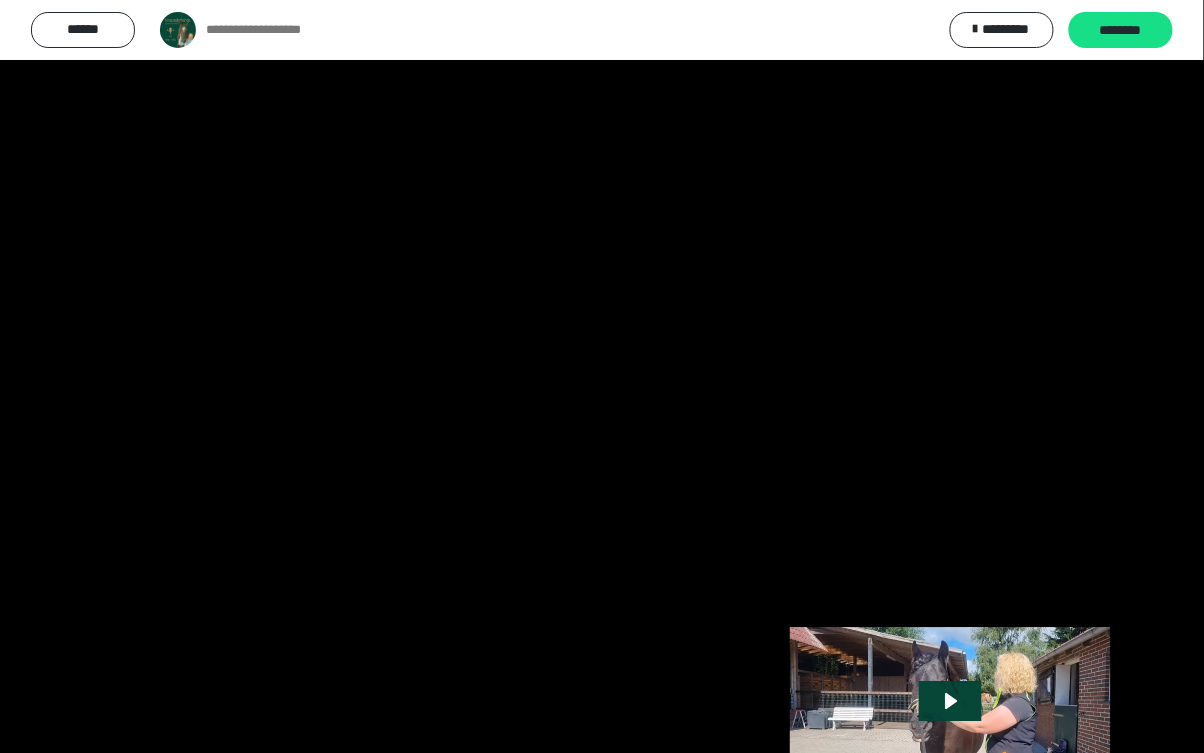 click at bounding box center (602, 376) 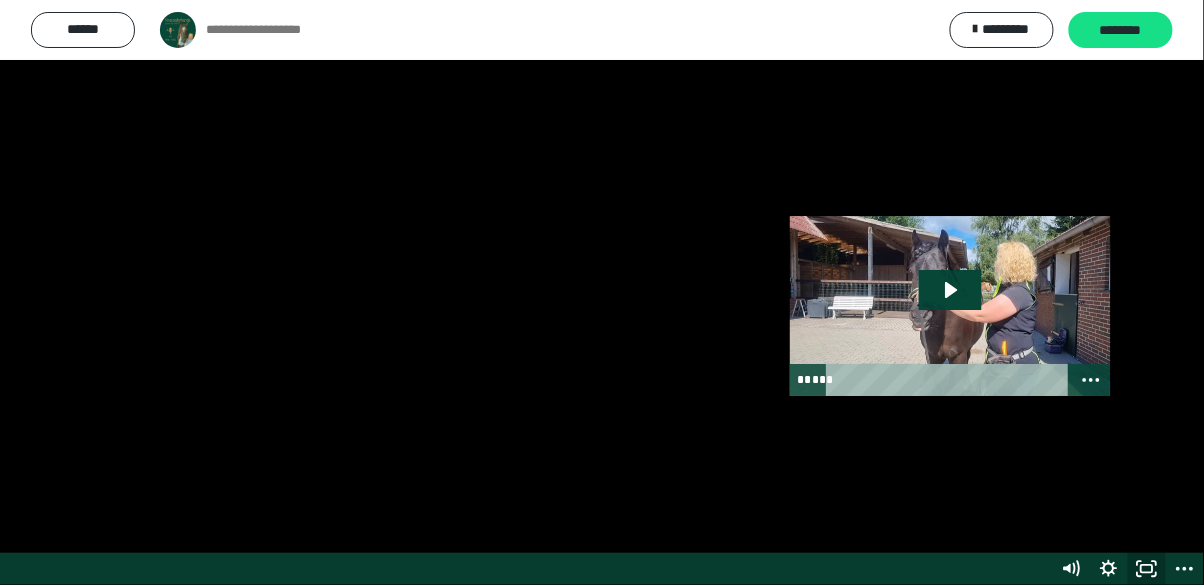 scroll, scrollTop: 1389, scrollLeft: 0, axis: vertical 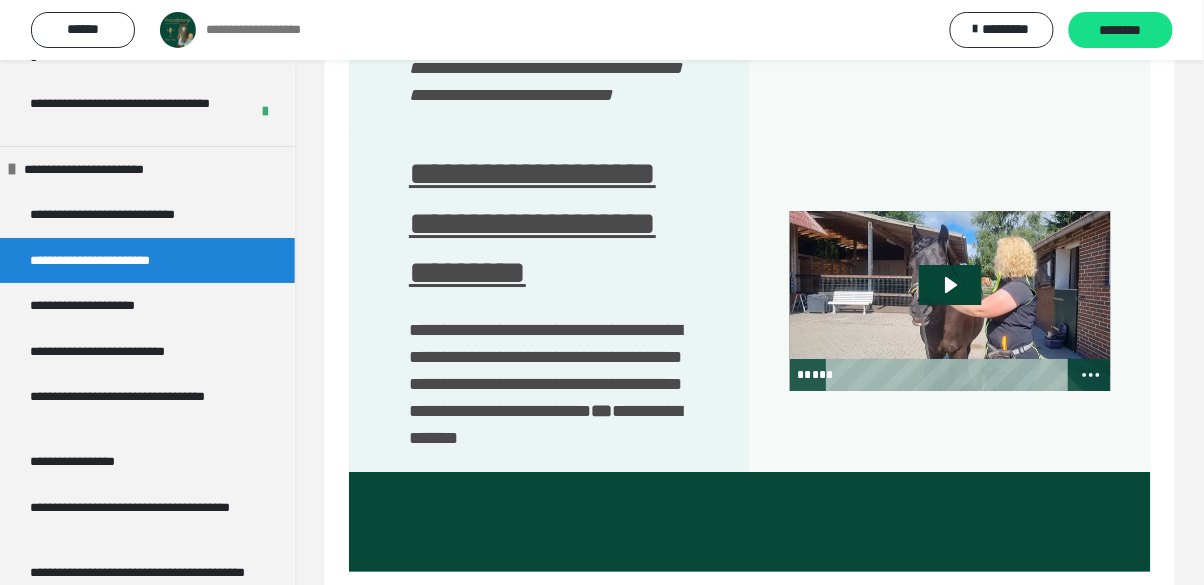 click 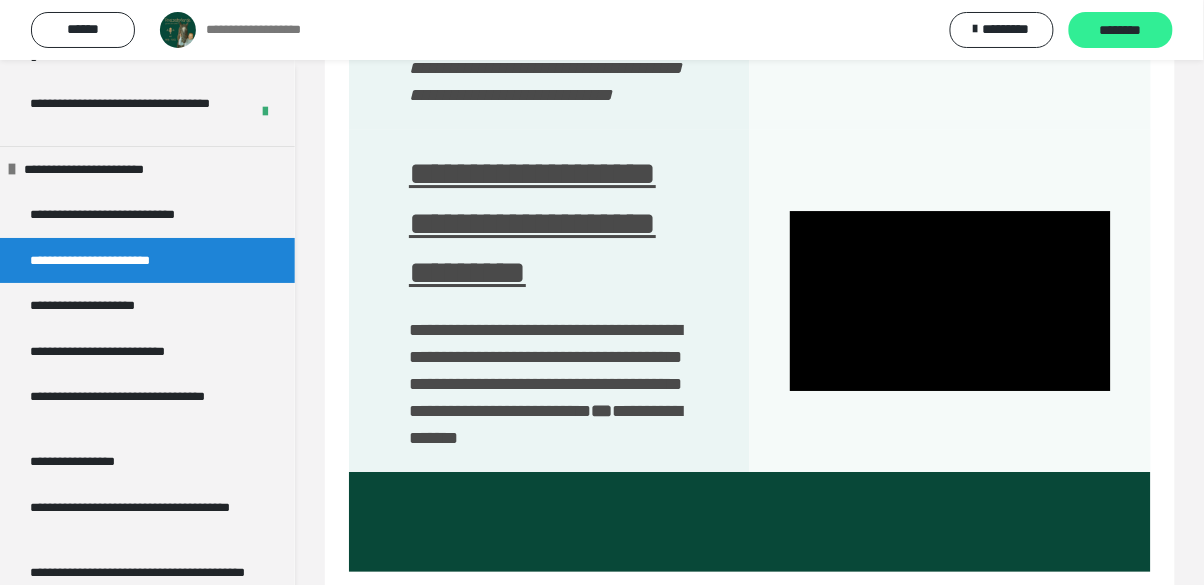 click on "********" at bounding box center (1121, 31) 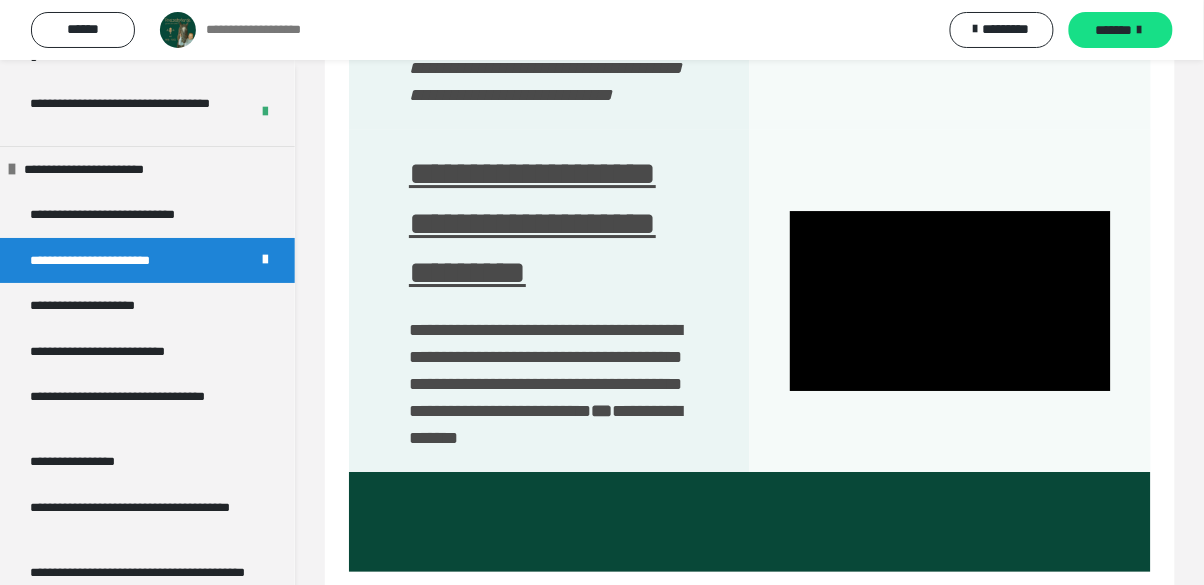 click at bounding box center [950, 301] 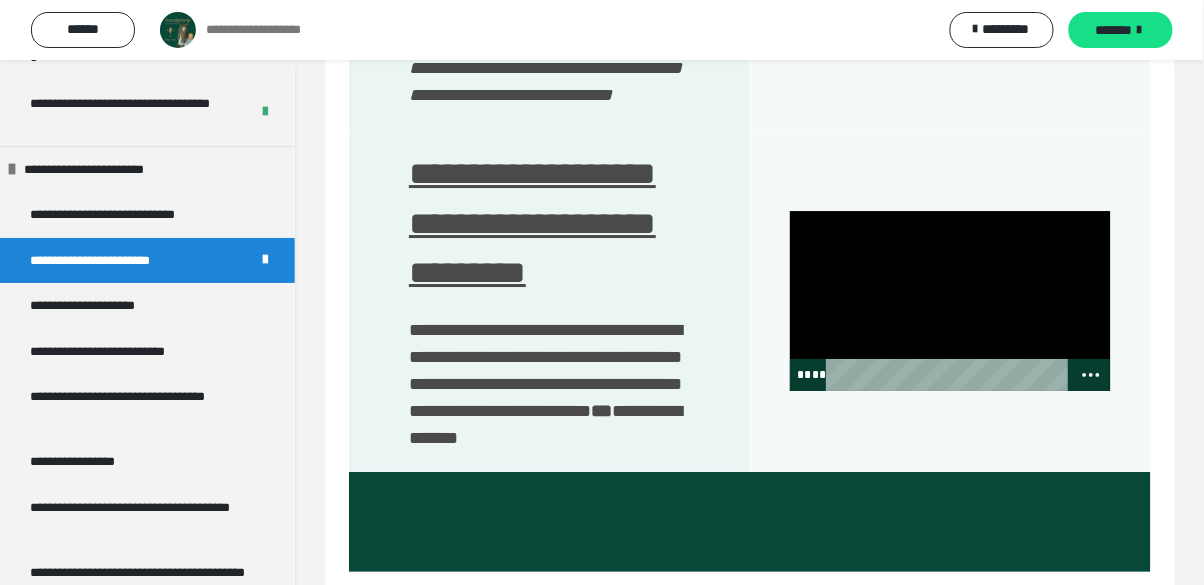 click at bounding box center [950, 301] 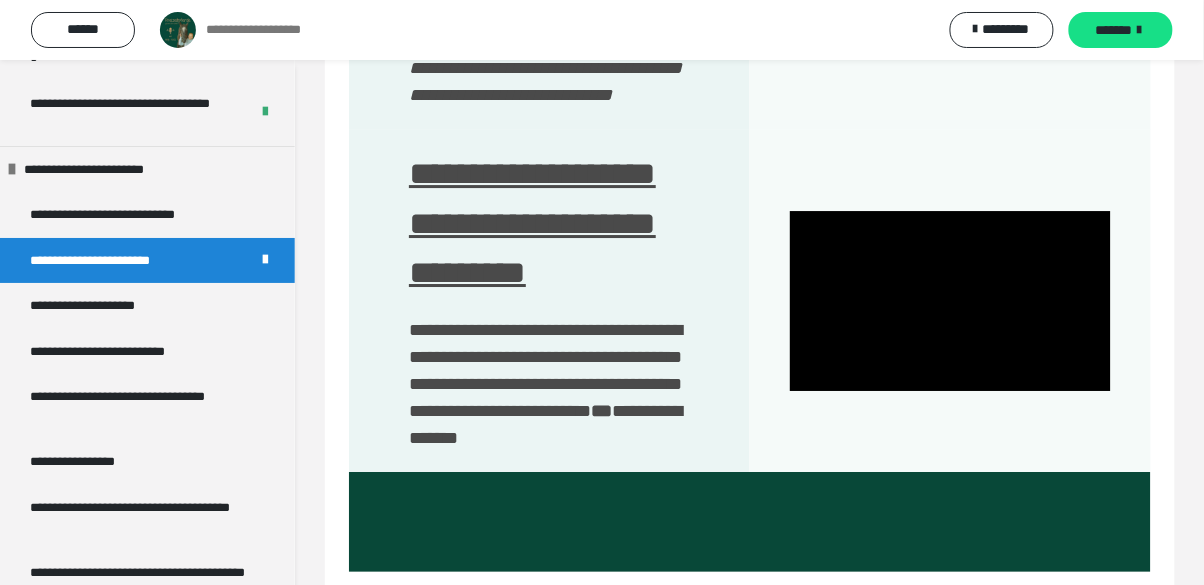click at bounding box center [950, 301] 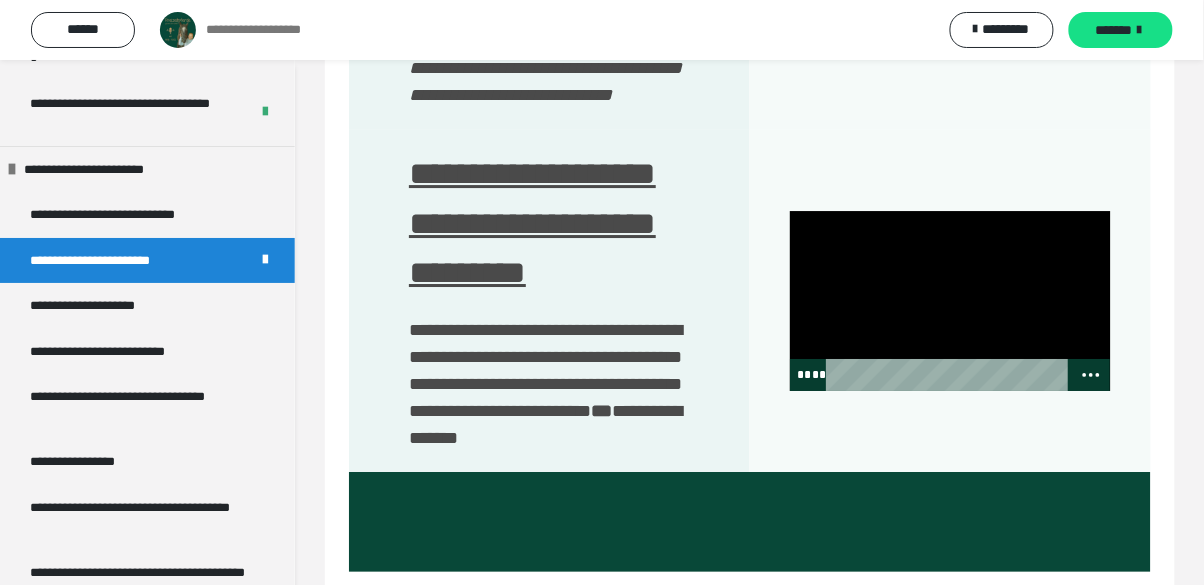 click at bounding box center [950, 301] 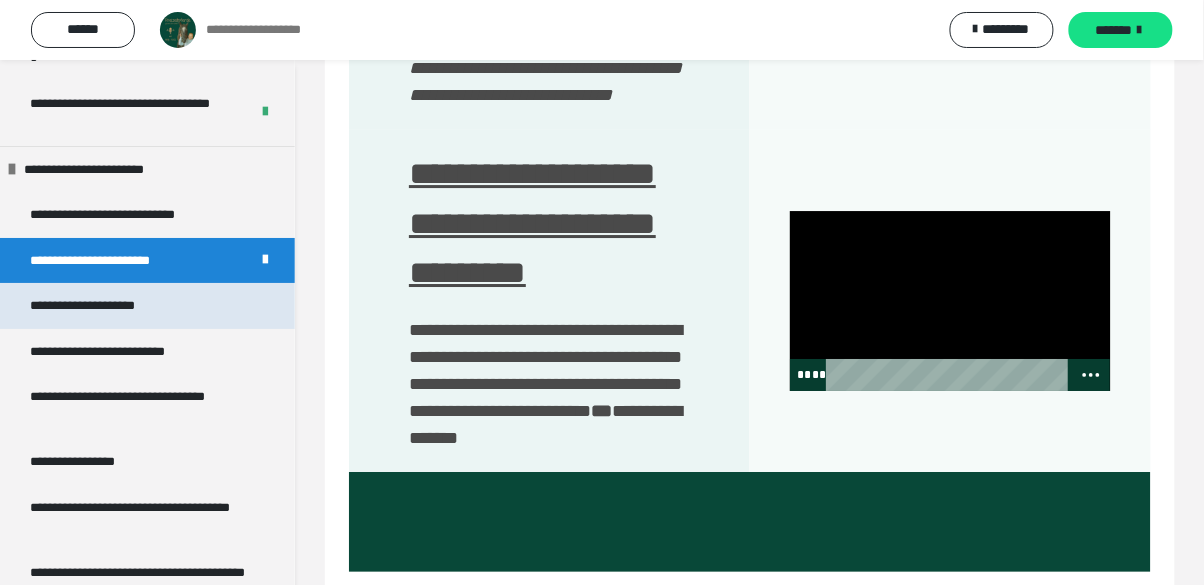 click on "**********" at bounding box center (106, 306) 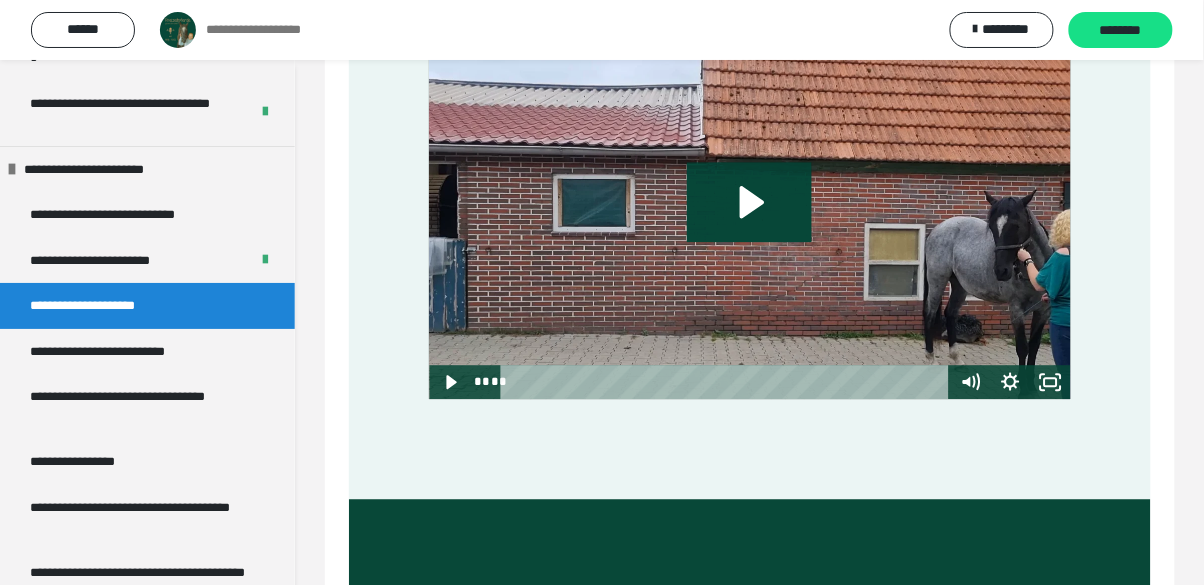 scroll, scrollTop: 1001, scrollLeft: 0, axis: vertical 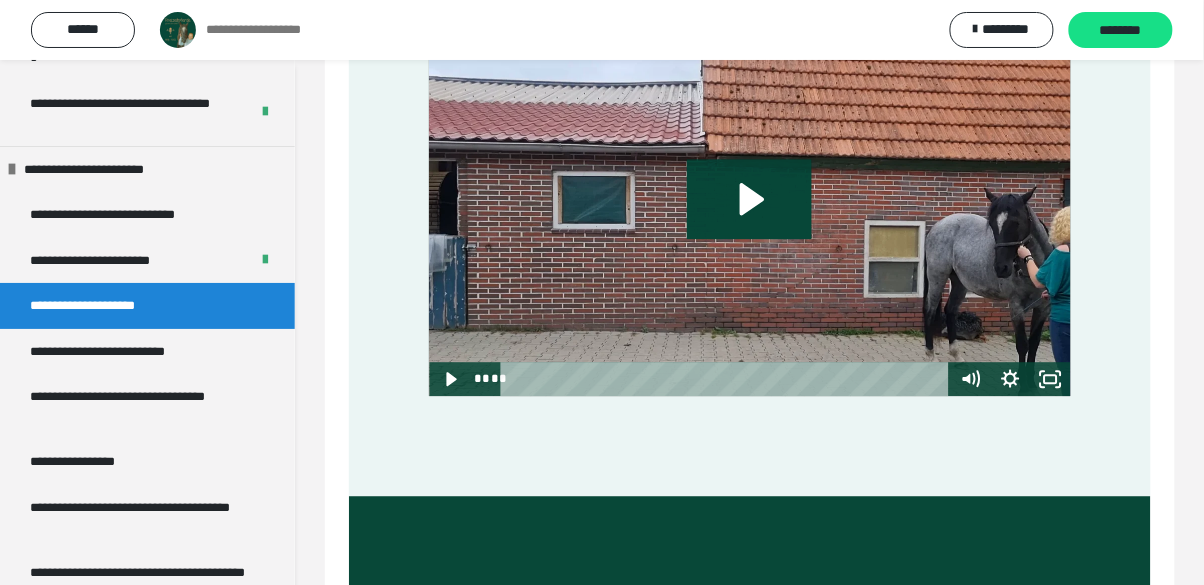 click 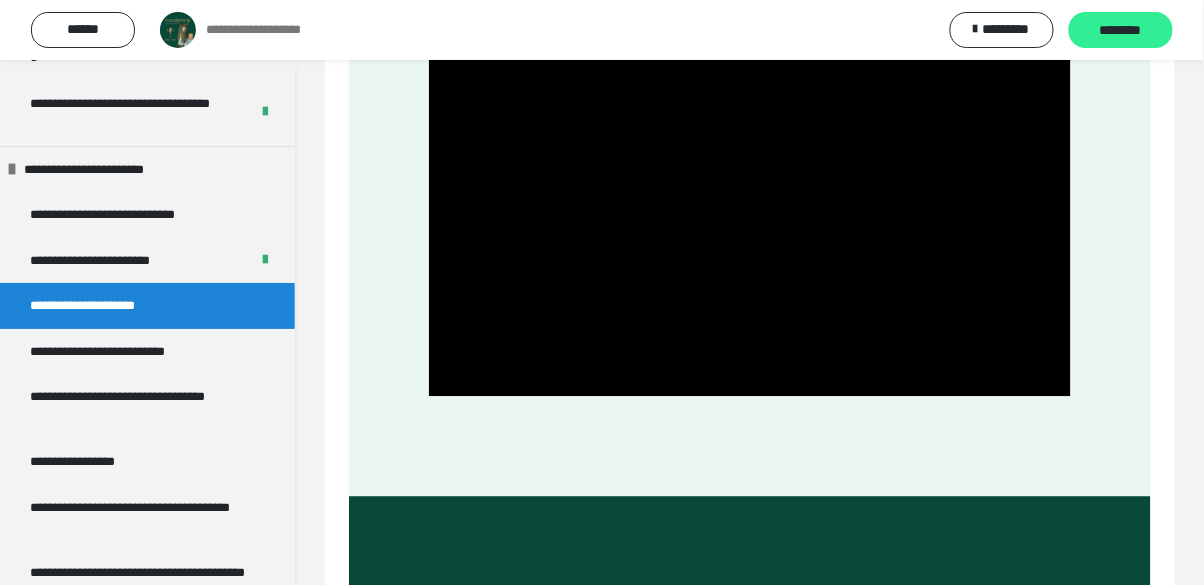 click on "********" at bounding box center [1121, 31] 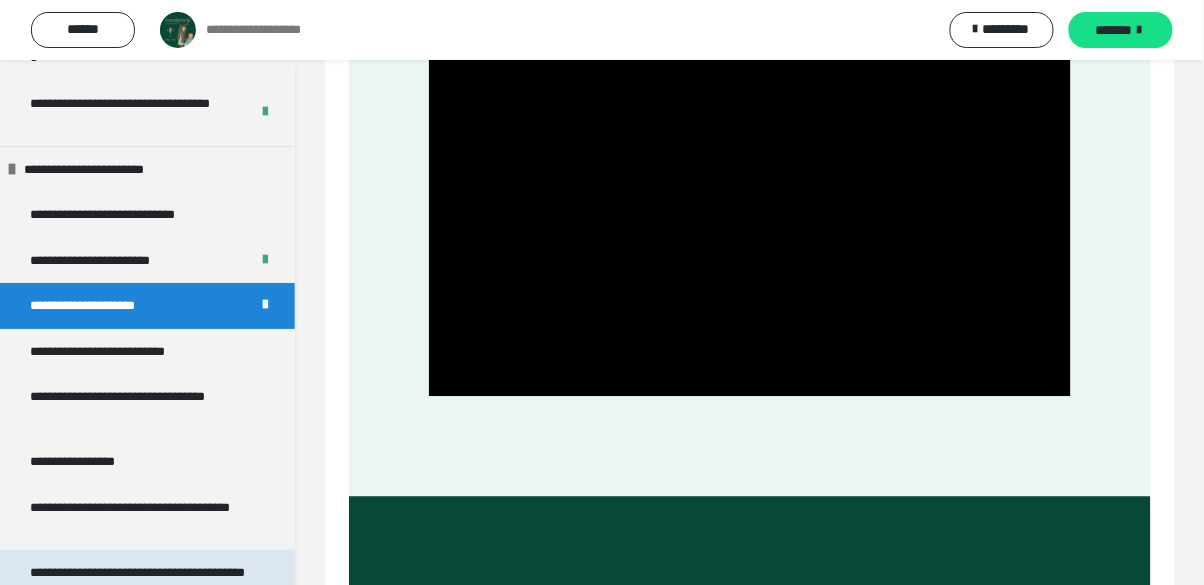 click on "**********" at bounding box center [139, 582] 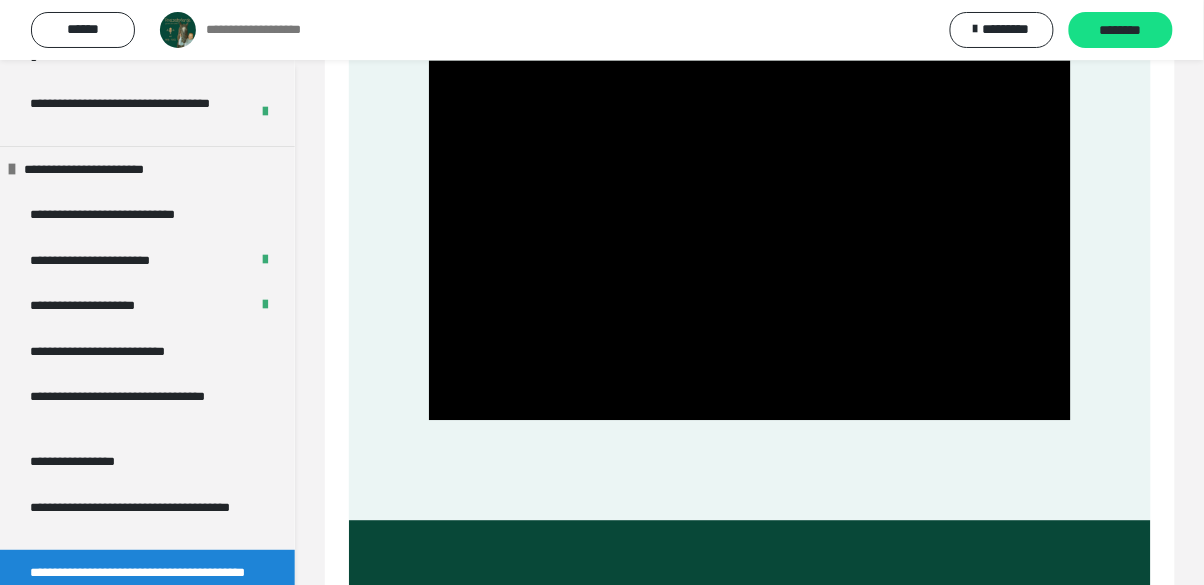 scroll, scrollTop: 0, scrollLeft: 0, axis: both 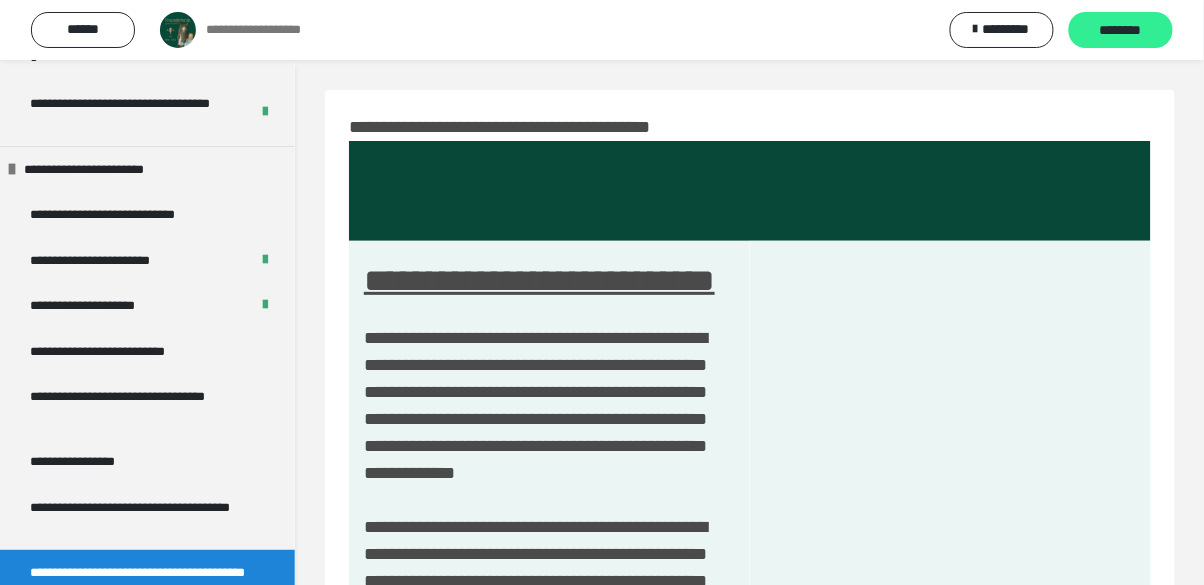 click on "********" at bounding box center (1121, 31) 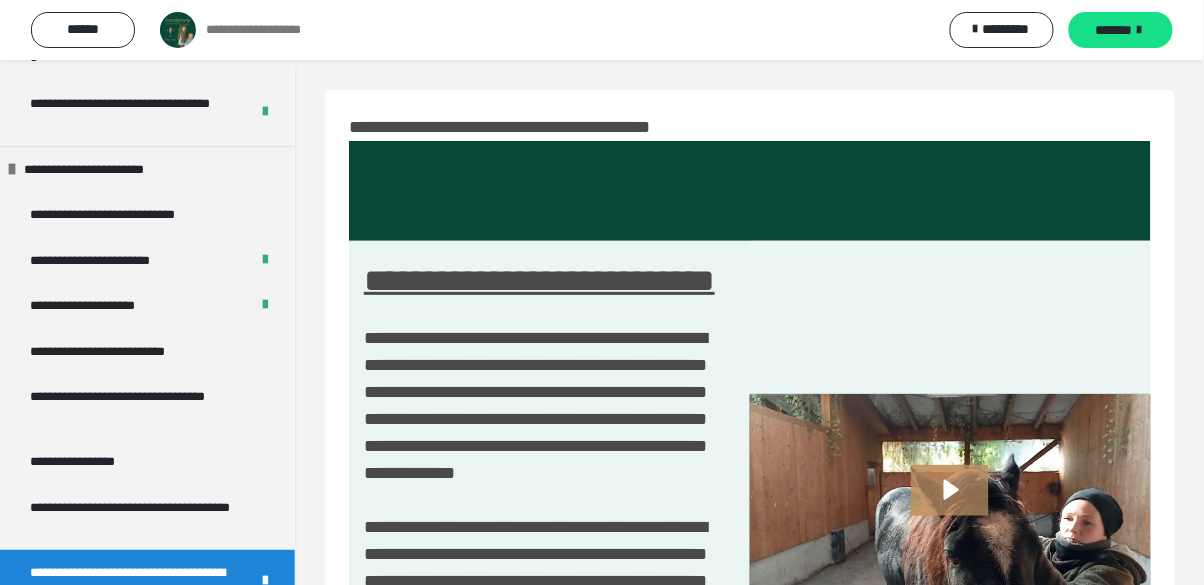 click on "**********" at bounding box center [135, 638] 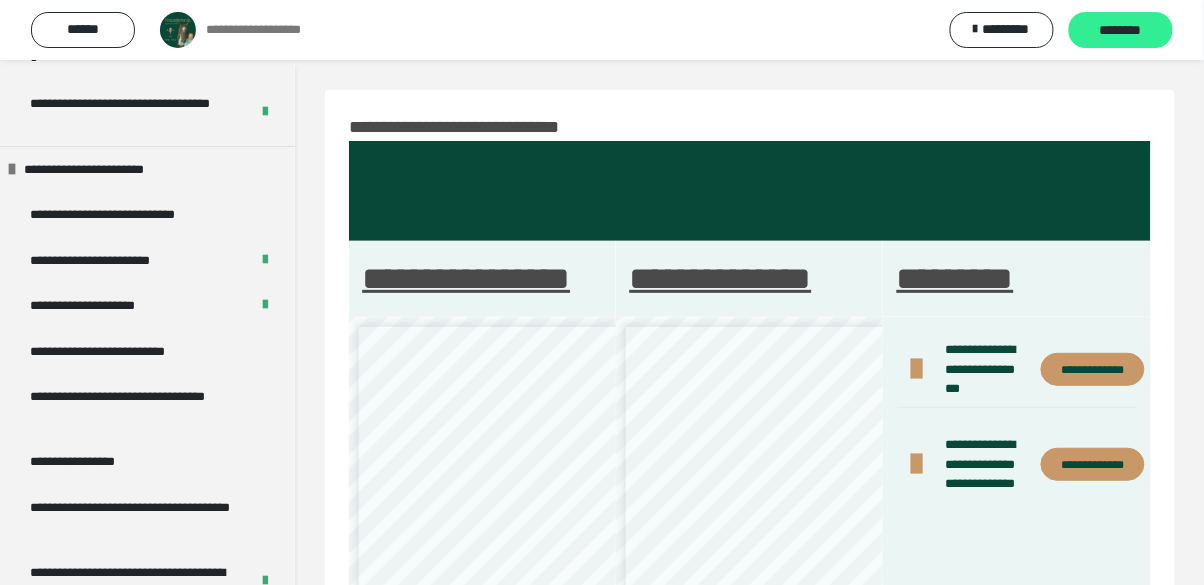 click on "********" at bounding box center [1121, 30] 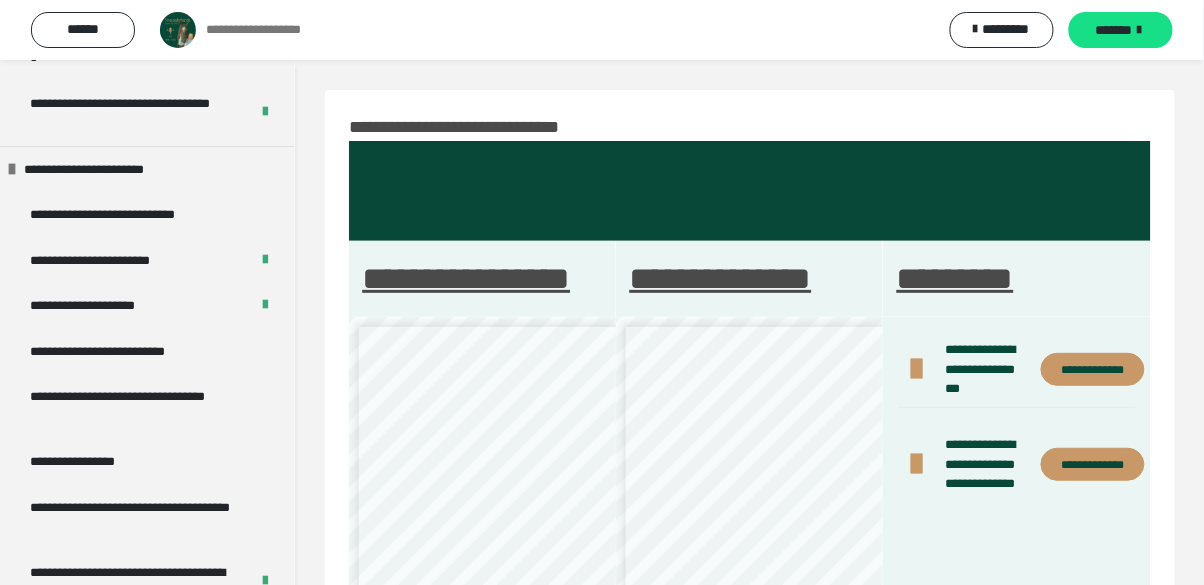 scroll, scrollTop: 0, scrollLeft: 8, axis: horizontal 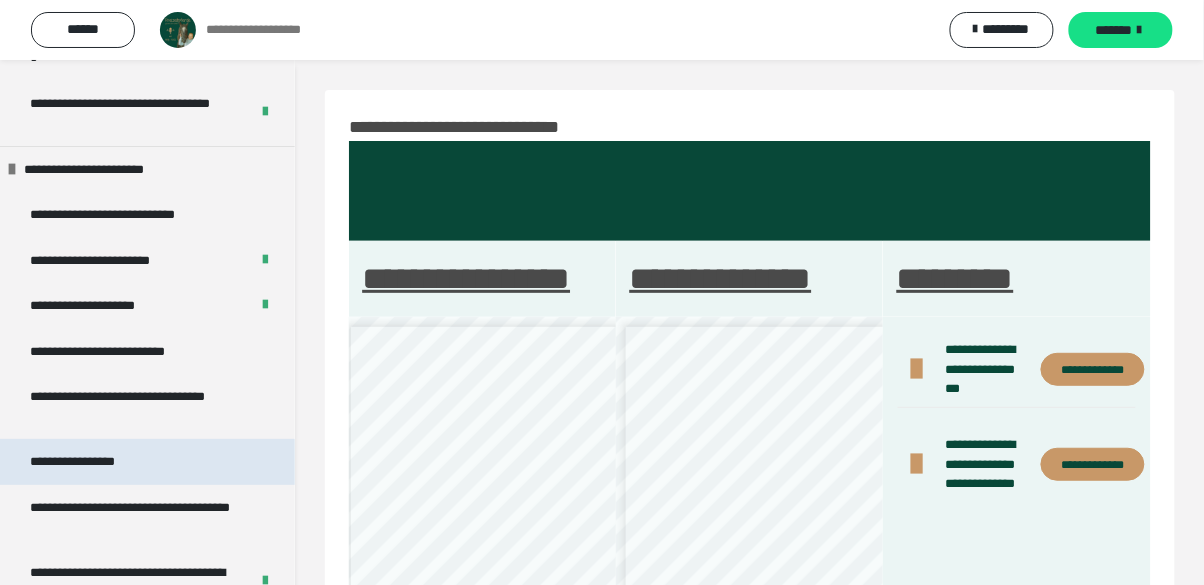 click on "**********" at bounding box center [93, 462] 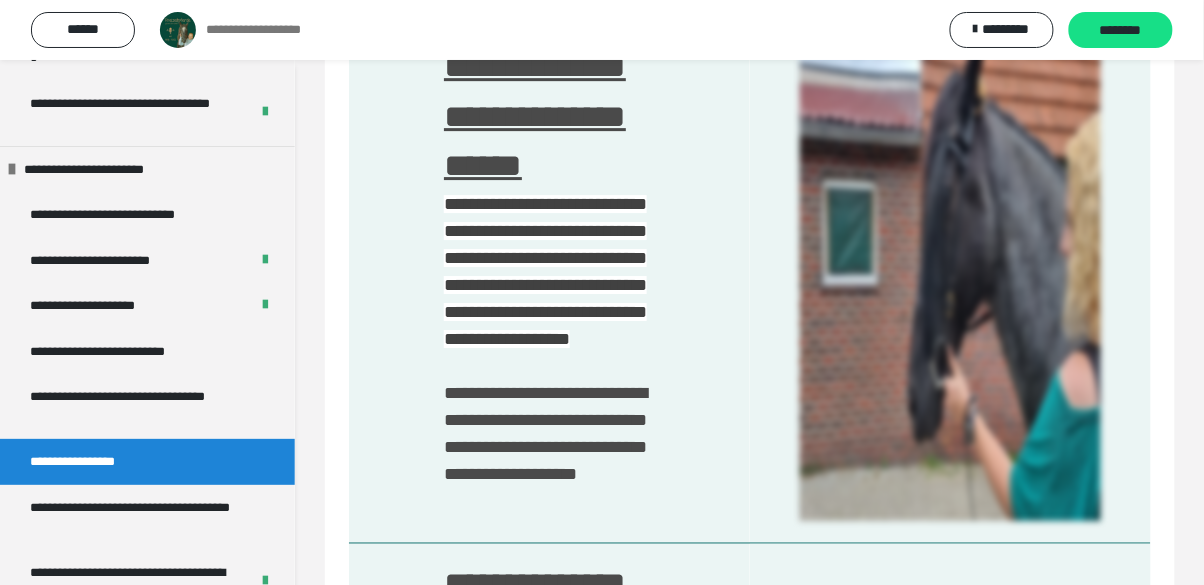 scroll, scrollTop: 1372, scrollLeft: 0, axis: vertical 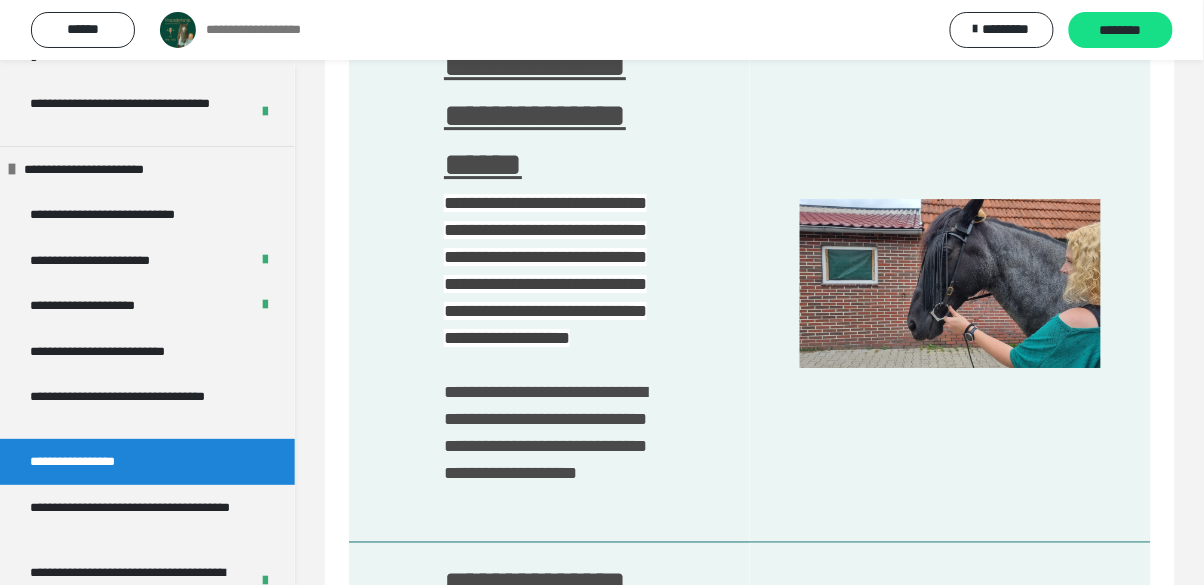 click at bounding box center [950, 283] 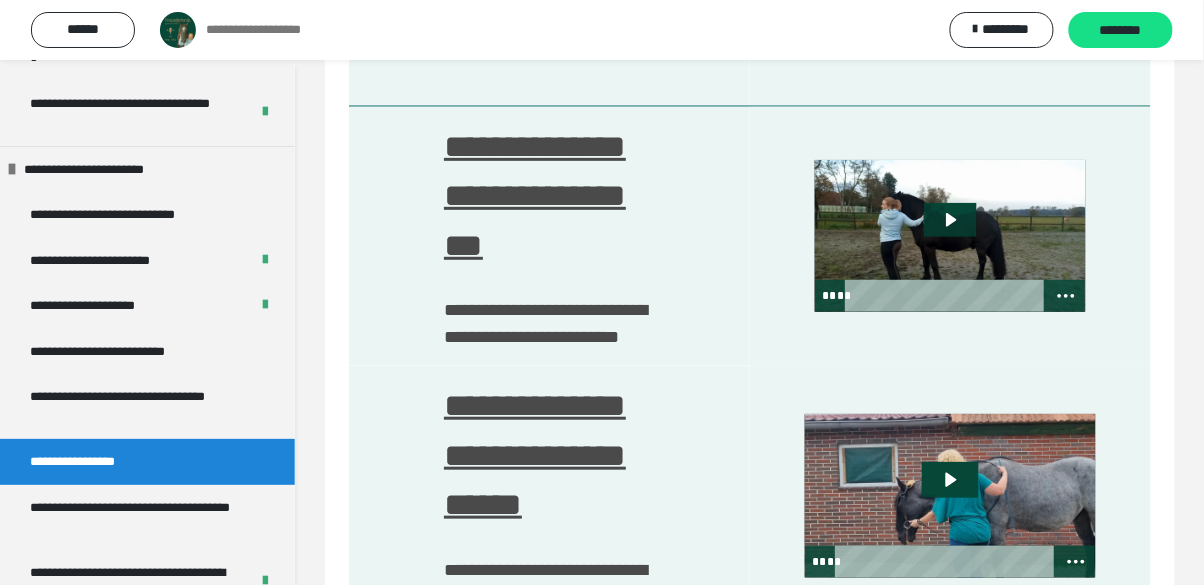 scroll, scrollTop: 1807, scrollLeft: 0, axis: vertical 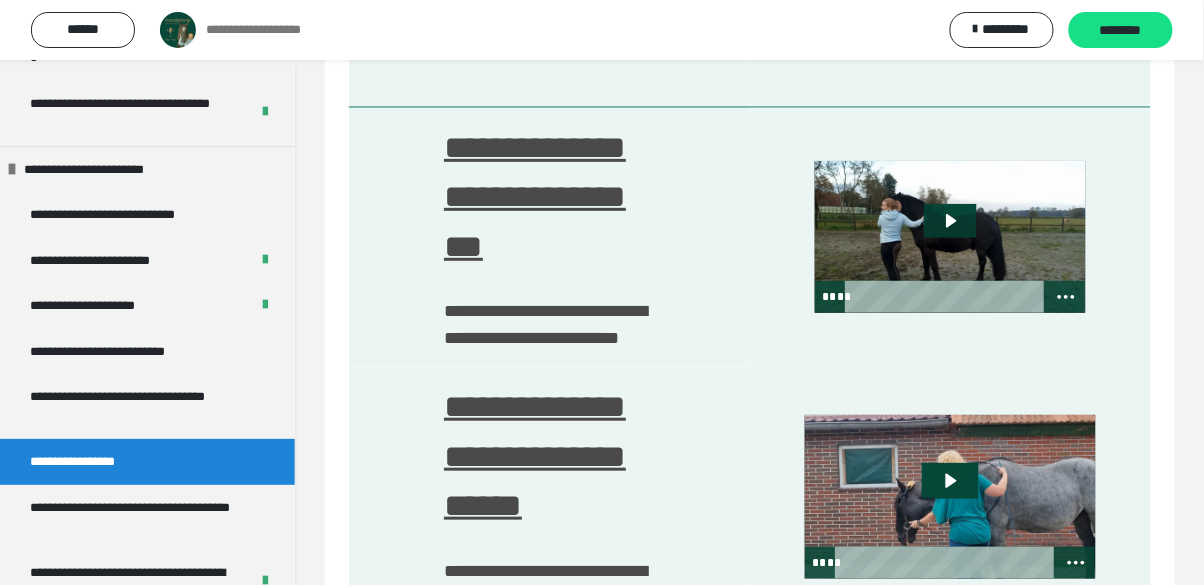 click 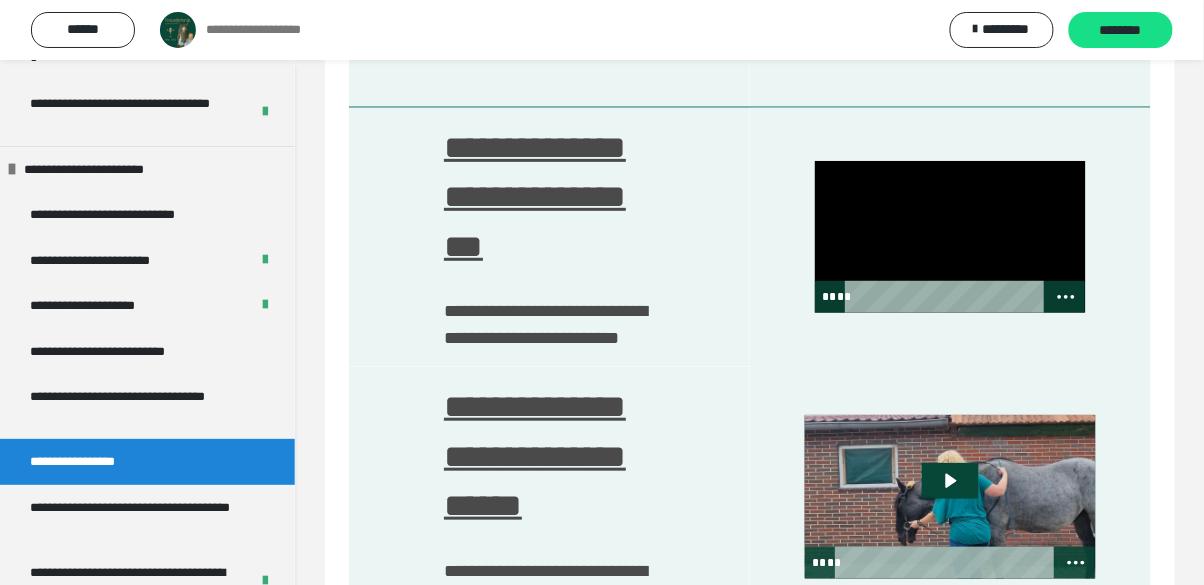click 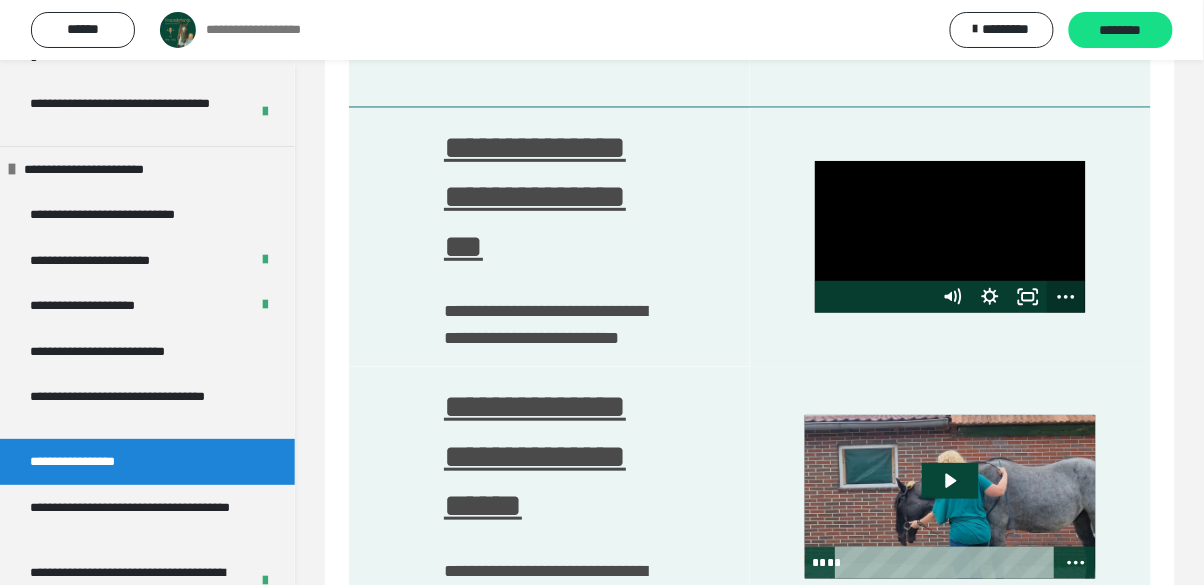 click 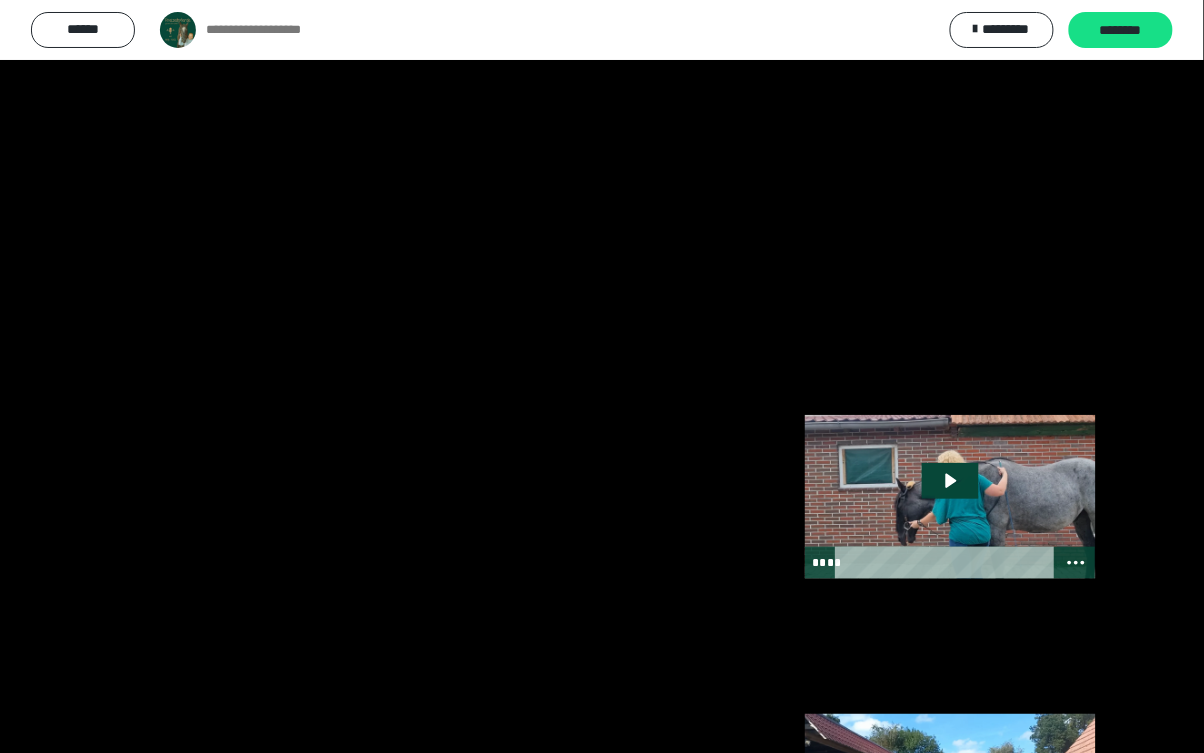 click at bounding box center (602, 376) 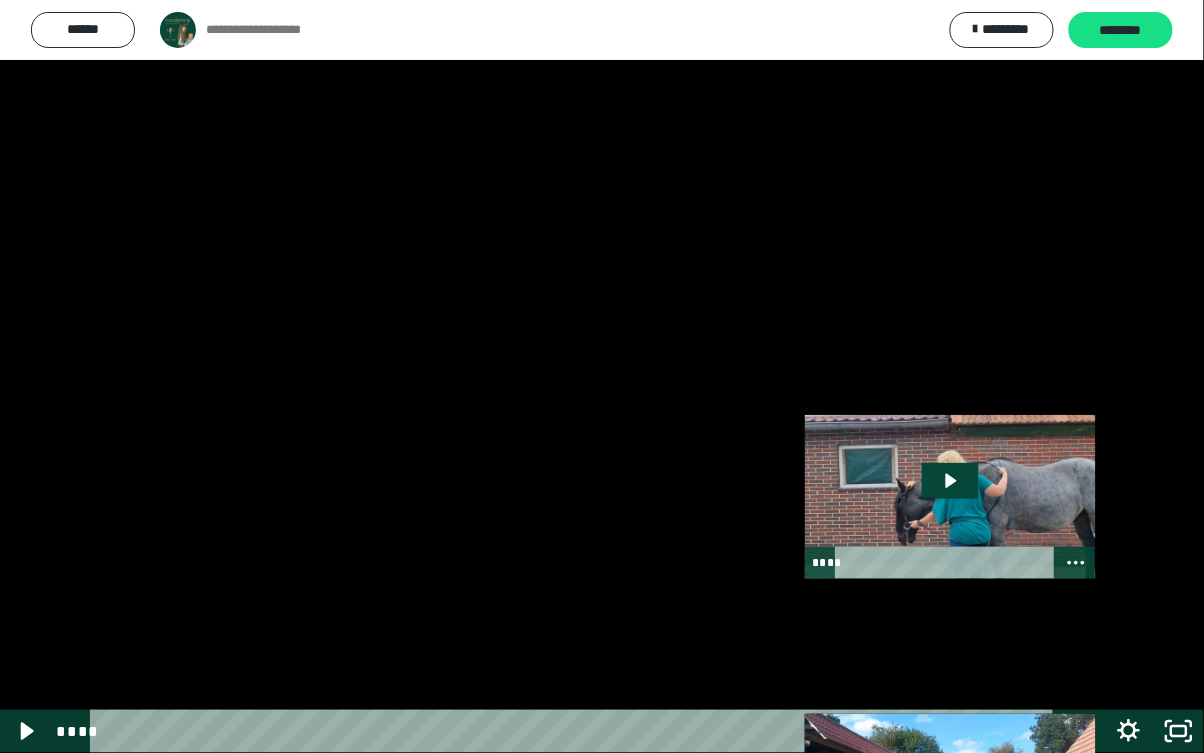 click 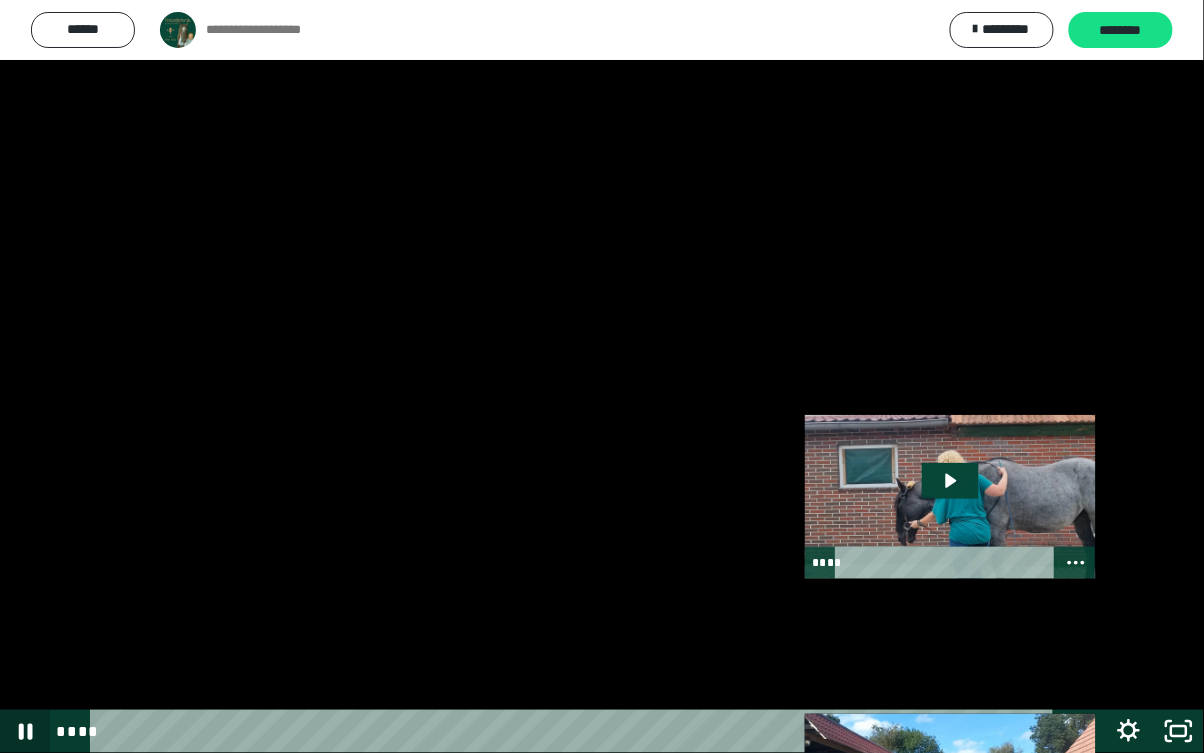 click 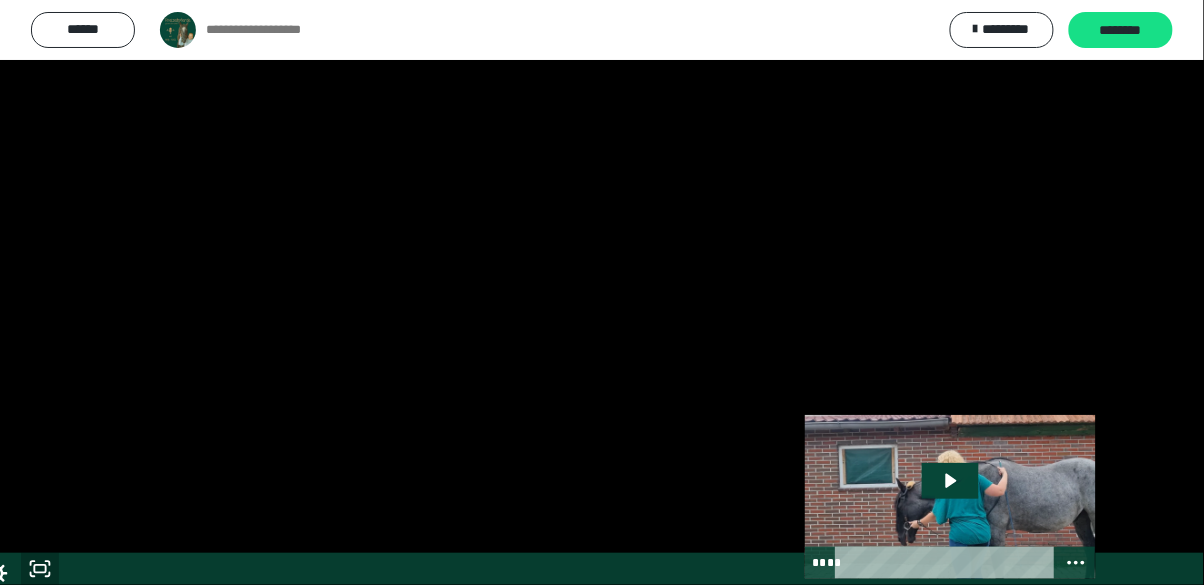 scroll, scrollTop: 1843, scrollLeft: 0, axis: vertical 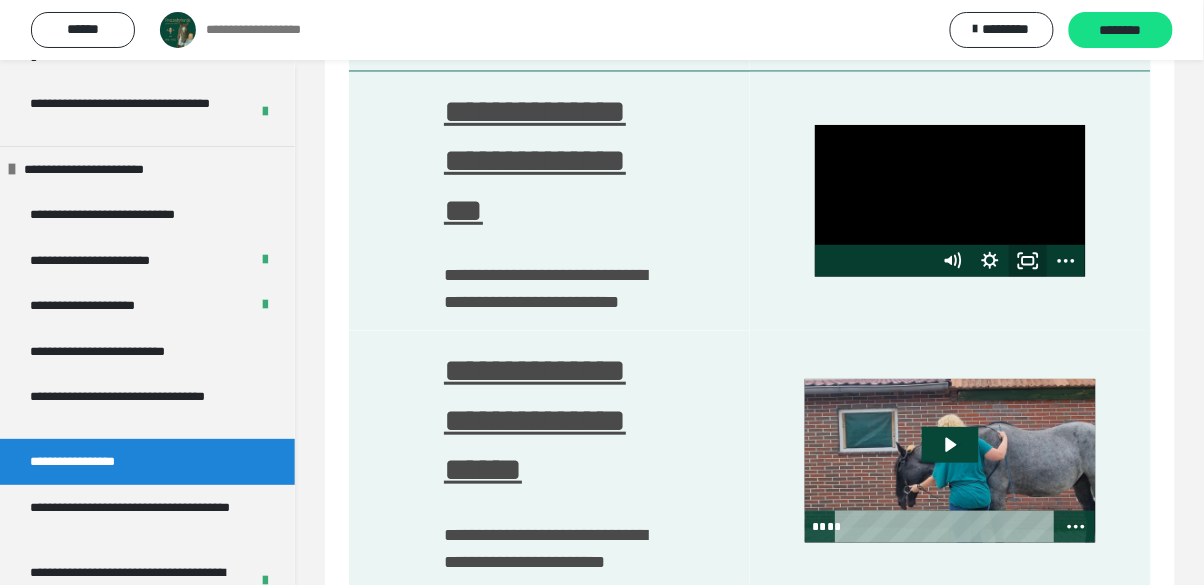 click at bounding box center (950, 201) 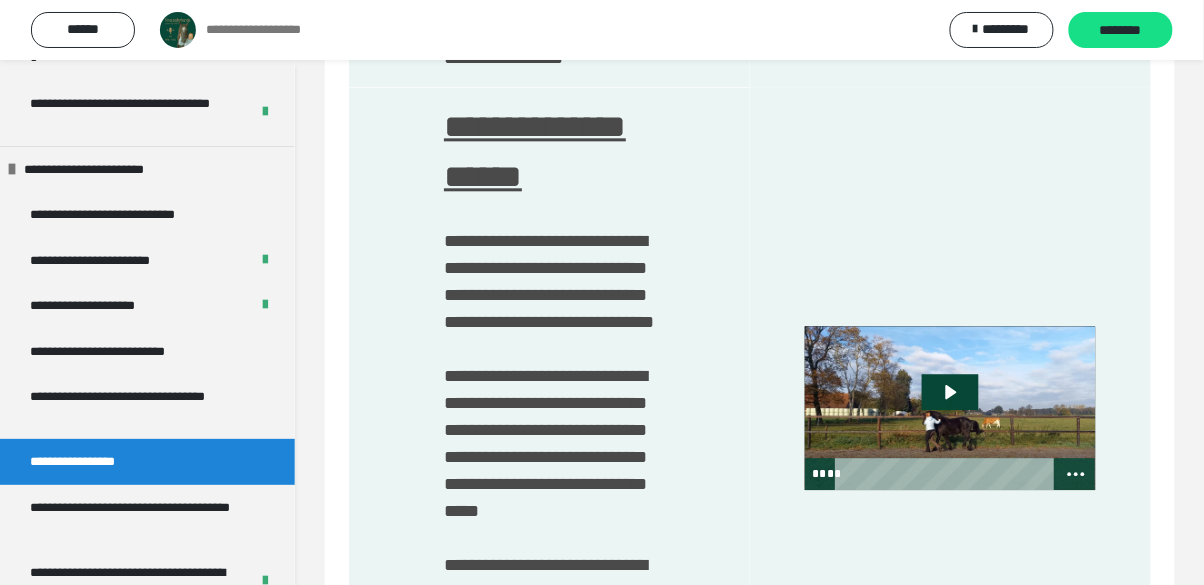scroll, scrollTop: 2696, scrollLeft: 0, axis: vertical 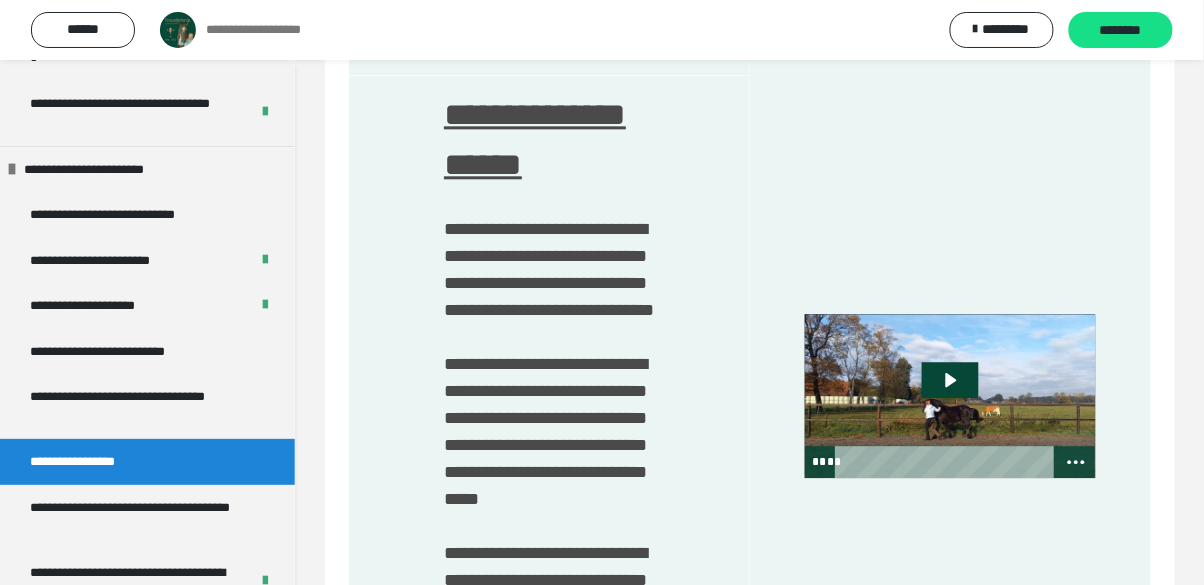 click 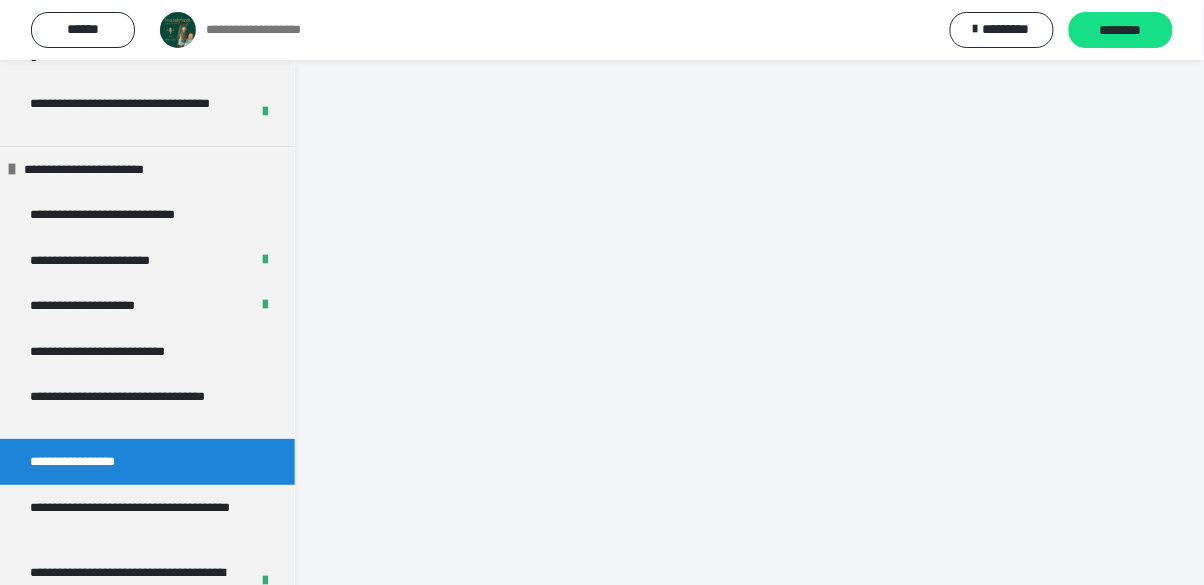 scroll, scrollTop: 6110, scrollLeft: 0, axis: vertical 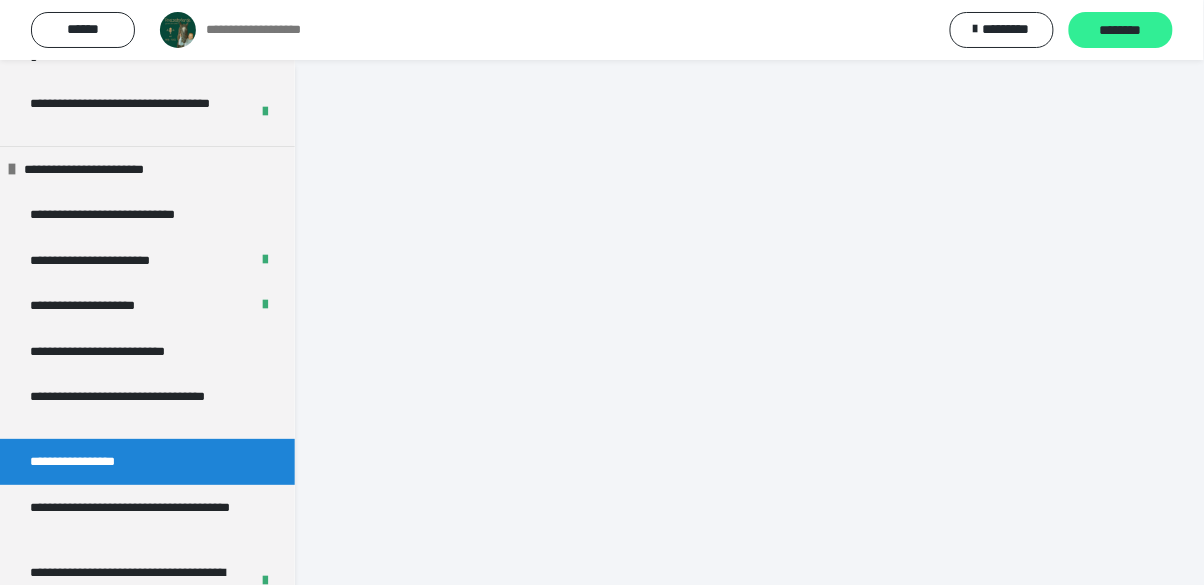 click on "********" at bounding box center (1121, 31) 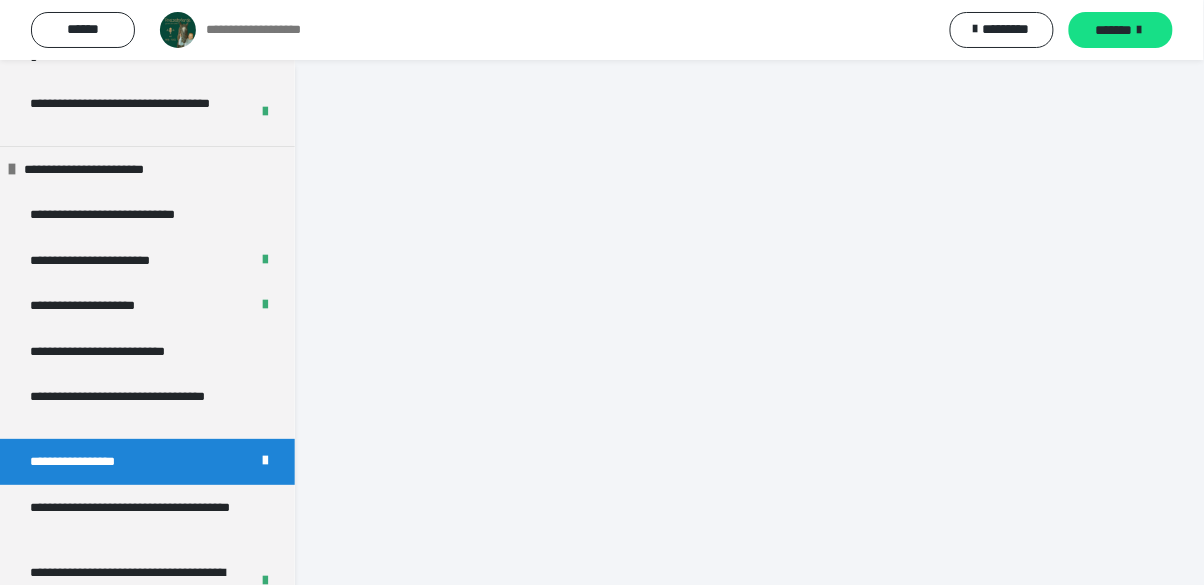 scroll, scrollTop: 6216, scrollLeft: 0, axis: vertical 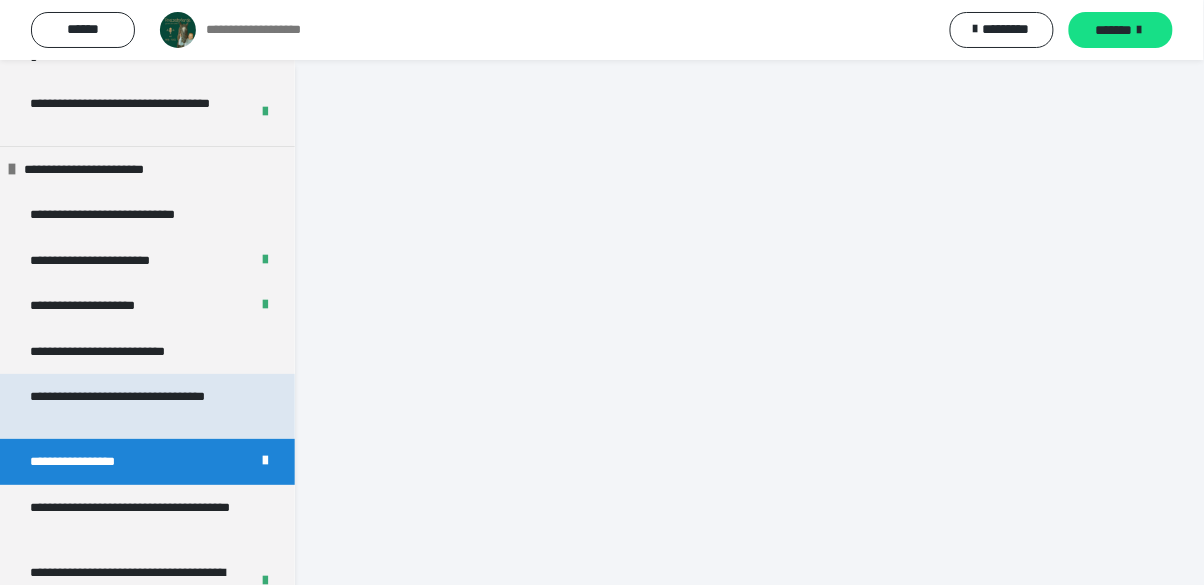 click on "**********" at bounding box center [139, 406] 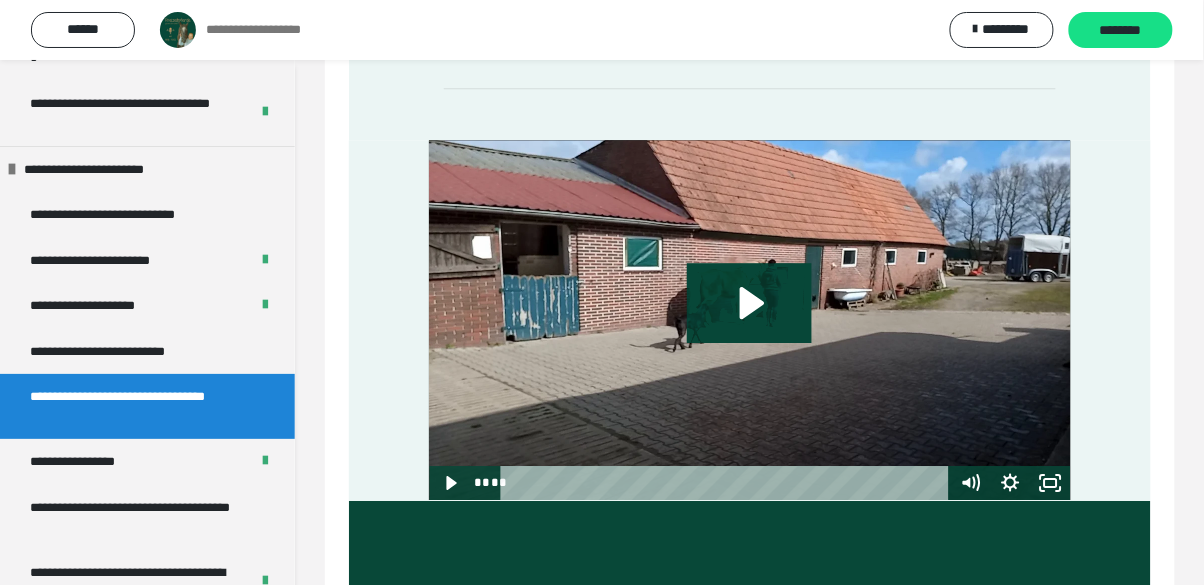 scroll, scrollTop: 1226, scrollLeft: 0, axis: vertical 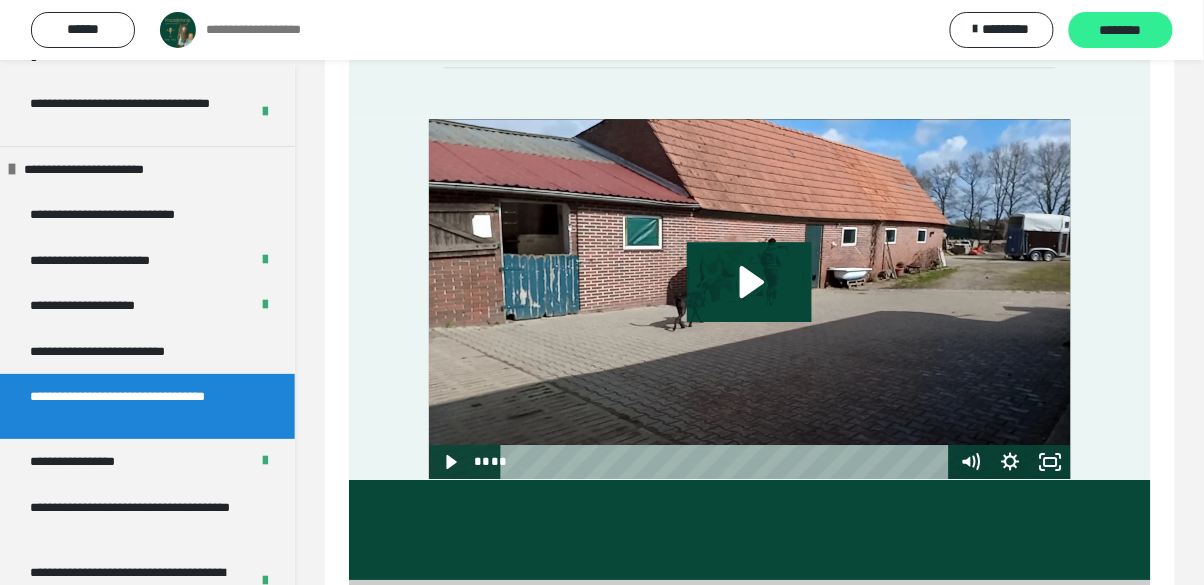click on "********" at bounding box center (1121, 31) 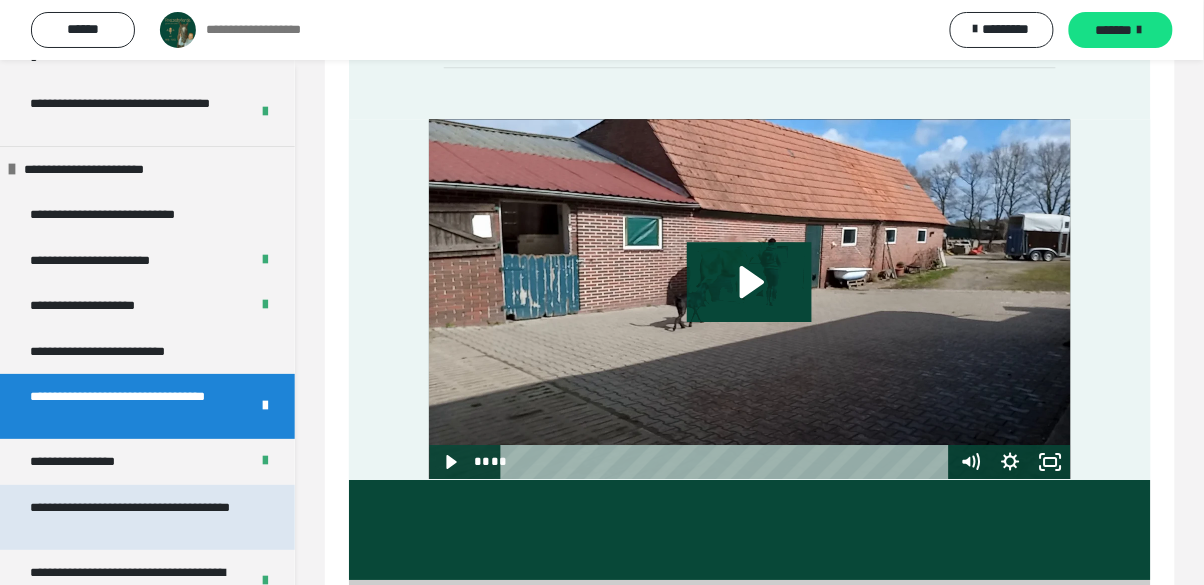 click on "**********" at bounding box center [139, 517] 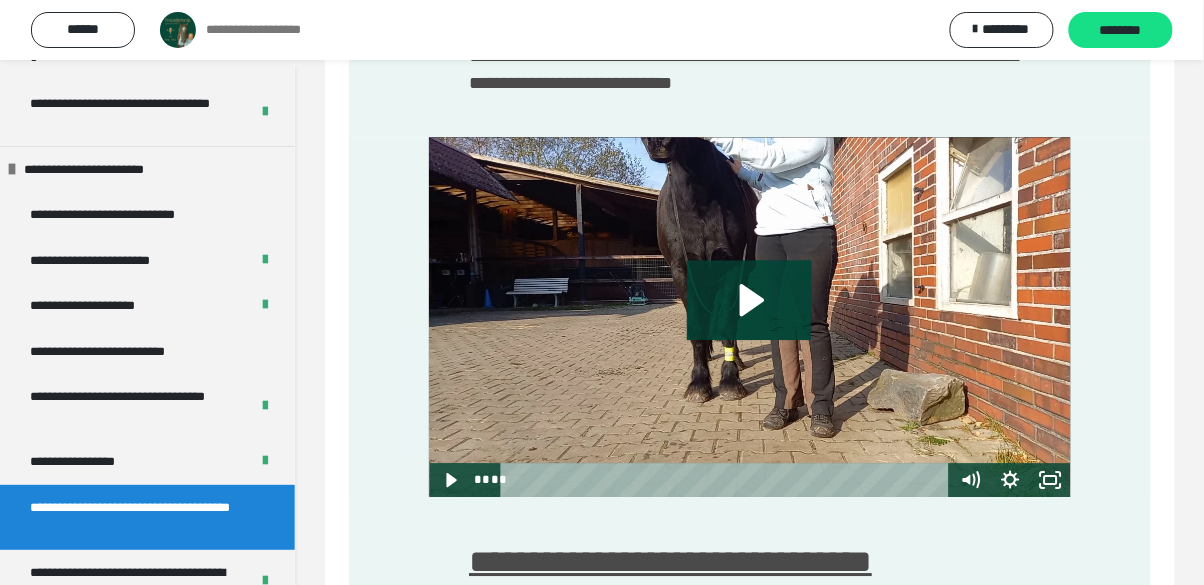 scroll, scrollTop: 1048, scrollLeft: 0, axis: vertical 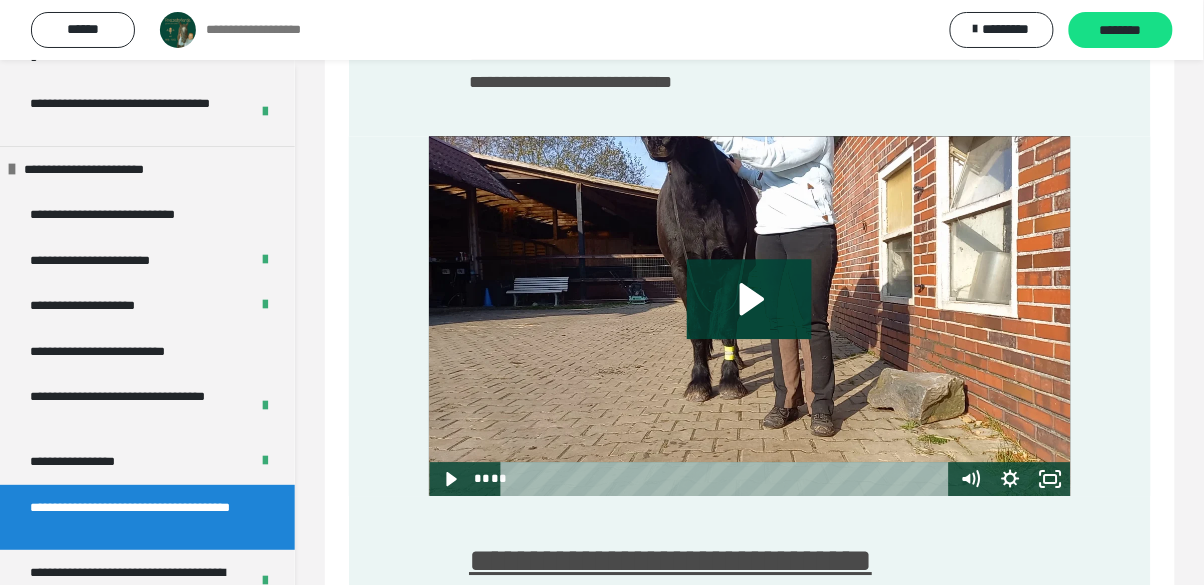 click 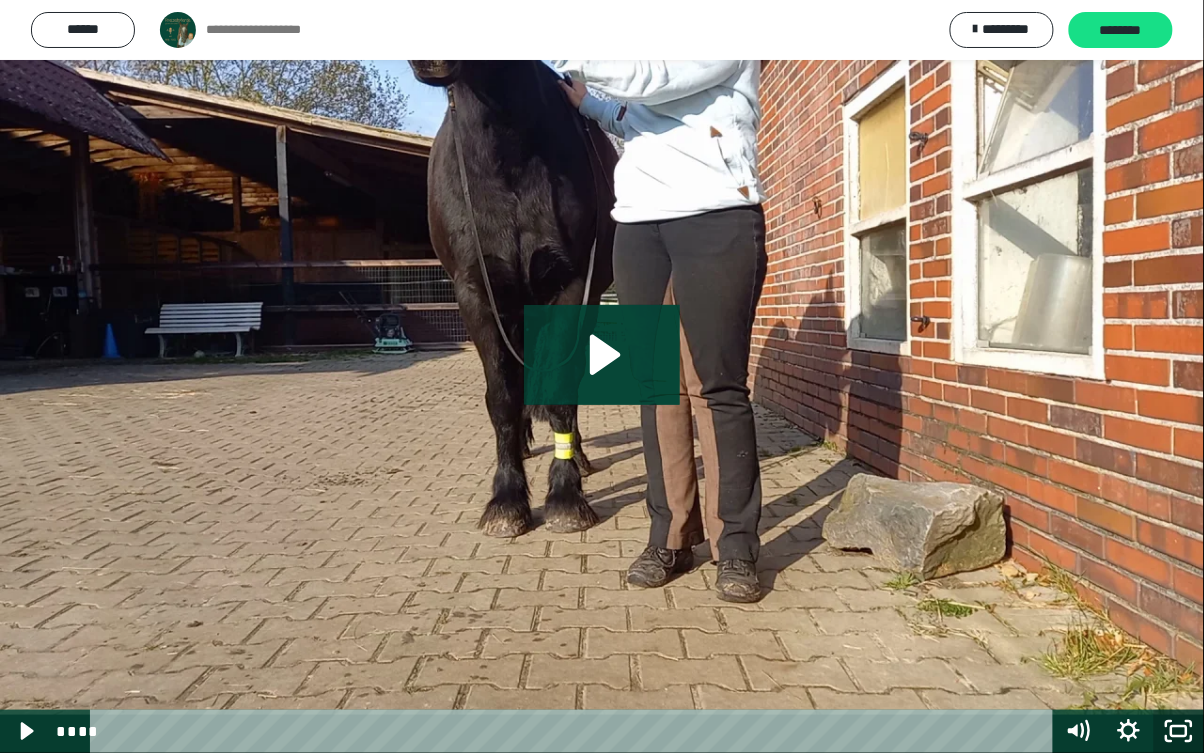 click 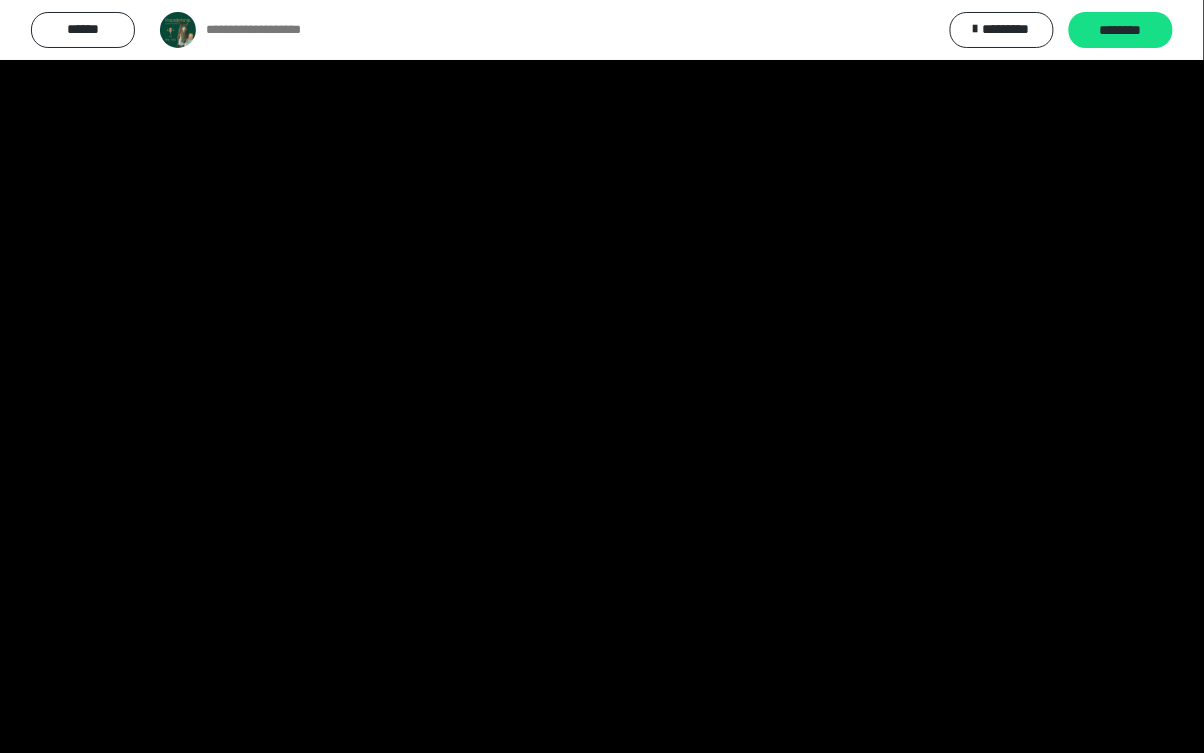 click at bounding box center (602, 376) 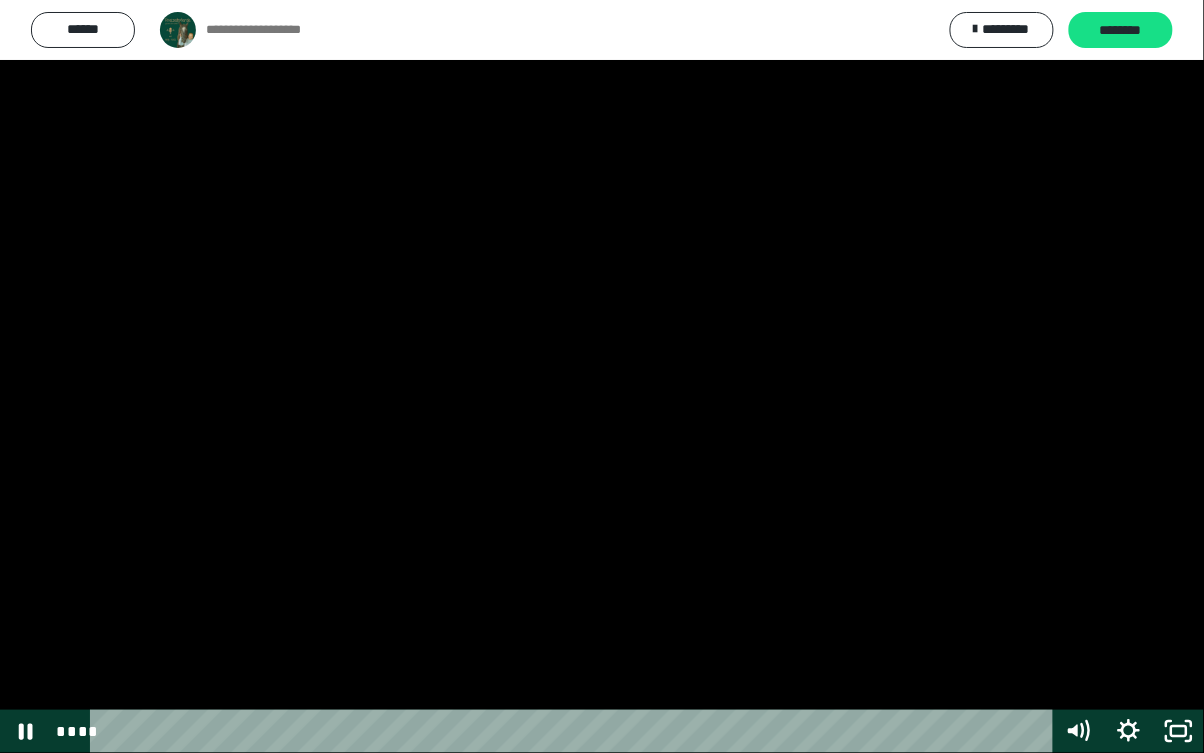 click 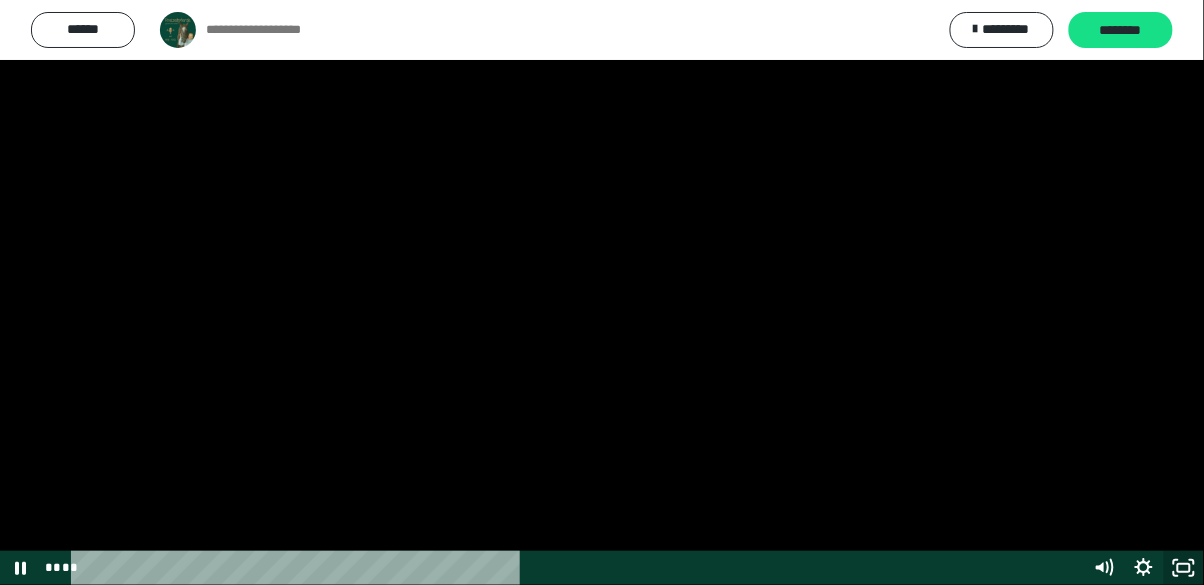 scroll, scrollTop: 1132, scrollLeft: 0, axis: vertical 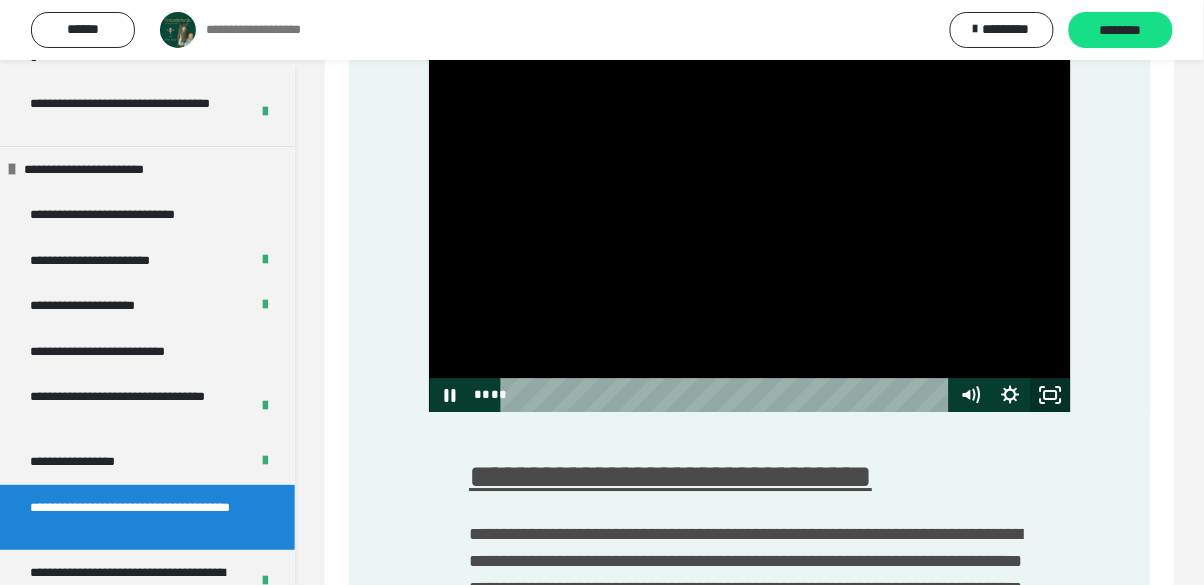 click at bounding box center [749, 232] 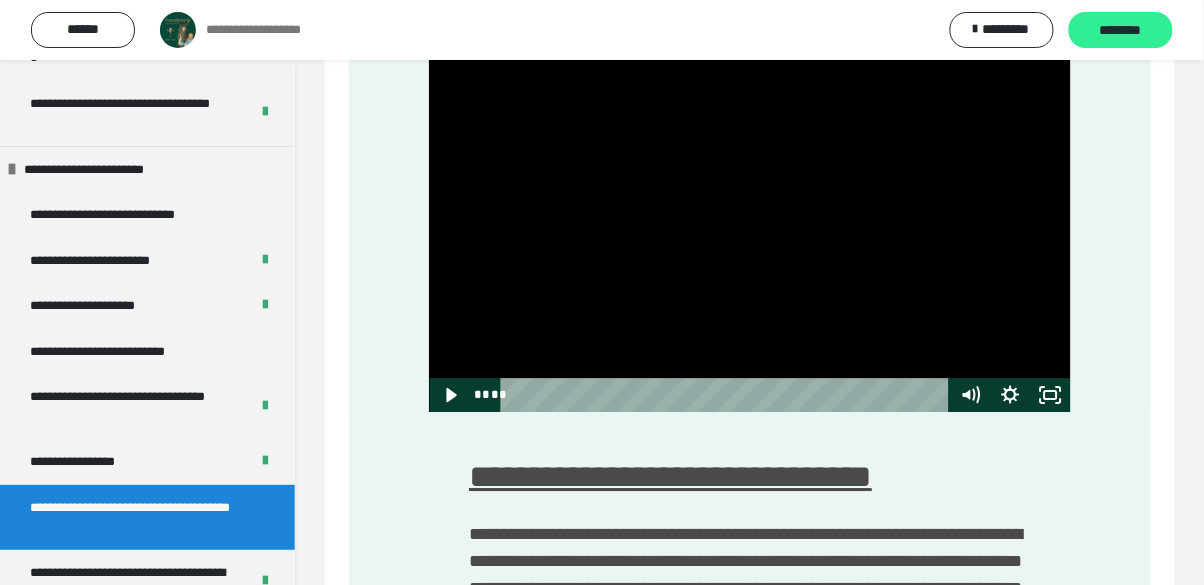 click on "********" at bounding box center (1121, 31) 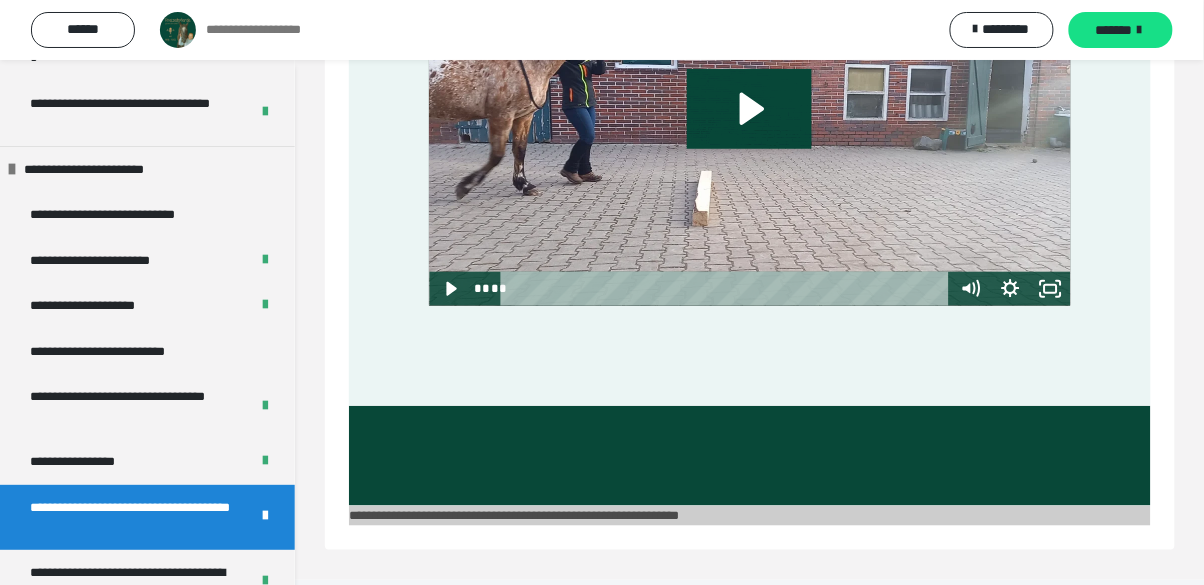 scroll, scrollTop: 1997, scrollLeft: 0, axis: vertical 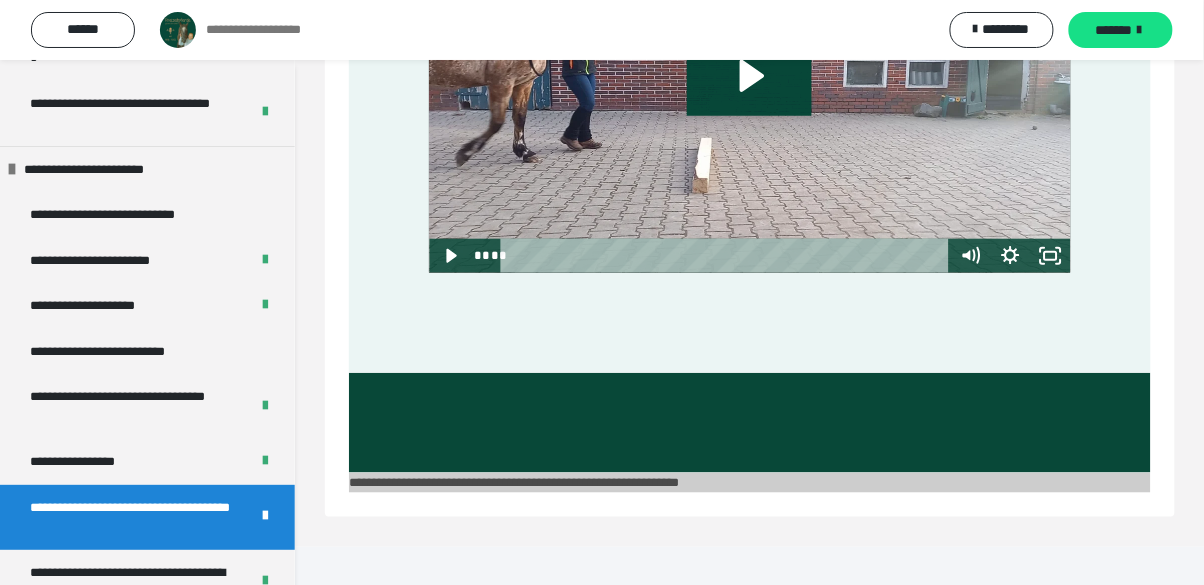 click 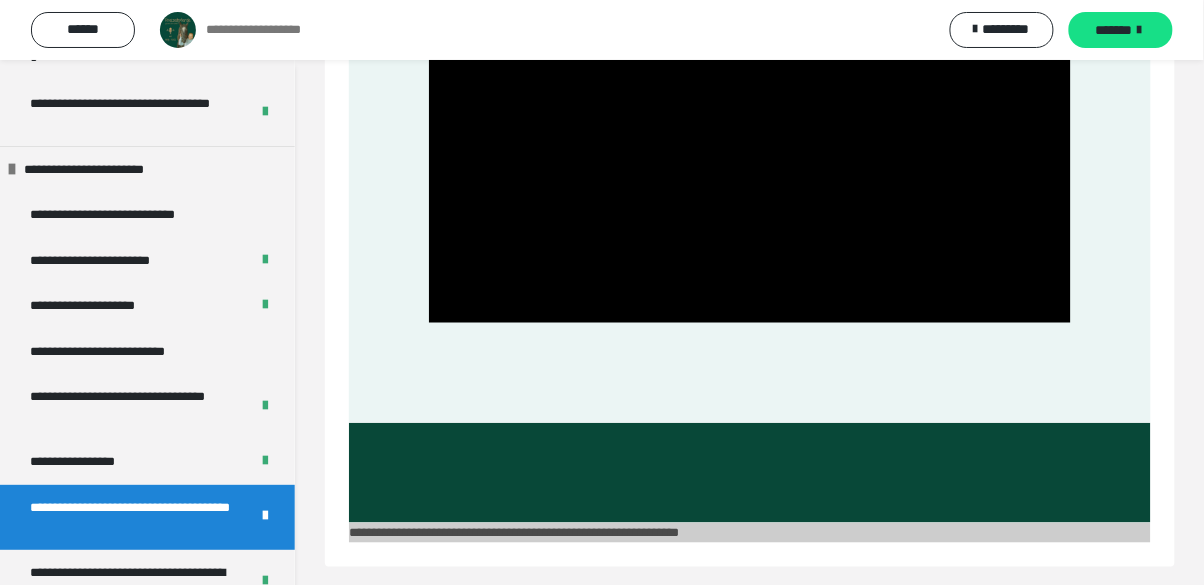 scroll, scrollTop: 1997, scrollLeft: 0, axis: vertical 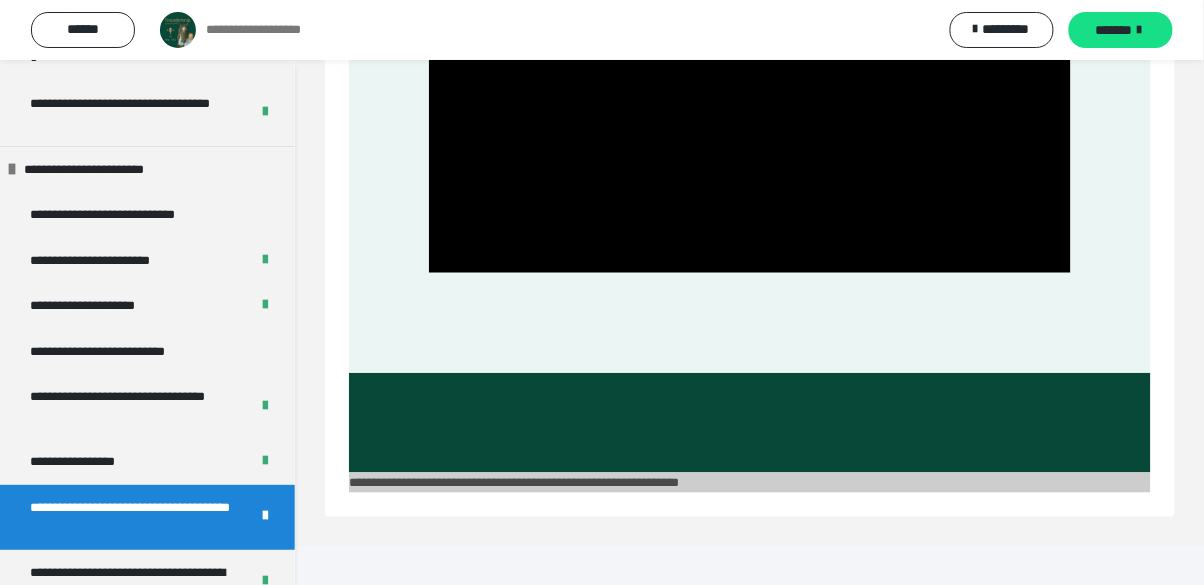 click at bounding box center (749, 93) 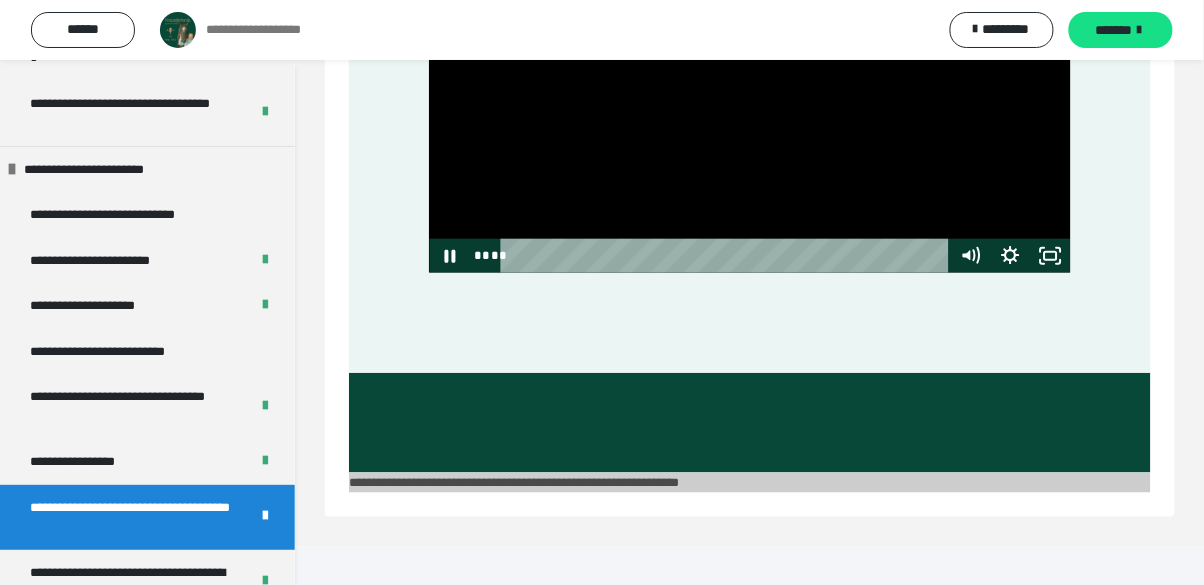click on "****" at bounding box center (727, 256) 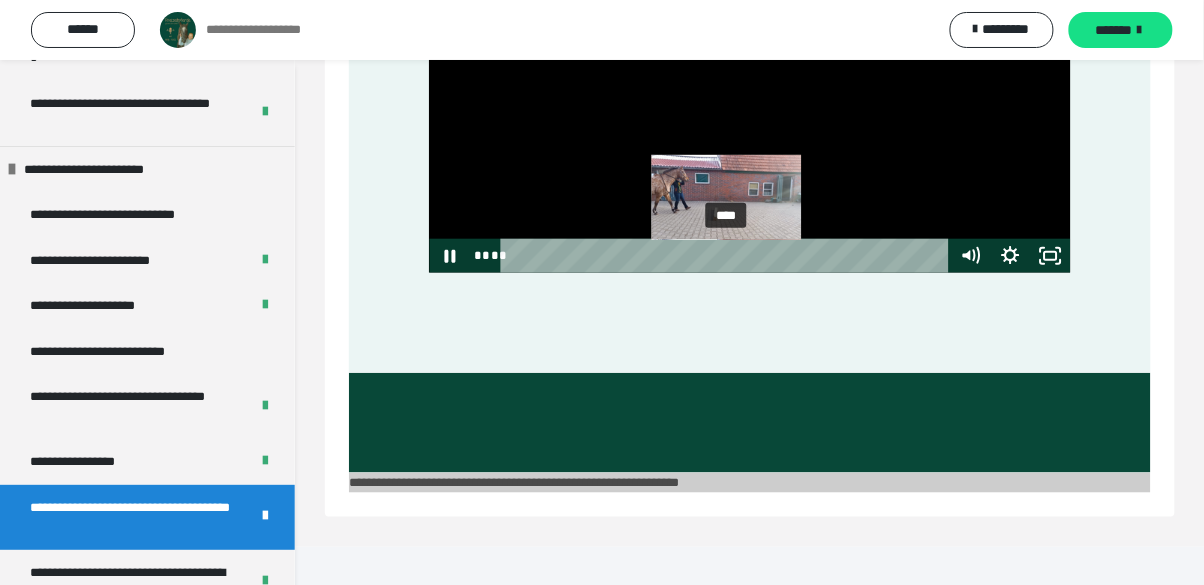 click on "****" at bounding box center (727, 256) 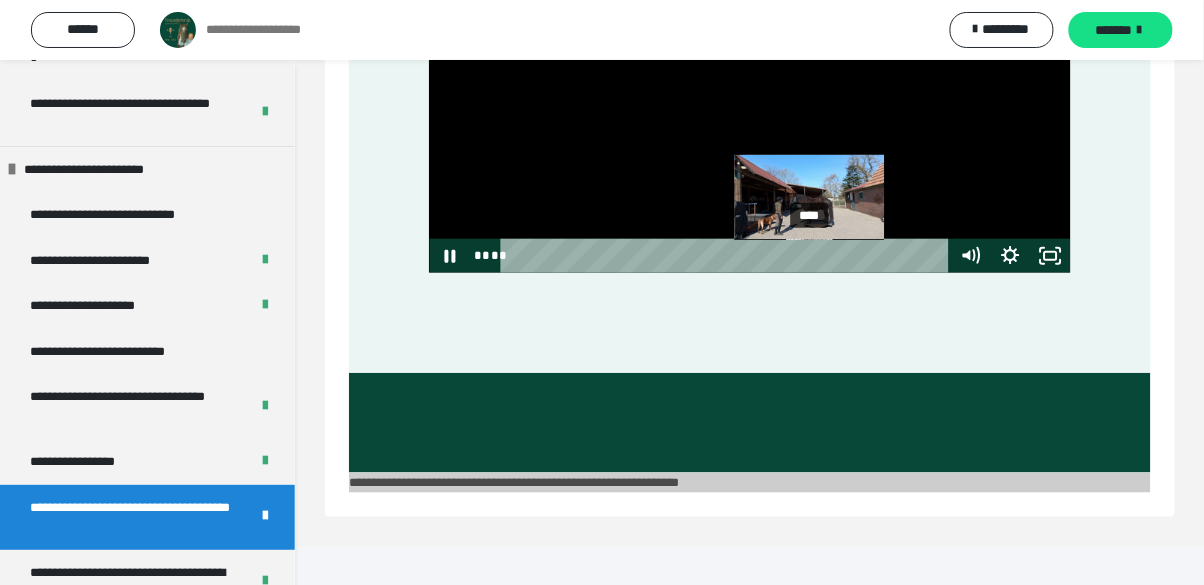click on "****" at bounding box center (727, 256) 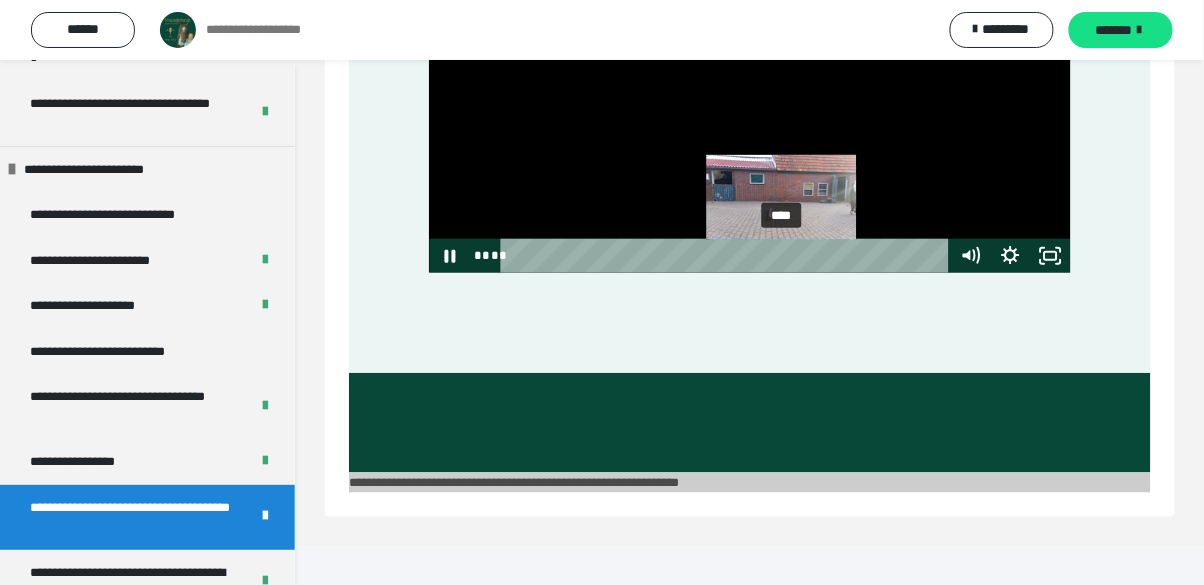 click on "****" at bounding box center [727, 256] 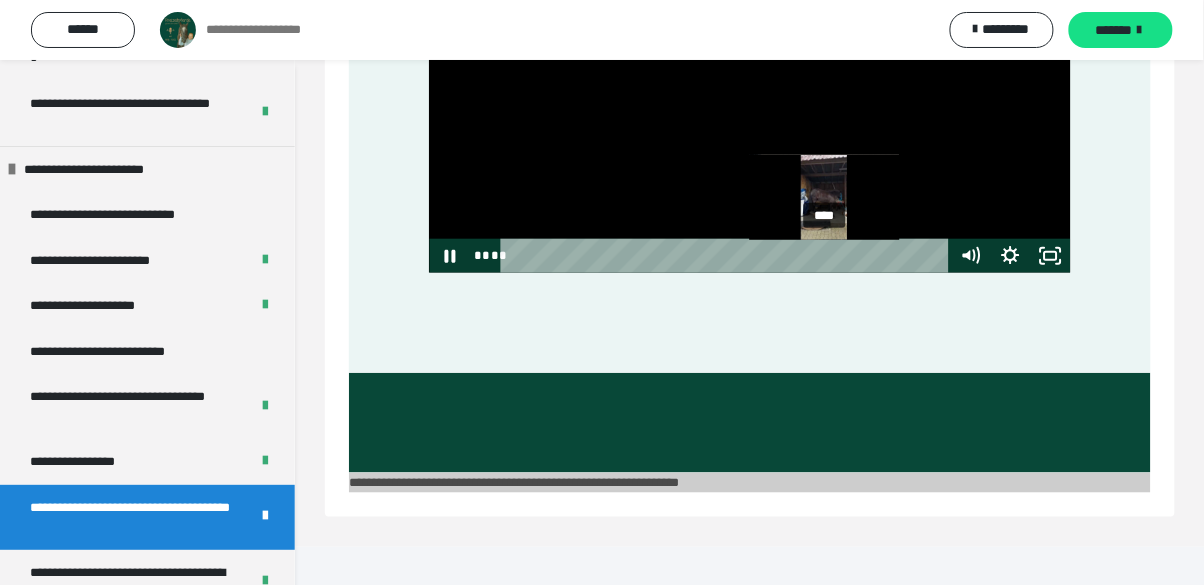 click 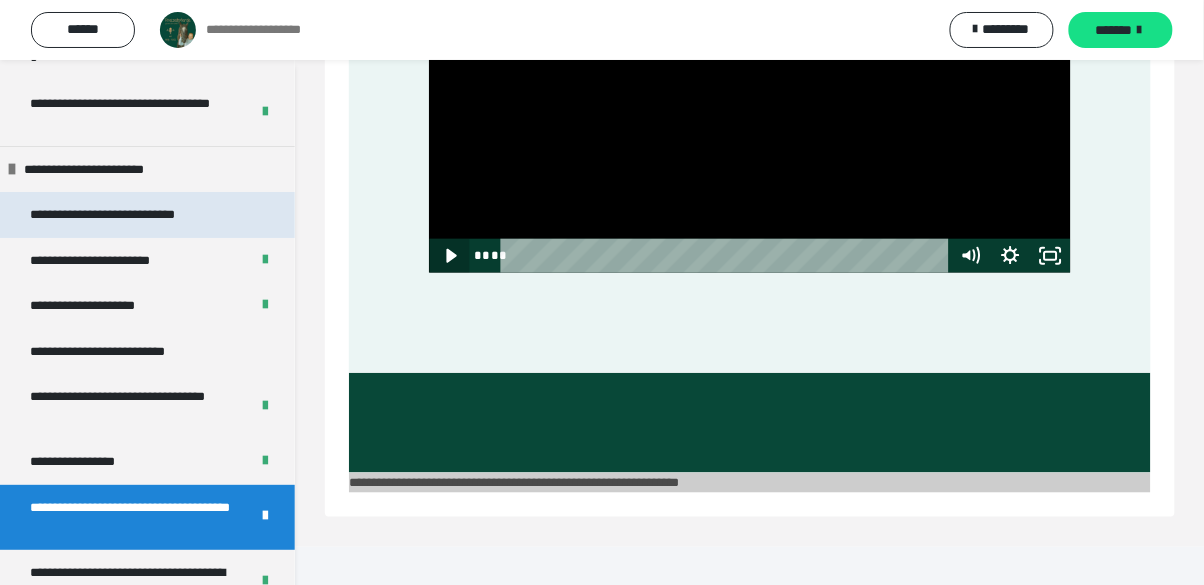 click on "**********" at bounding box center (129, 215) 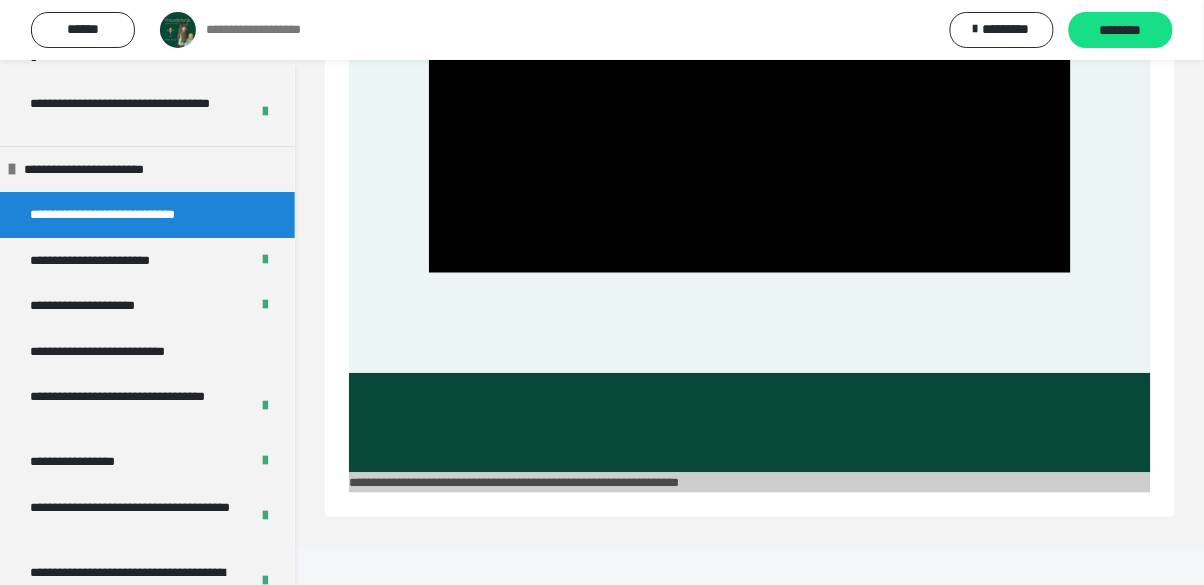 scroll, scrollTop: 0, scrollLeft: 0, axis: both 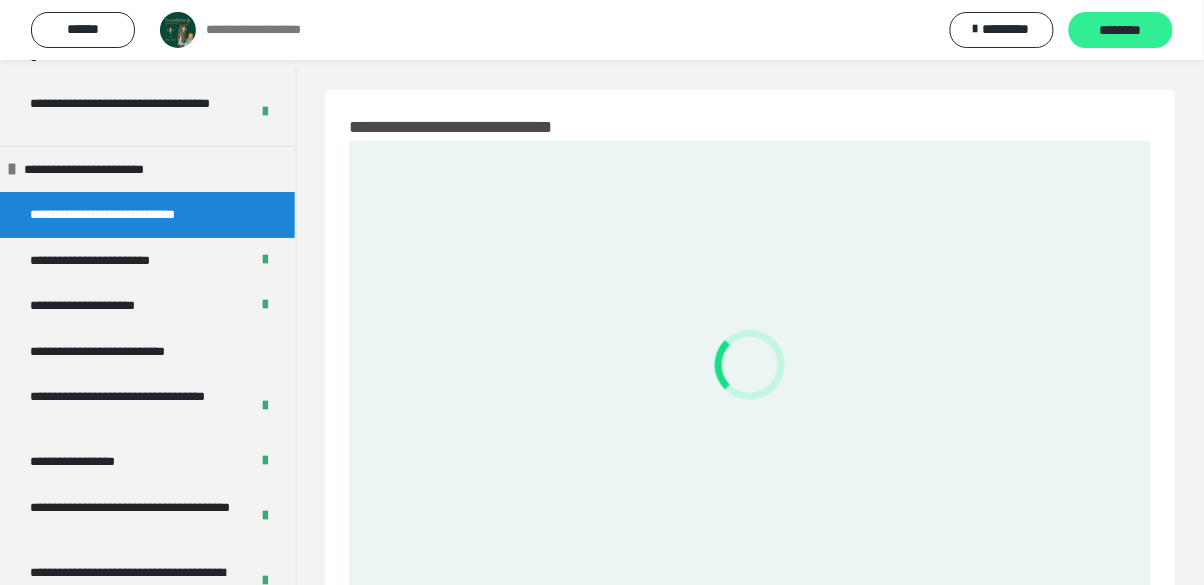 click on "********" at bounding box center (1121, 31) 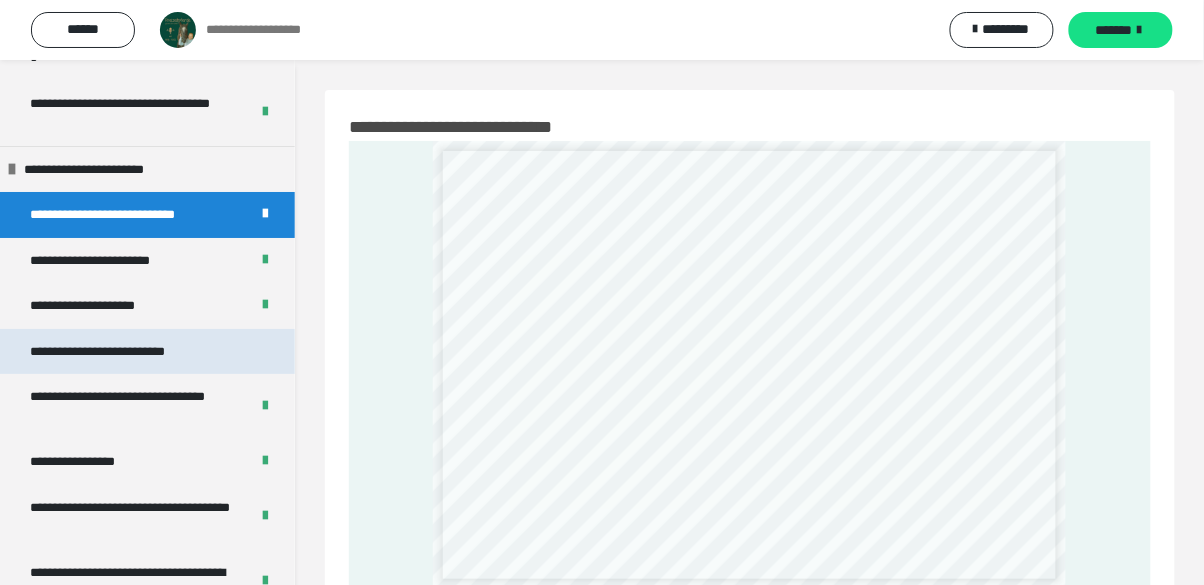 click on "**********" at bounding box center (130, 352) 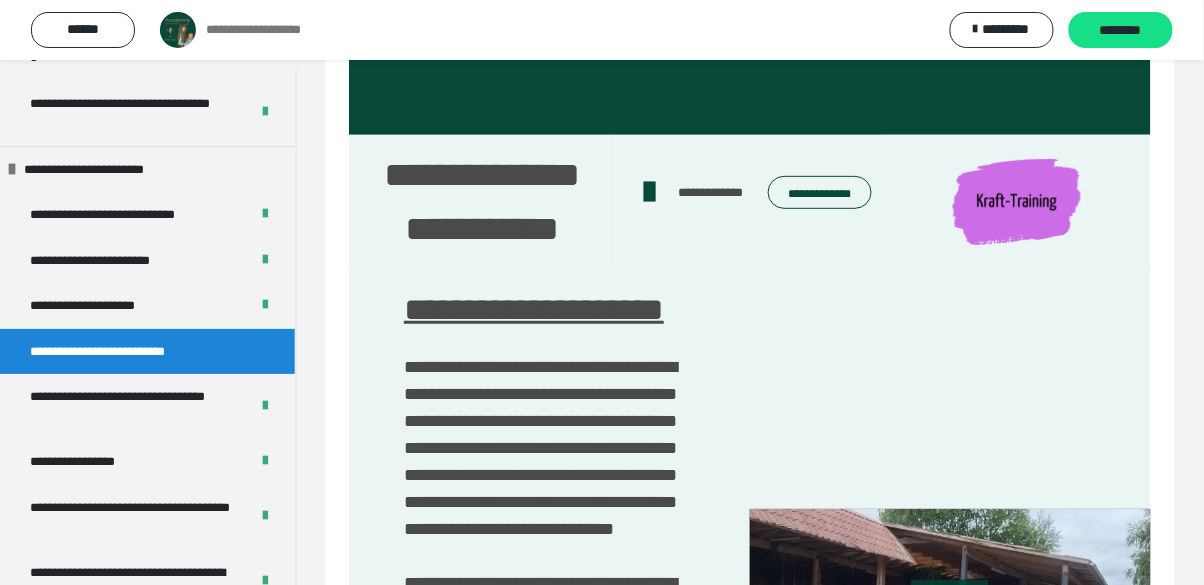 scroll, scrollTop: 0, scrollLeft: 0, axis: both 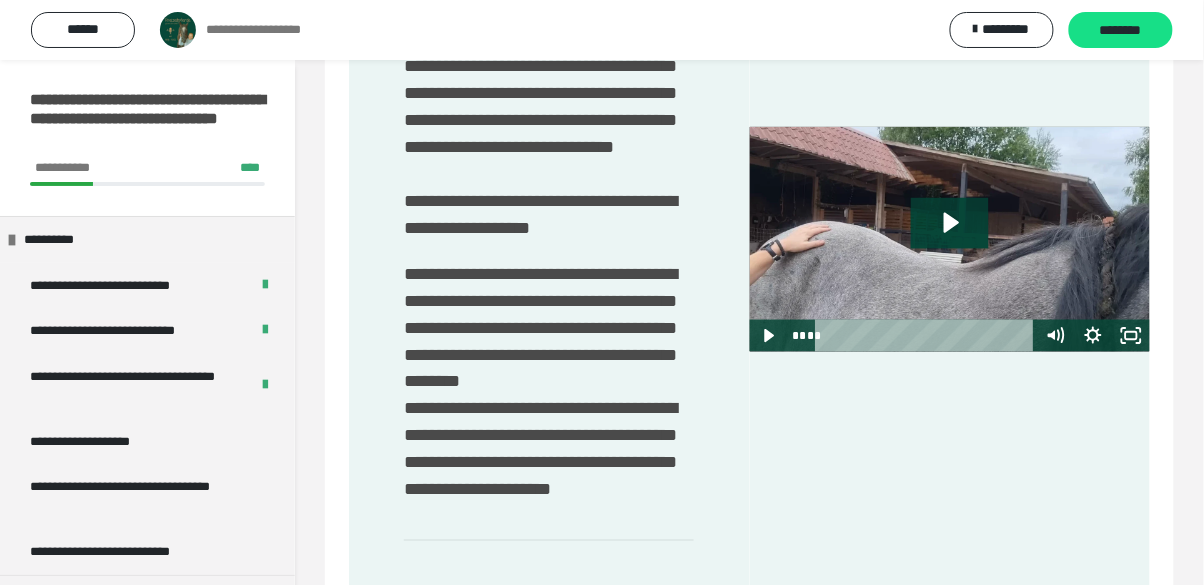 click 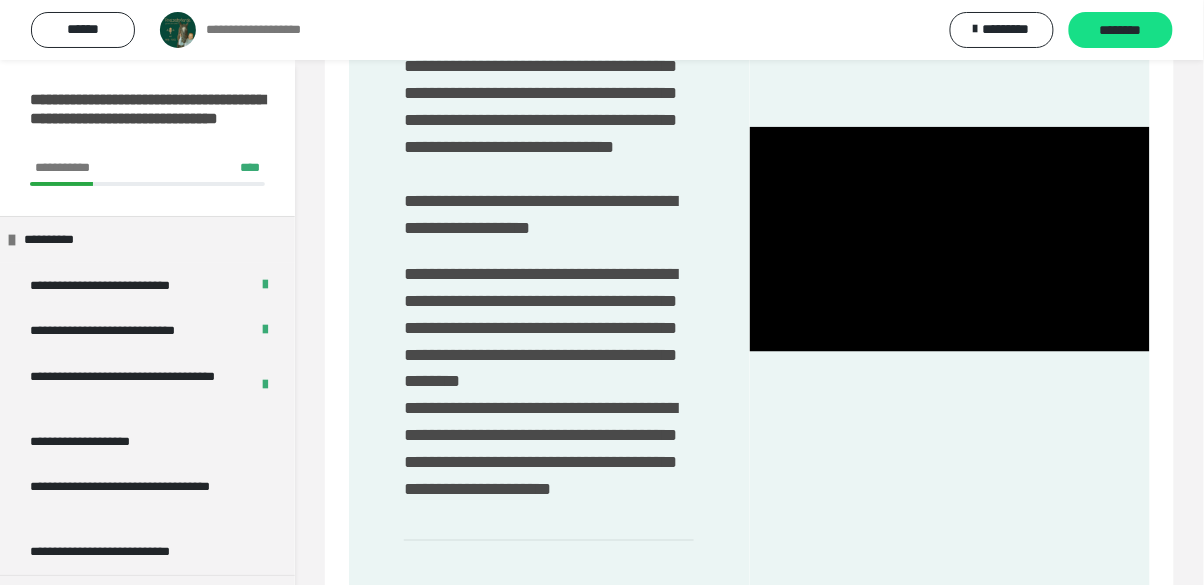 click on "**********" at bounding box center (549, 240) 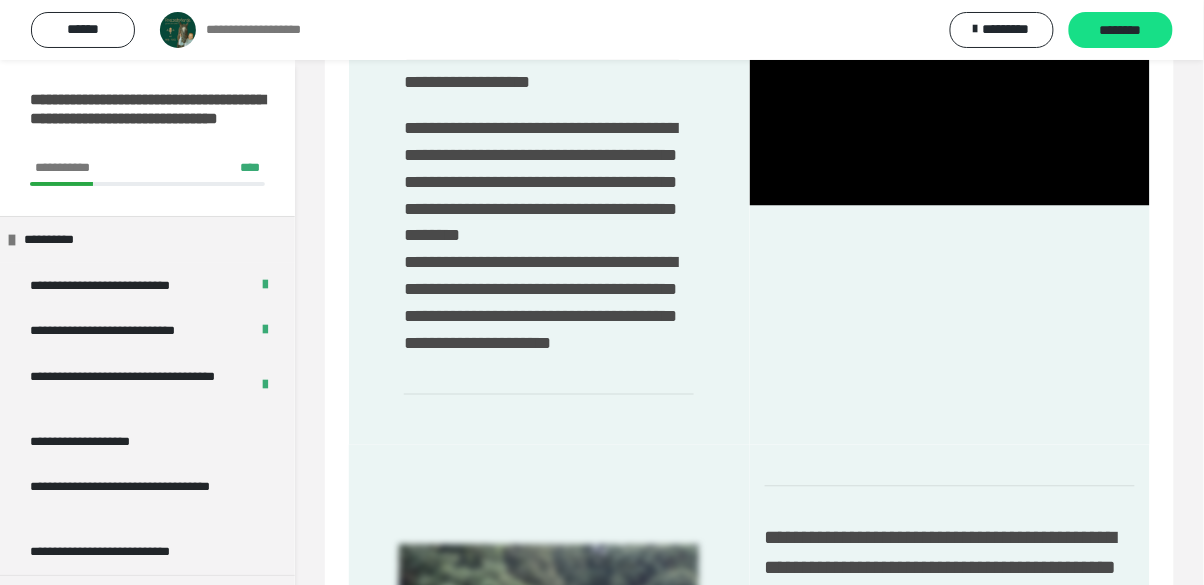 scroll, scrollTop: 599, scrollLeft: 0, axis: vertical 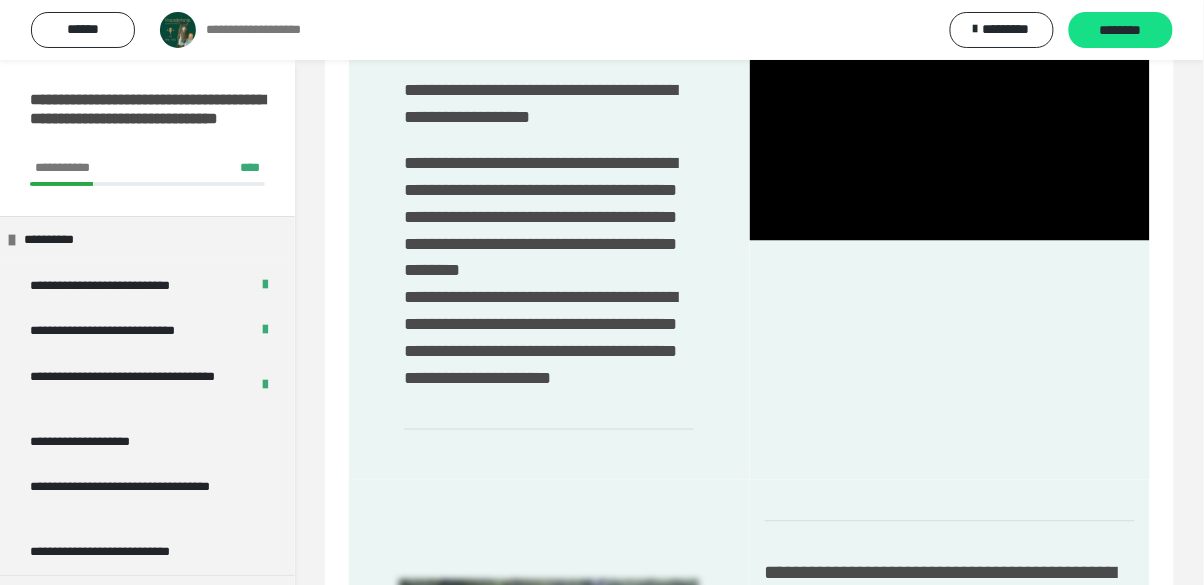 click at bounding box center [950, 128] 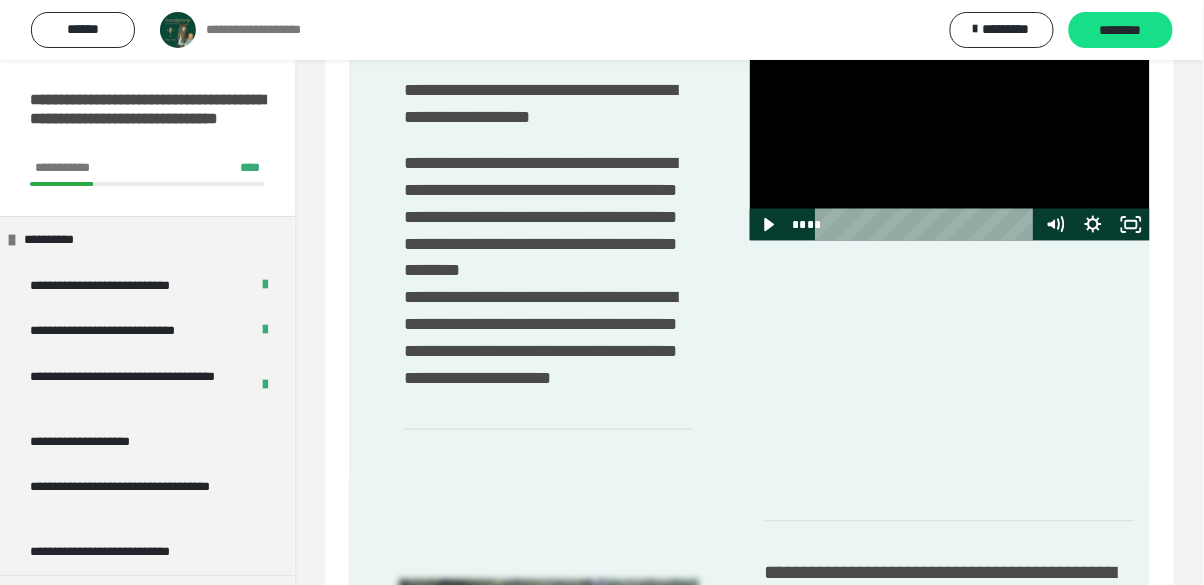 click at bounding box center [950, 128] 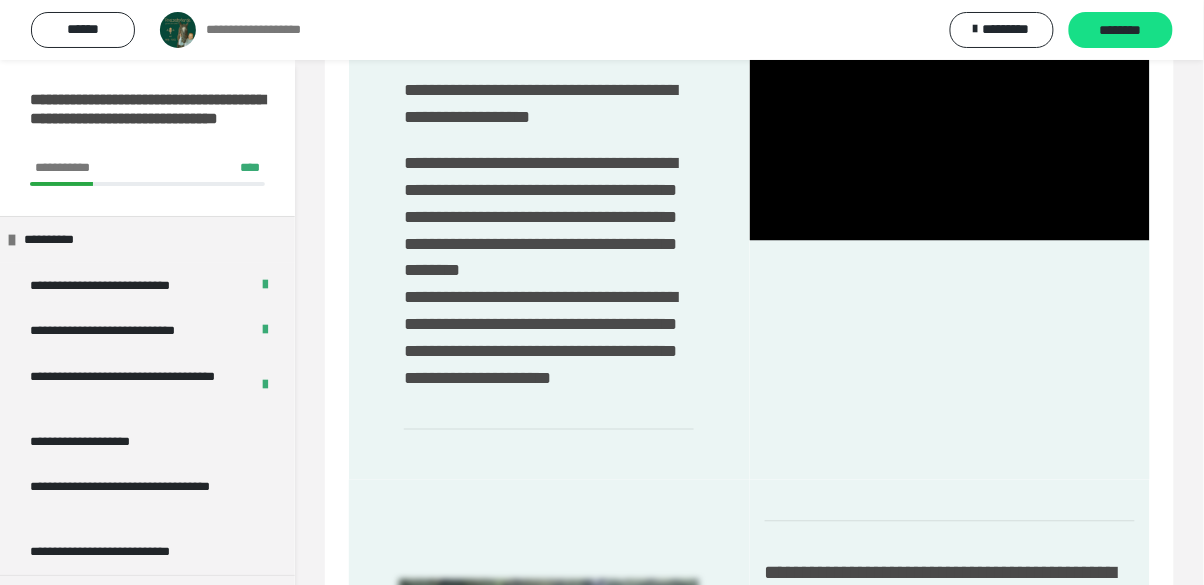 click at bounding box center [950, 128] 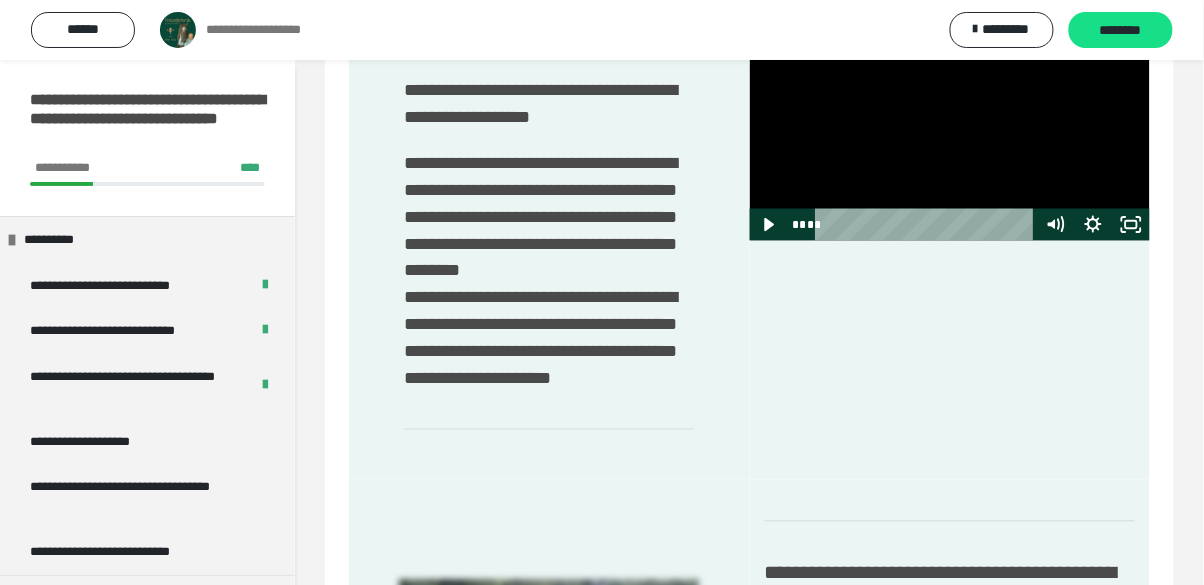 scroll, scrollTop: 601, scrollLeft: 0, axis: vertical 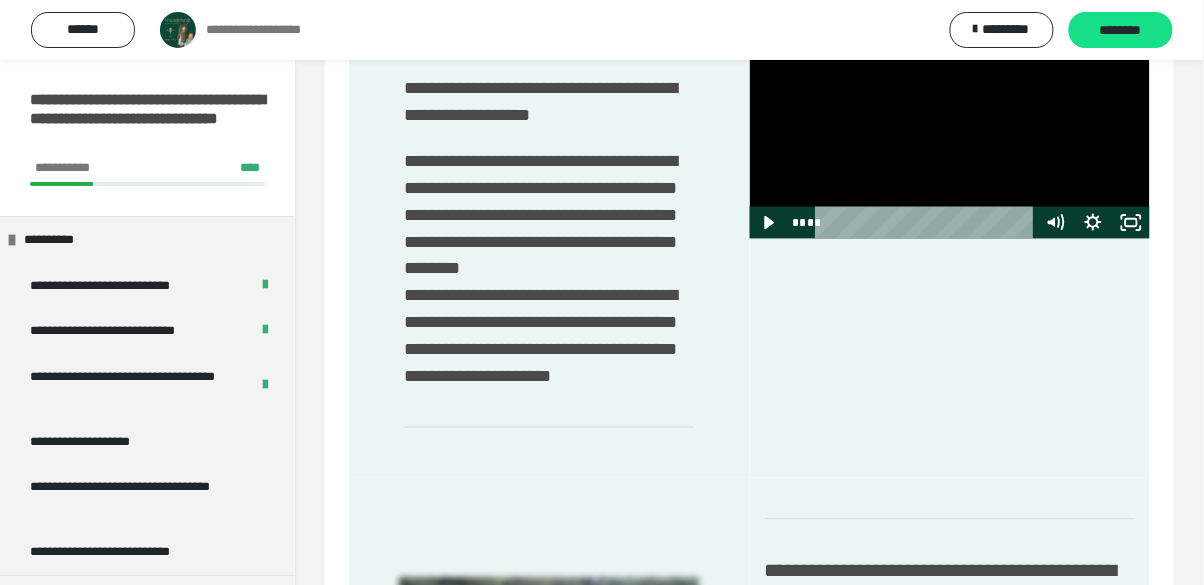 click at bounding box center (950, 126) 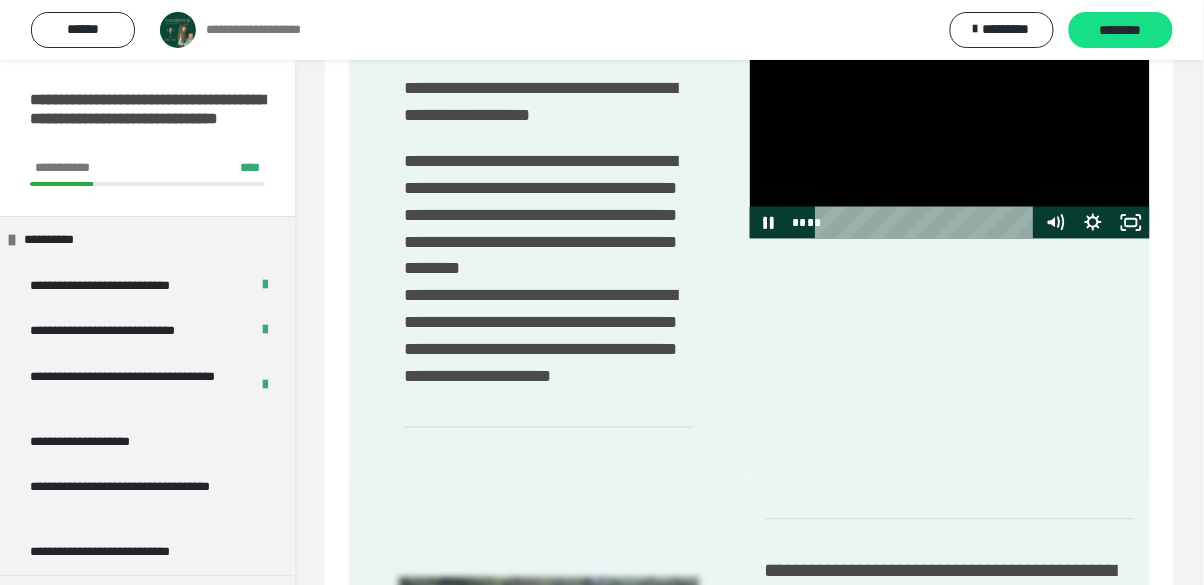 click at bounding box center (928, 223) 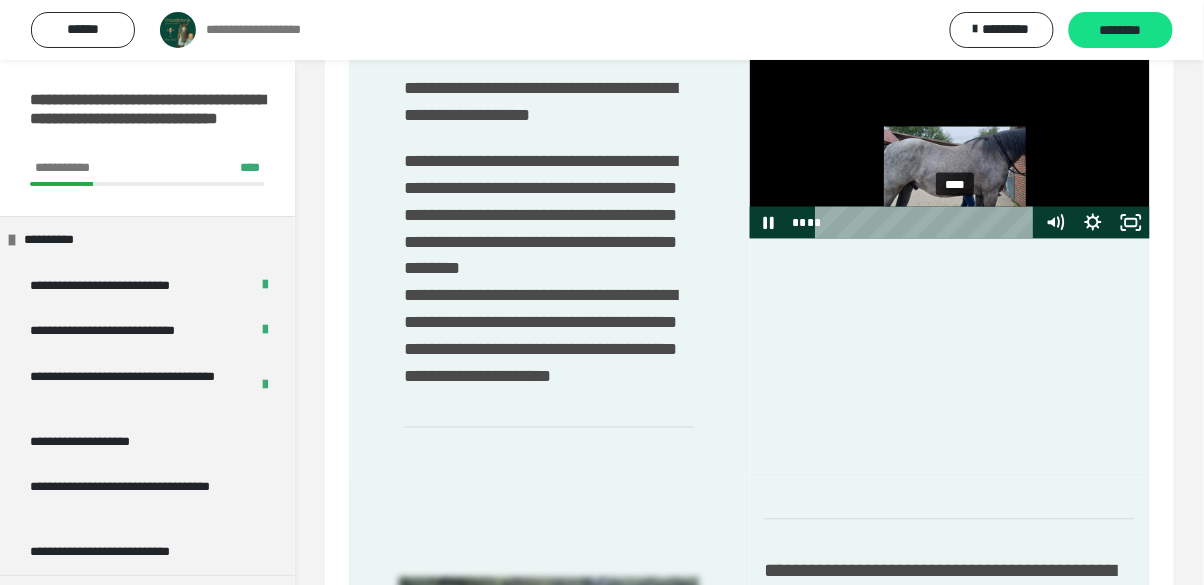 click on "****" at bounding box center (928, 223) 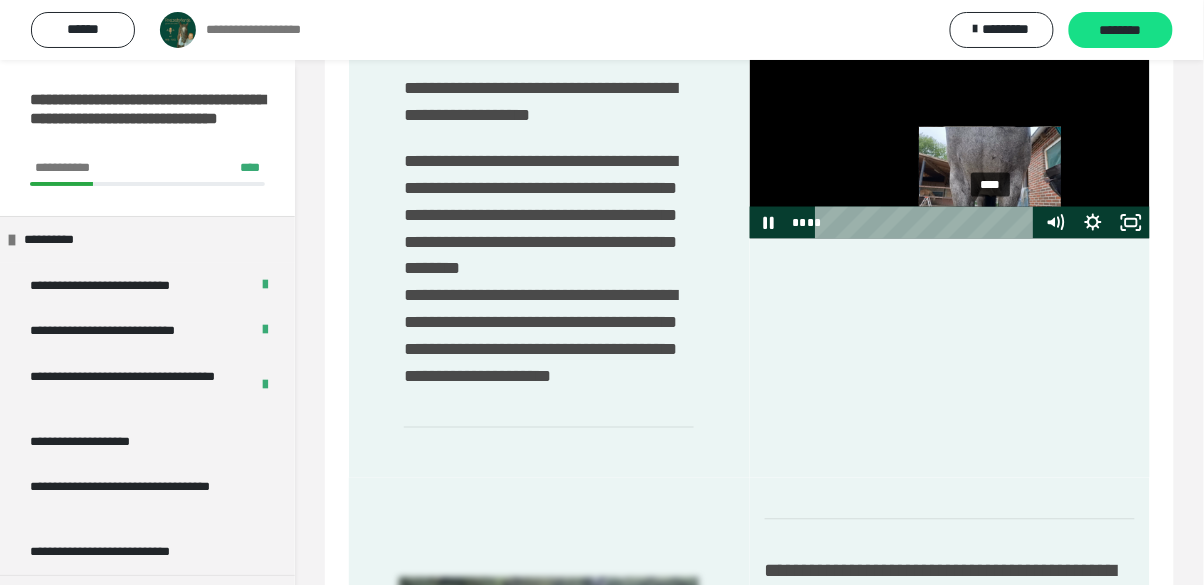 click at bounding box center (950, 126) 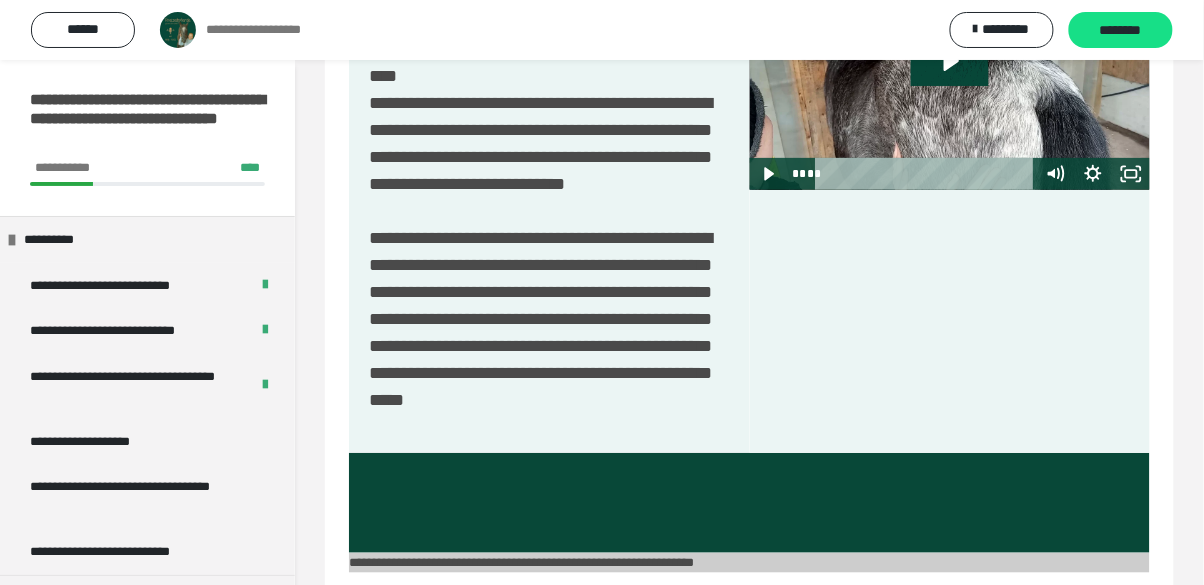 scroll, scrollTop: 1789, scrollLeft: 0, axis: vertical 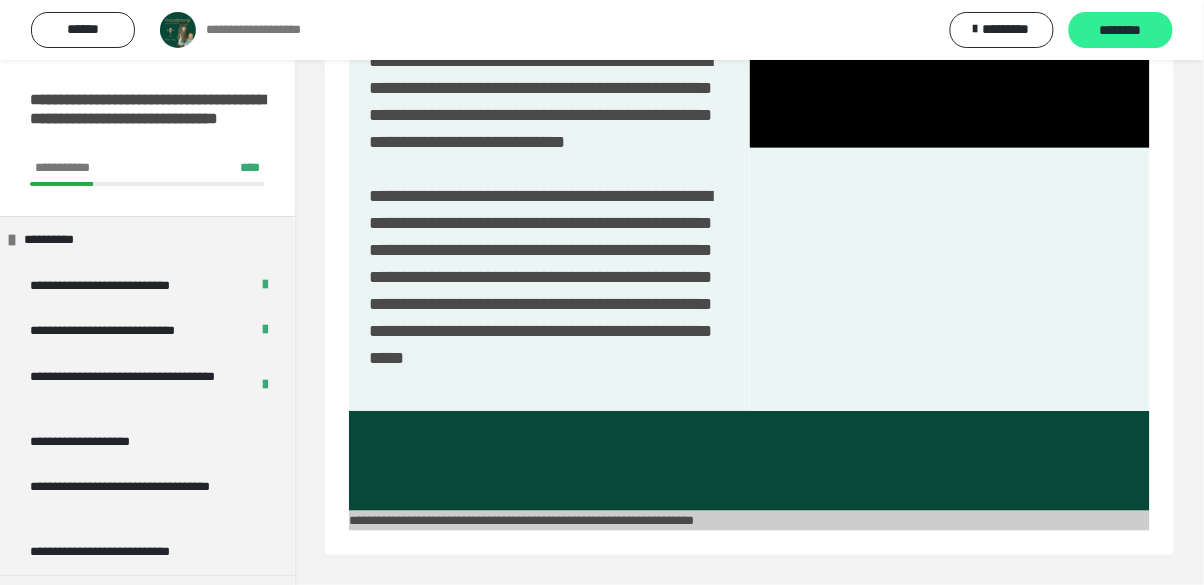 click on "********" at bounding box center (1121, 31) 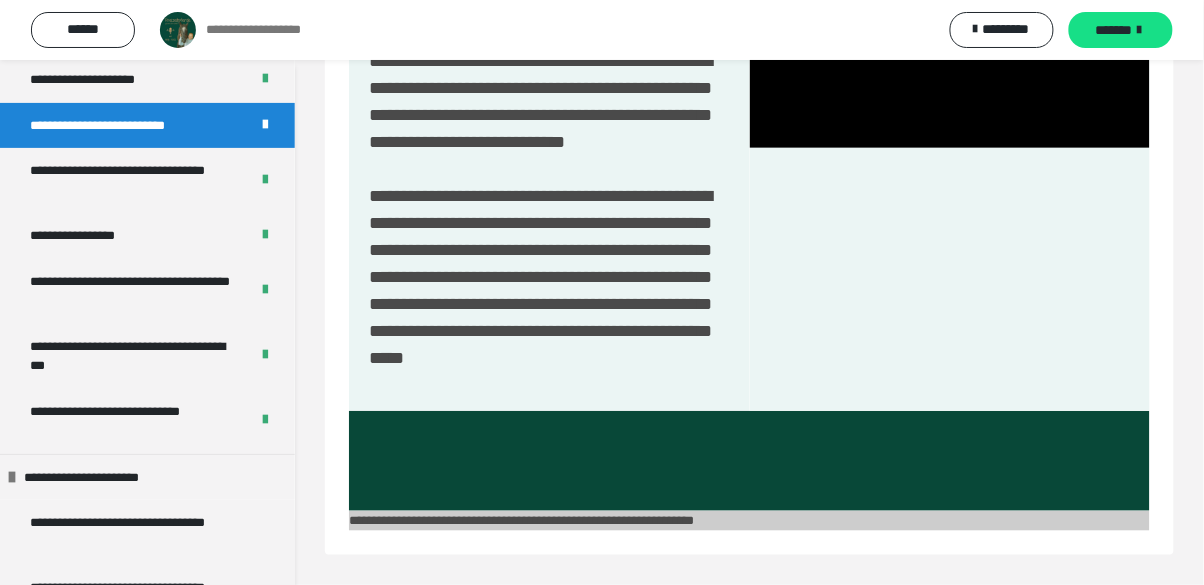 scroll, scrollTop: 1840, scrollLeft: 0, axis: vertical 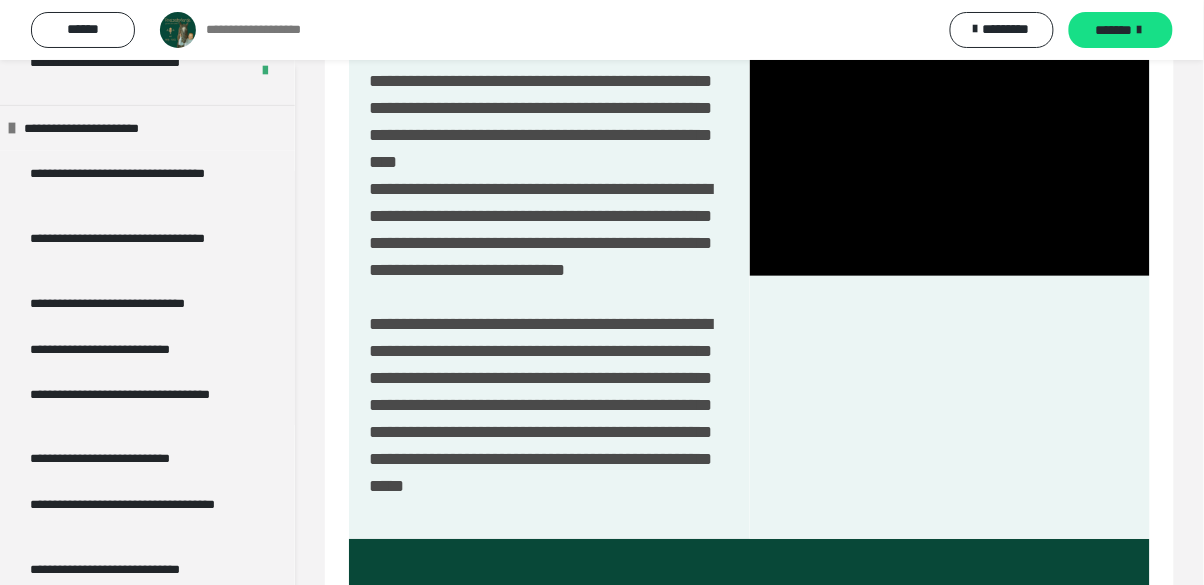 click at bounding box center [950, 162] 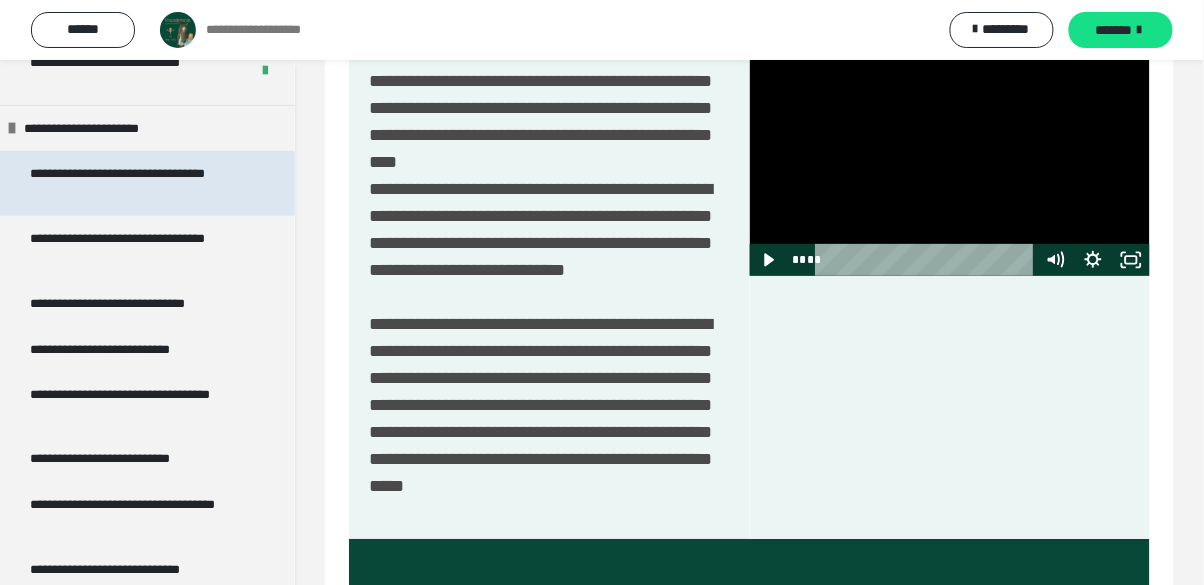 click on "**********" at bounding box center (139, 183) 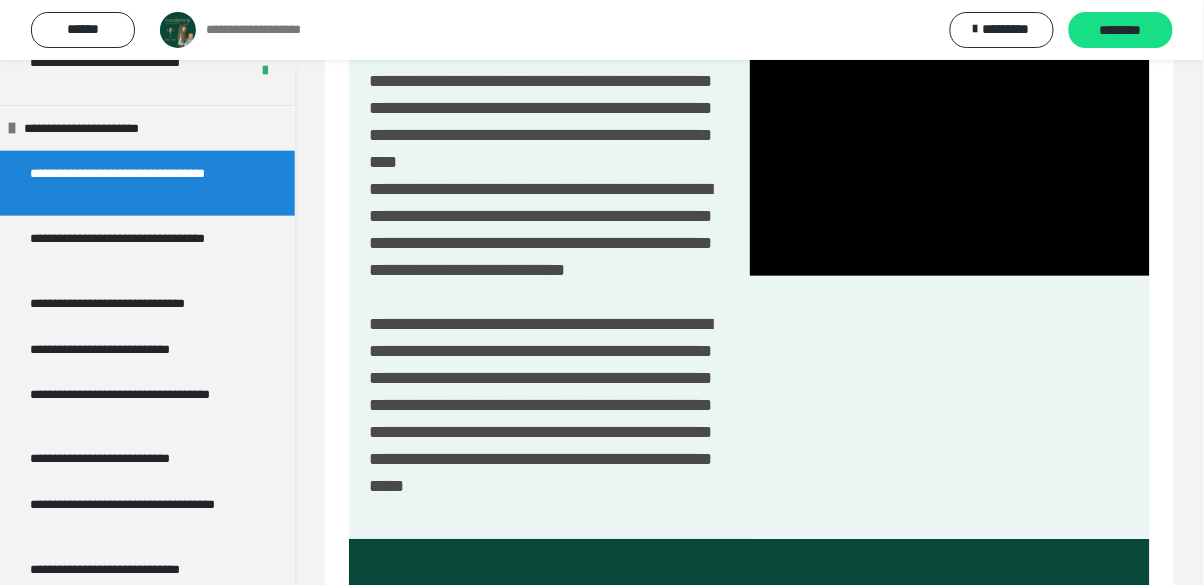 scroll, scrollTop: 156, scrollLeft: 0, axis: vertical 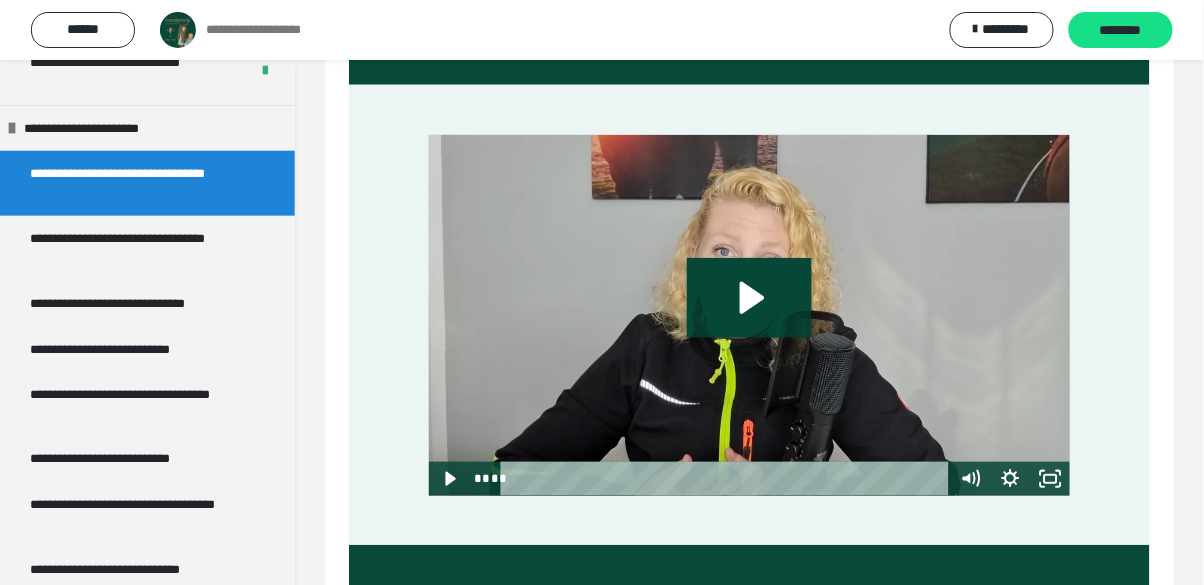 click 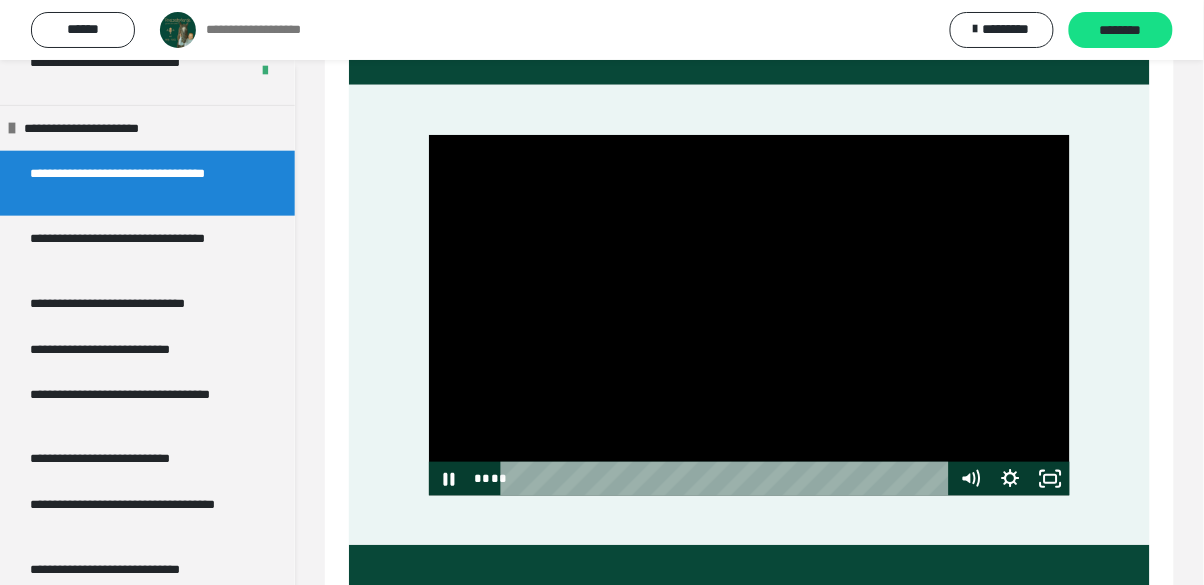 scroll, scrollTop: 175, scrollLeft: 0, axis: vertical 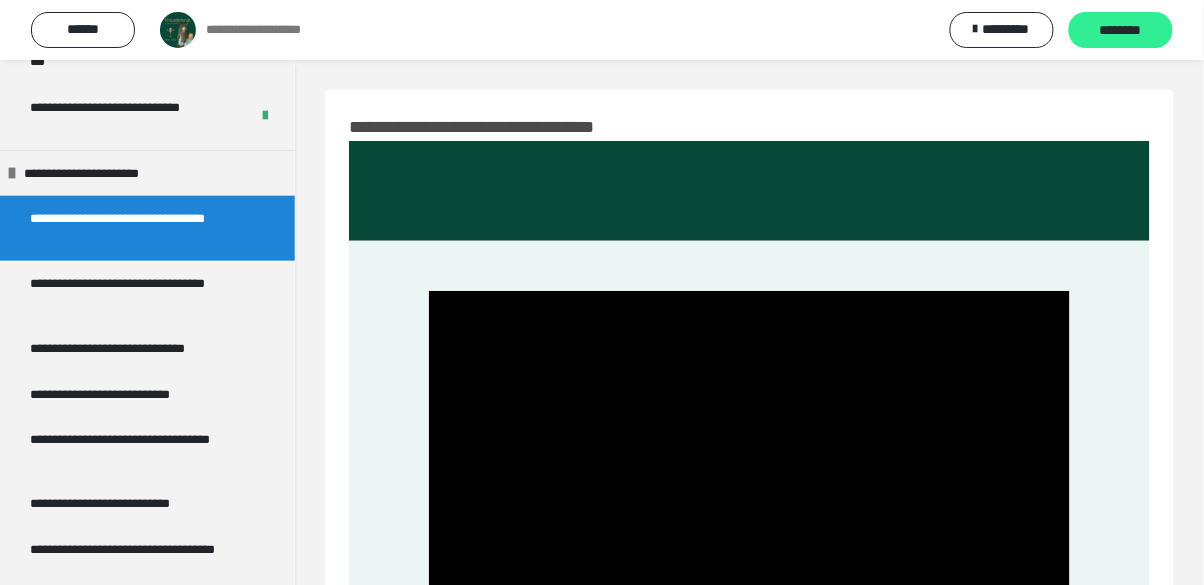 click on "********" at bounding box center (1121, 30) 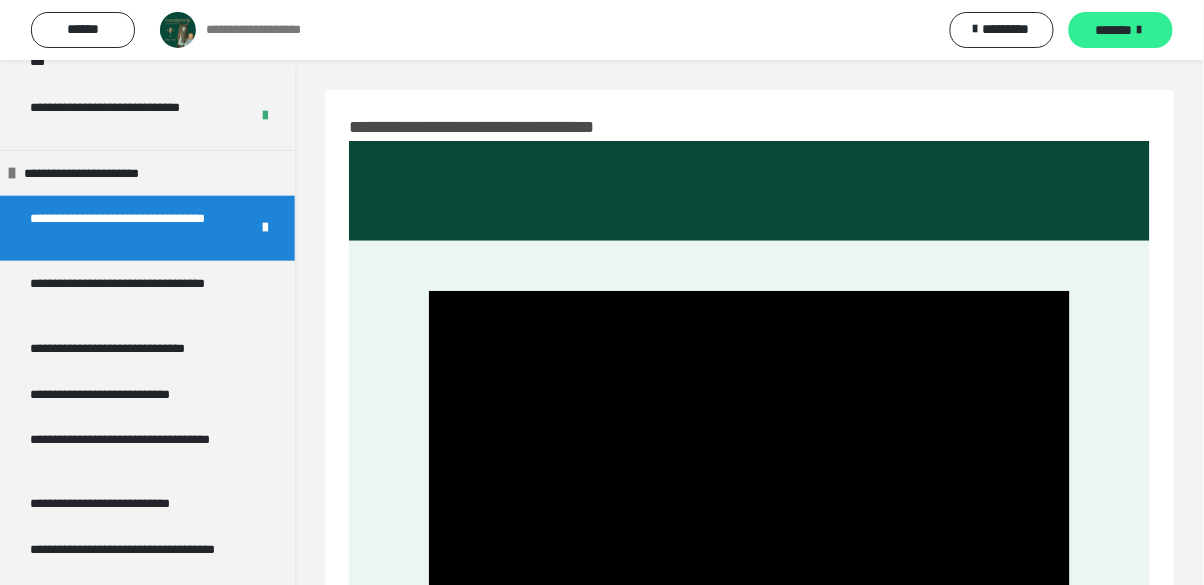 click on "*******" at bounding box center [1121, 30] 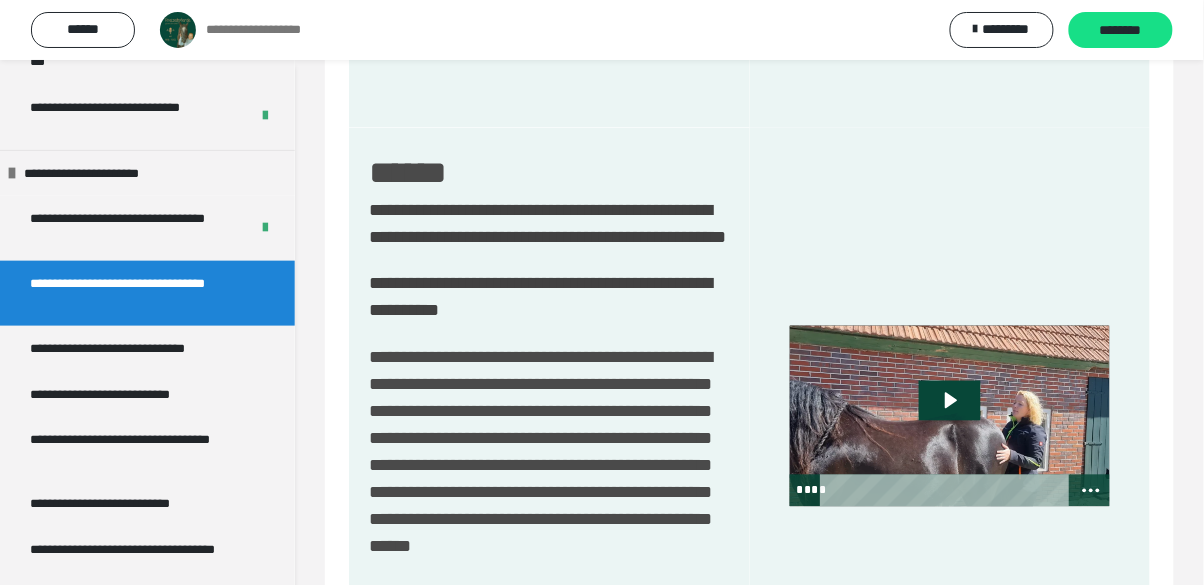 scroll, scrollTop: 2345, scrollLeft: 0, axis: vertical 